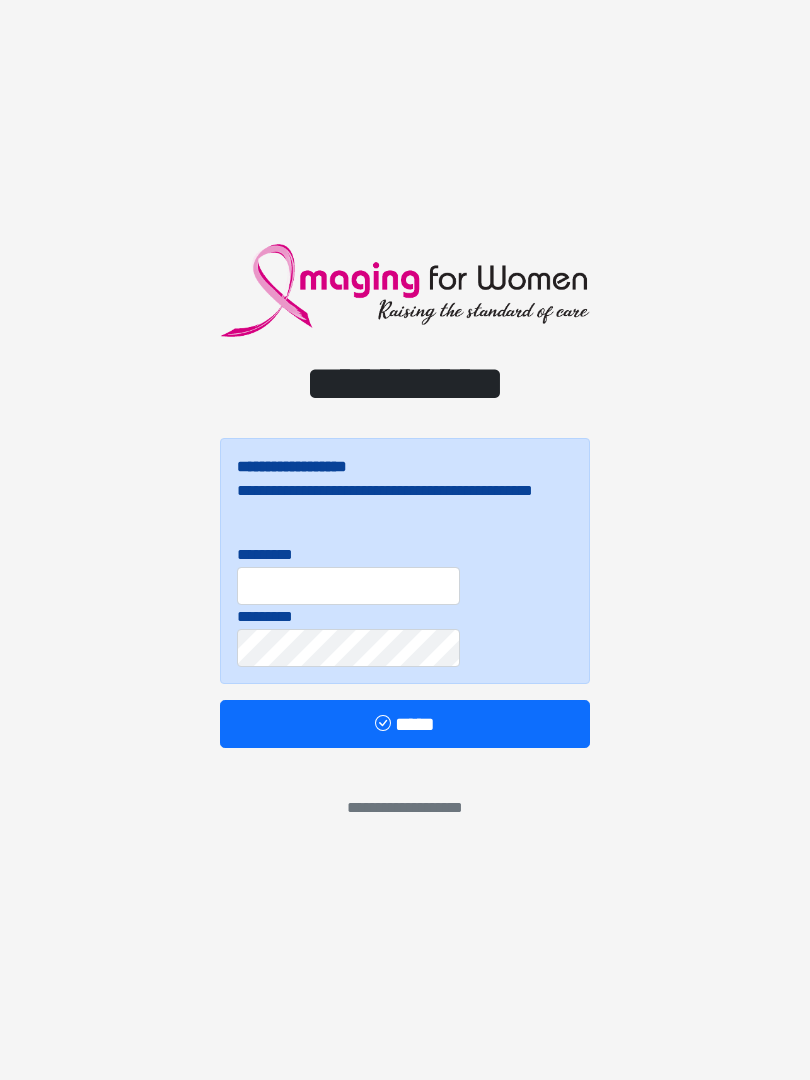 scroll, scrollTop: 0, scrollLeft: 0, axis: both 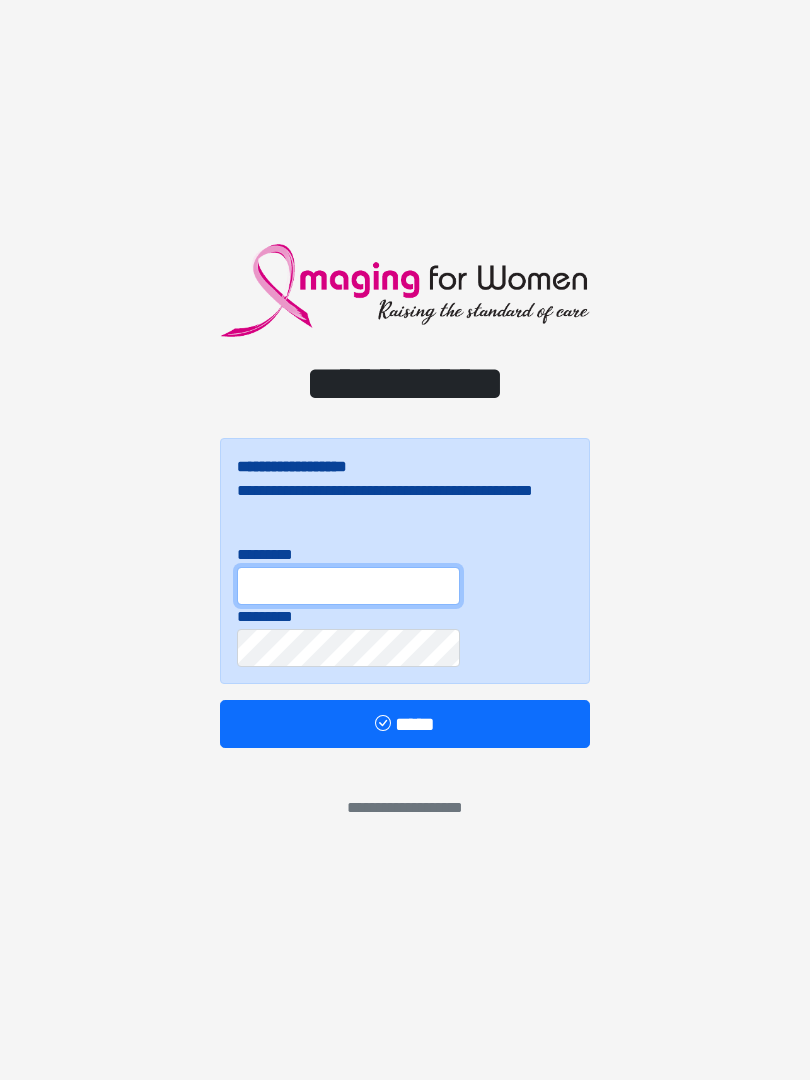 click on "*********" at bounding box center (348, 586) 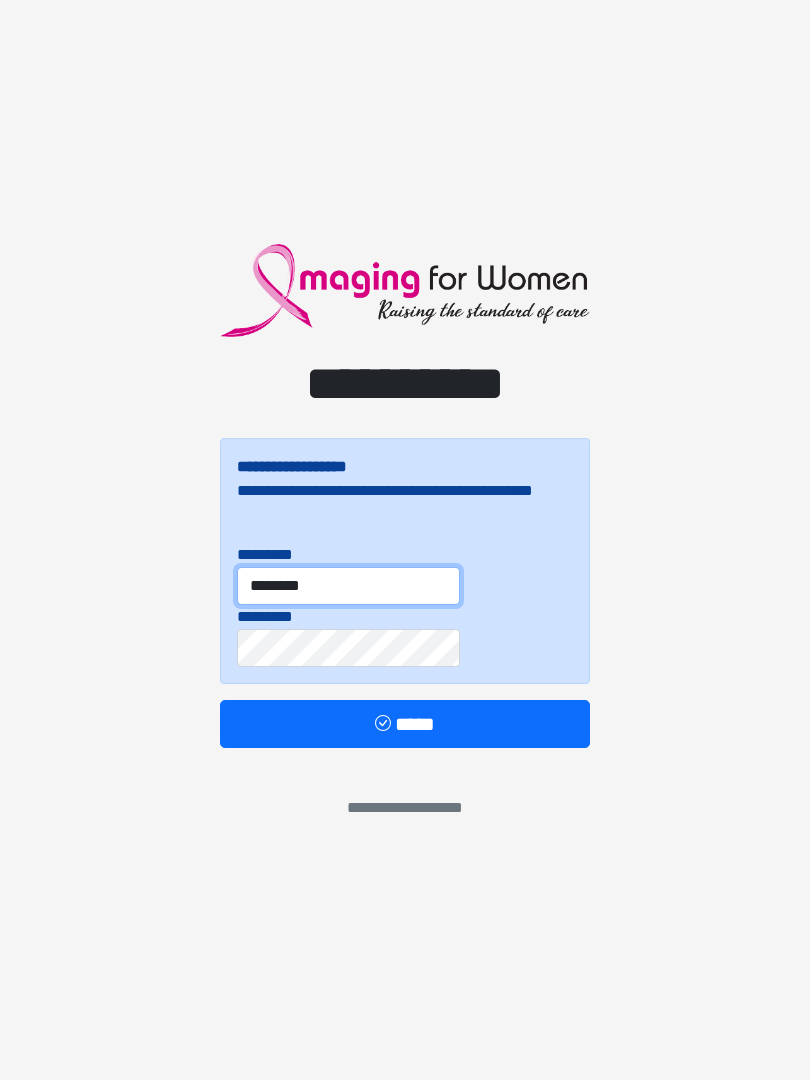 type on "********" 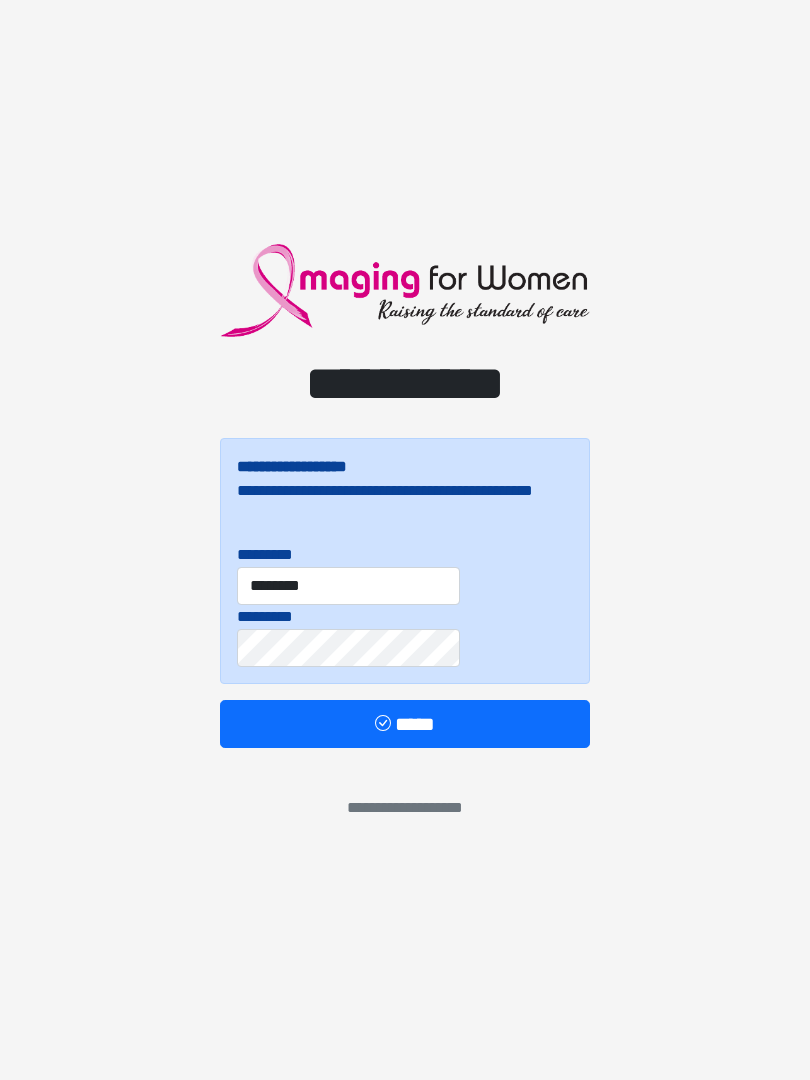 click on "*****" at bounding box center (405, 724) 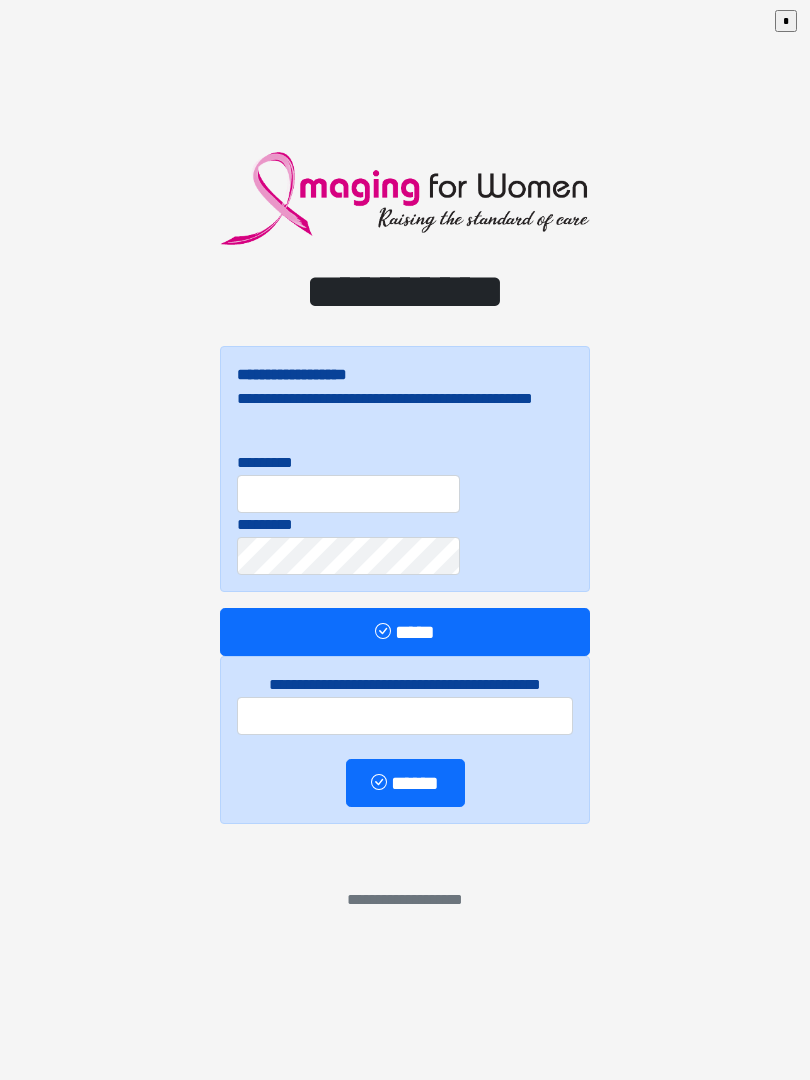 scroll, scrollTop: 0, scrollLeft: 0, axis: both 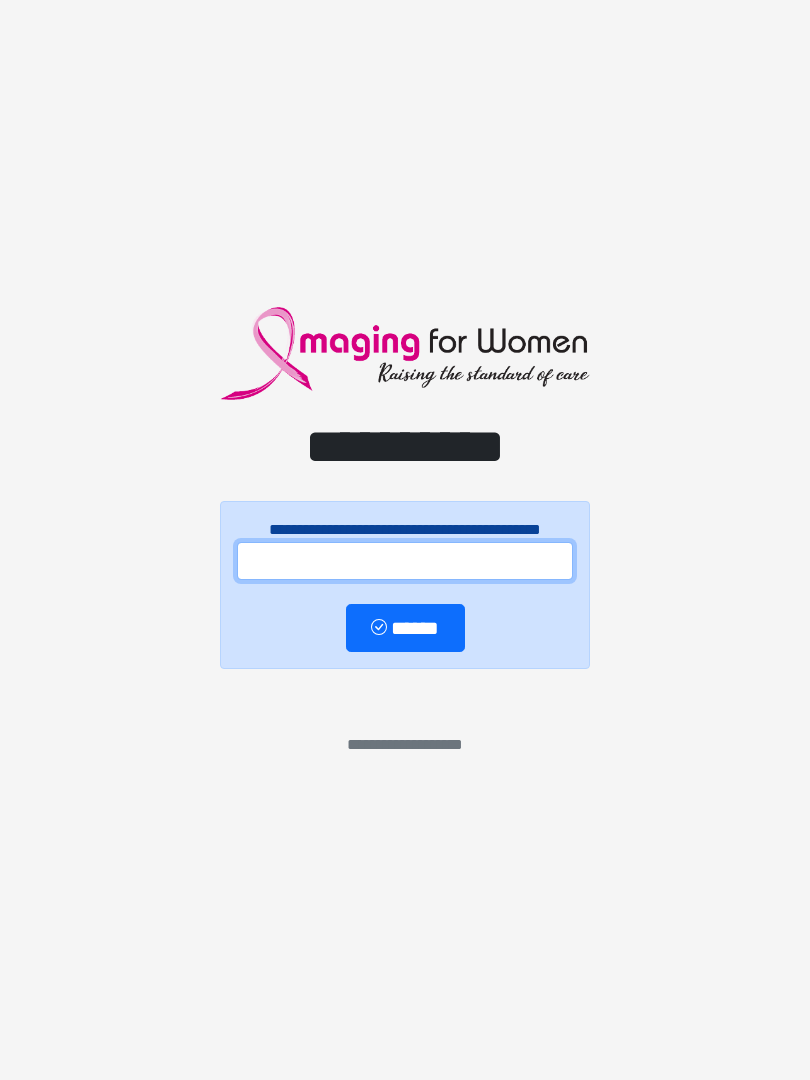 click at bounding box center (405, 561) 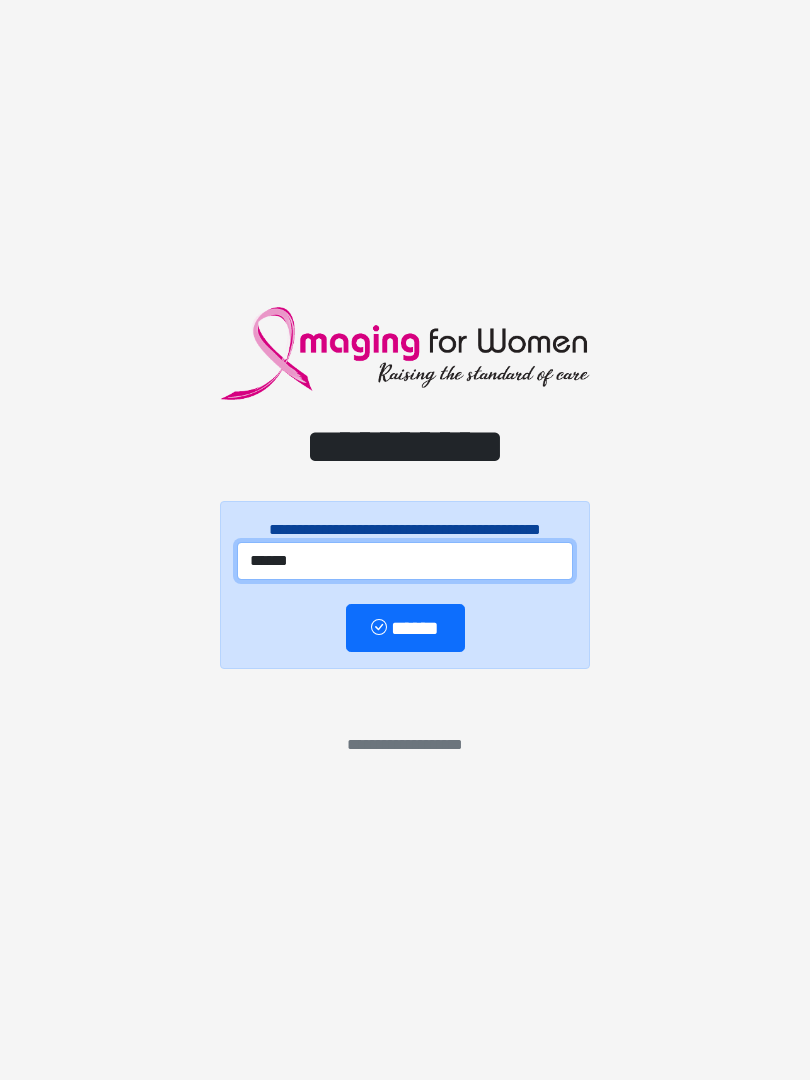 type on "******" 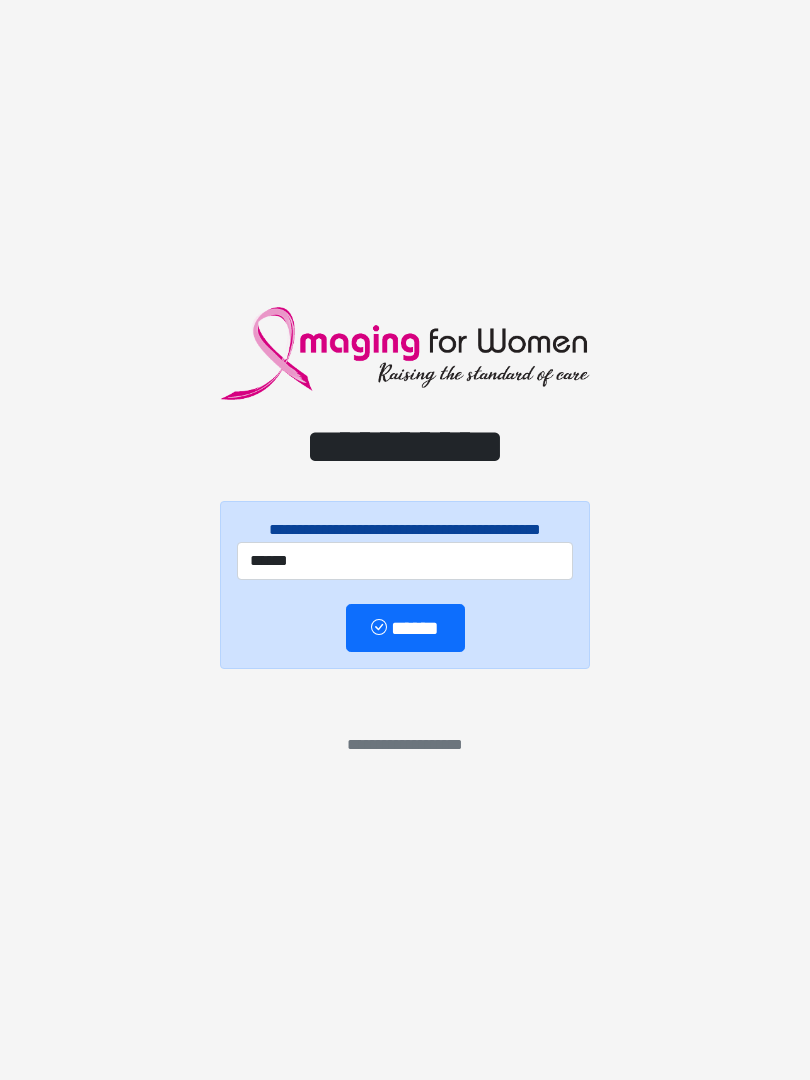 click on "******" at bounding box center [405, 628] 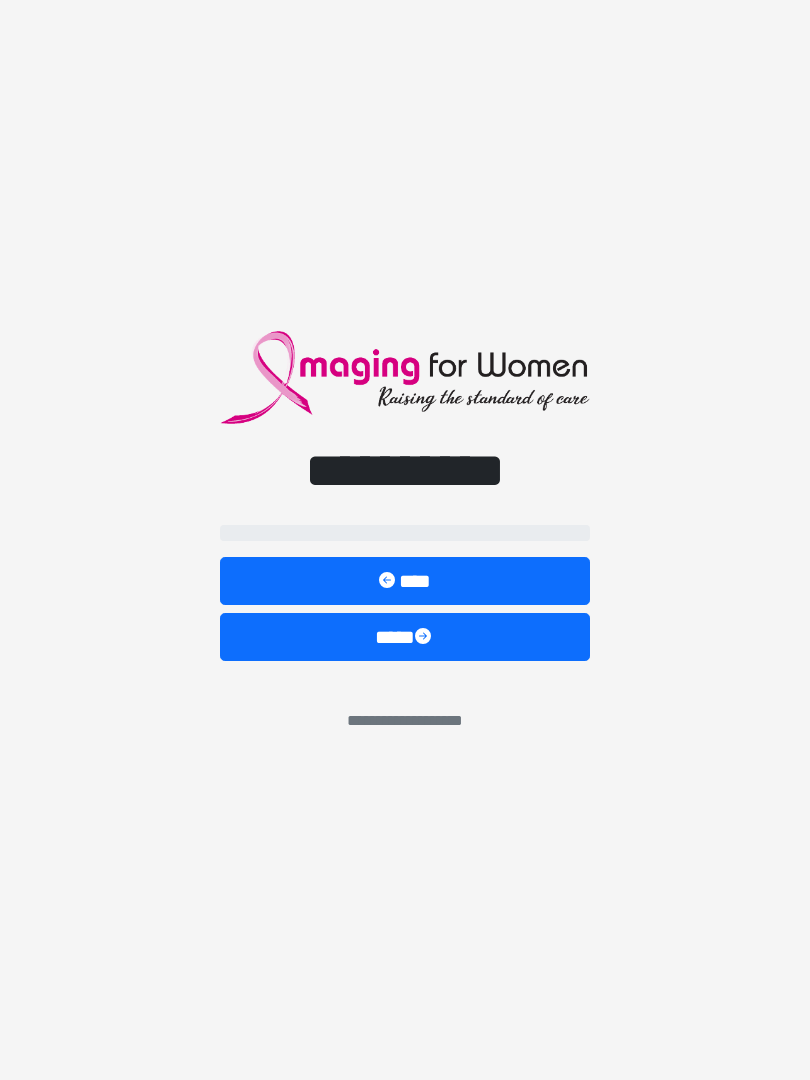 select on "**" 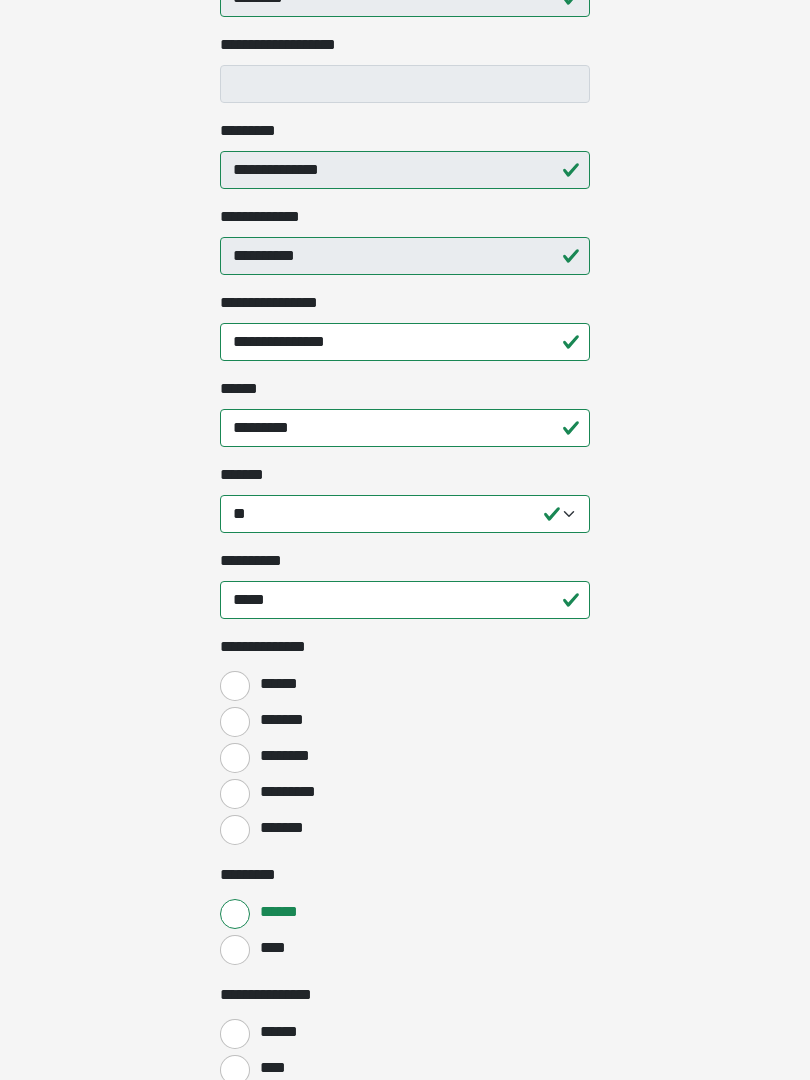 scroll, scrollTop: 405, scrollLeft: 0, axis: vertical 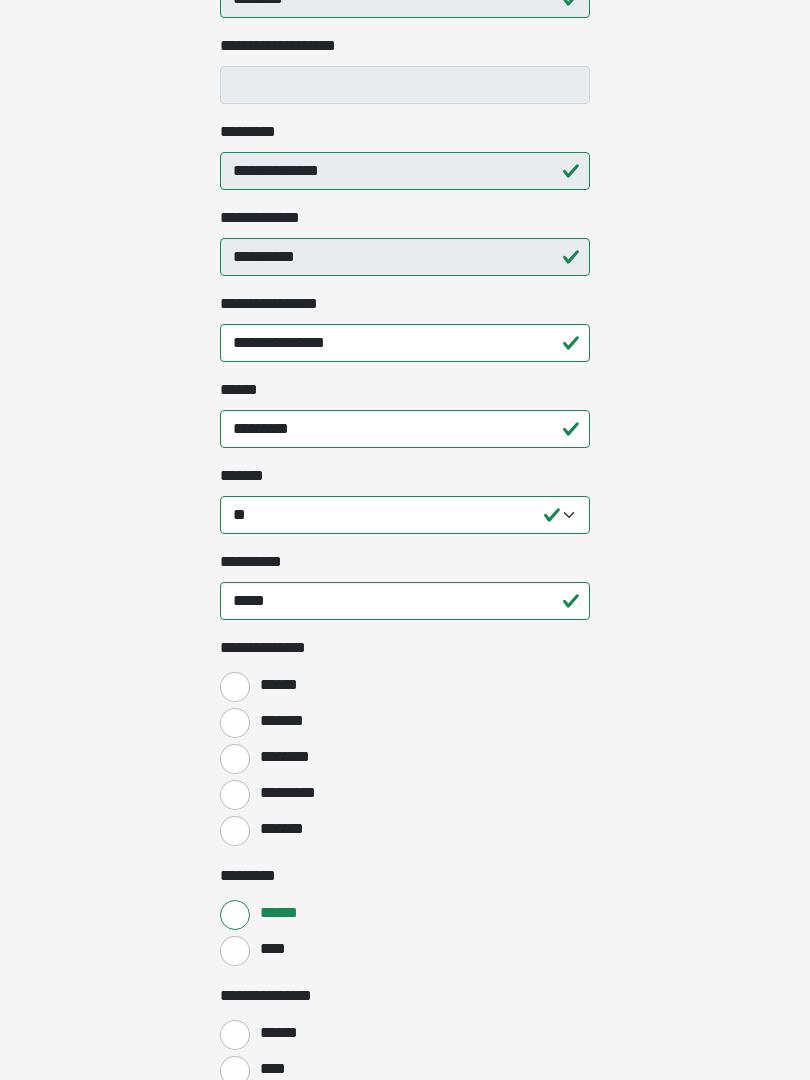 click on "*******" at bounding box center (235, 832) 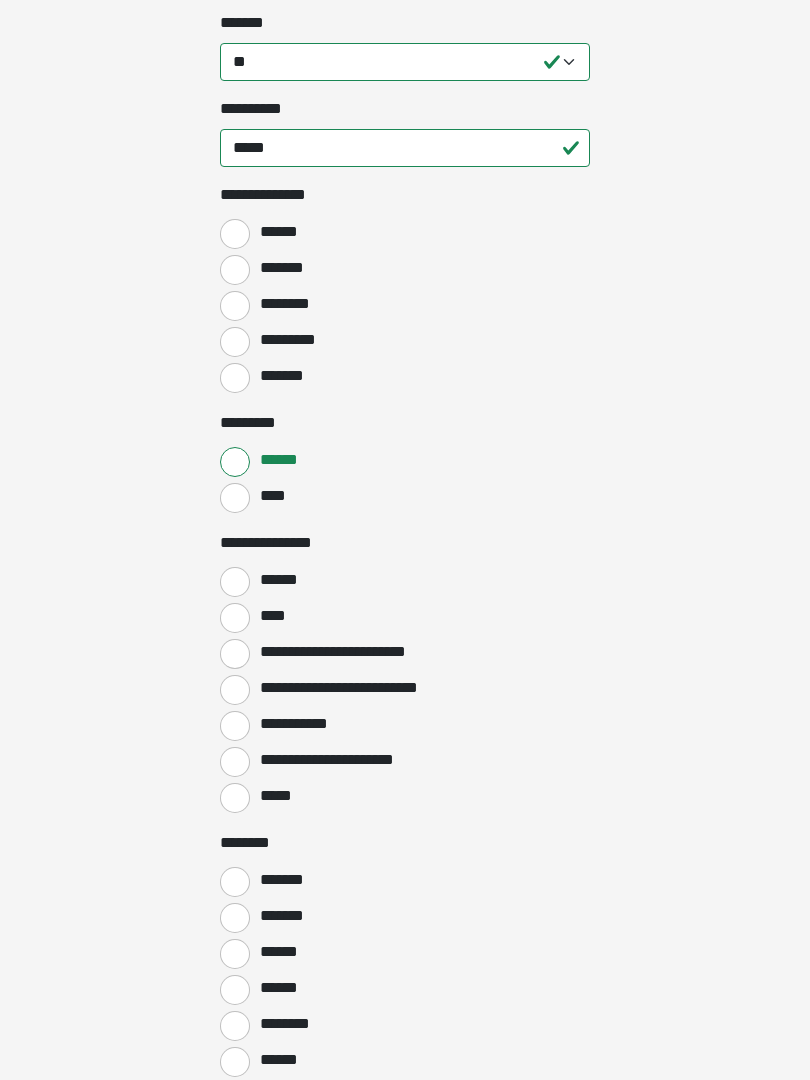 scroll, scrollTop: 857, scrollLeft: 0, axis: vertical 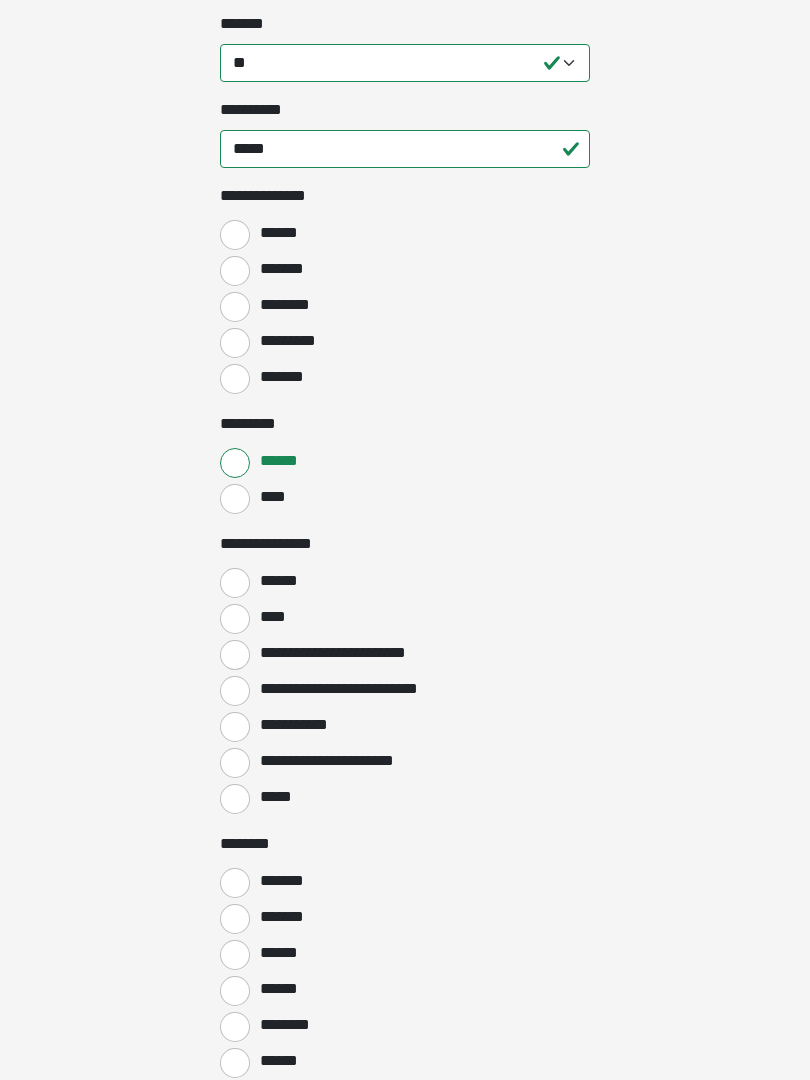 click on "******" at bounding box center (235, 584) 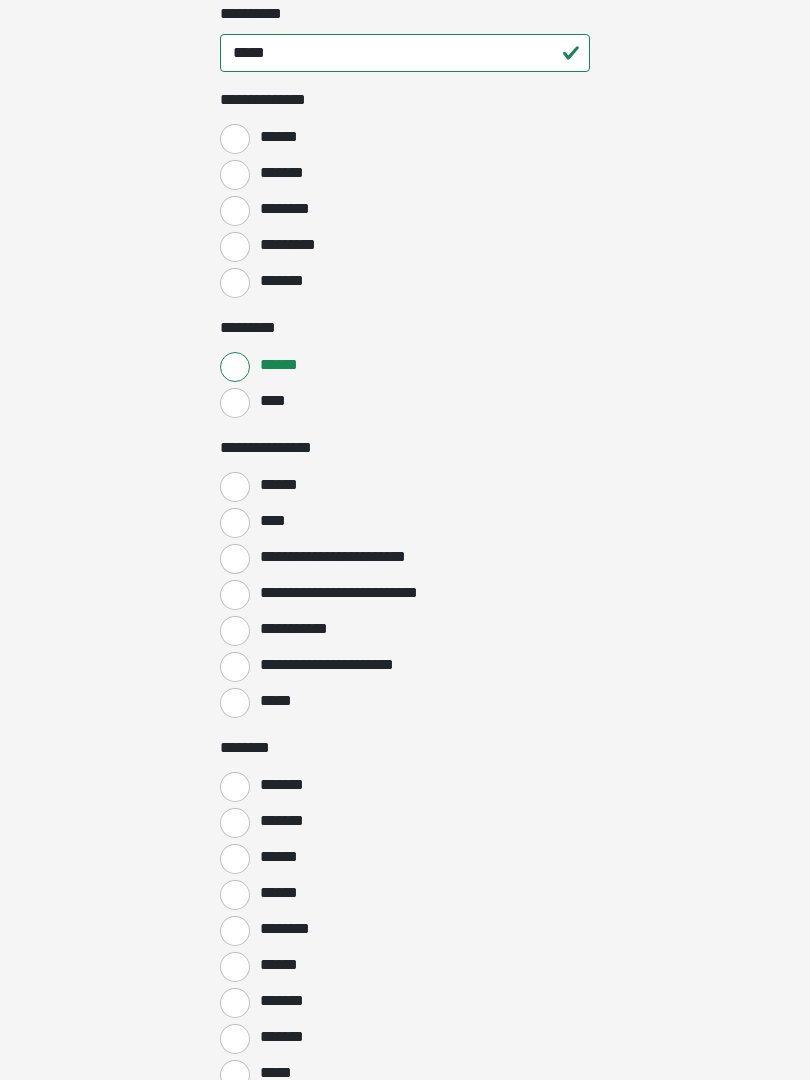 scroll, scrollTop: 954, scrollLeft: 0, axis: vertical 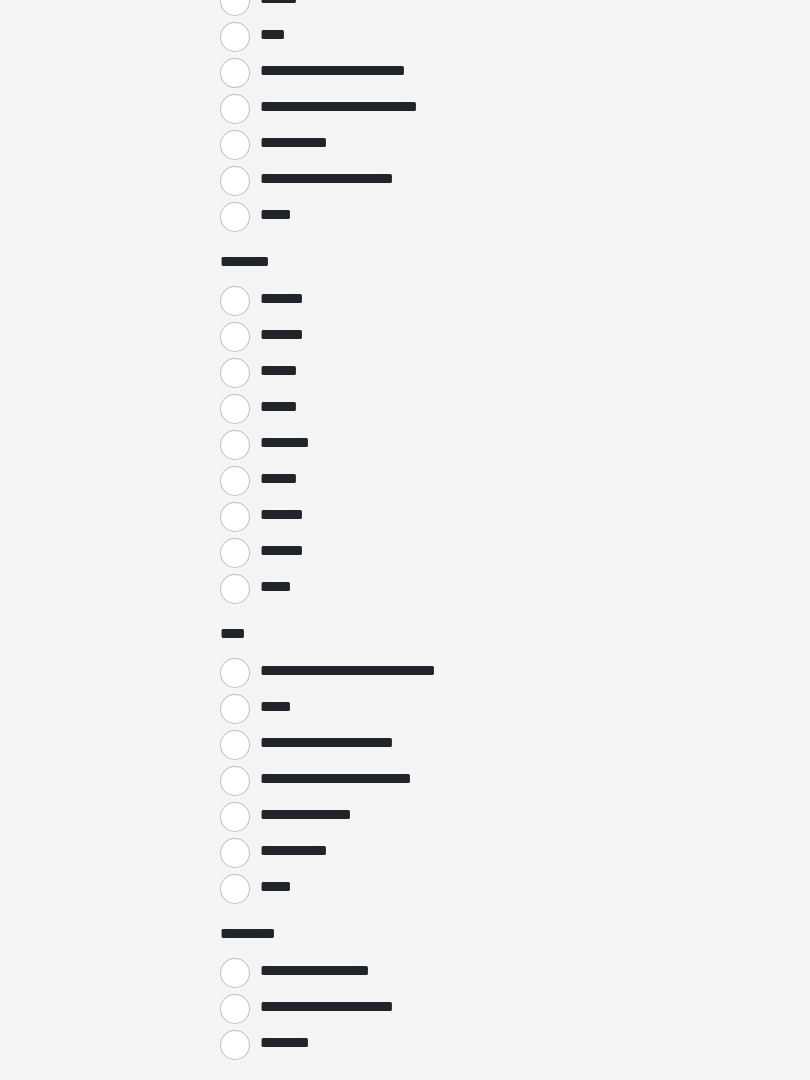 click on "*****" at bounding box center (235, 889) 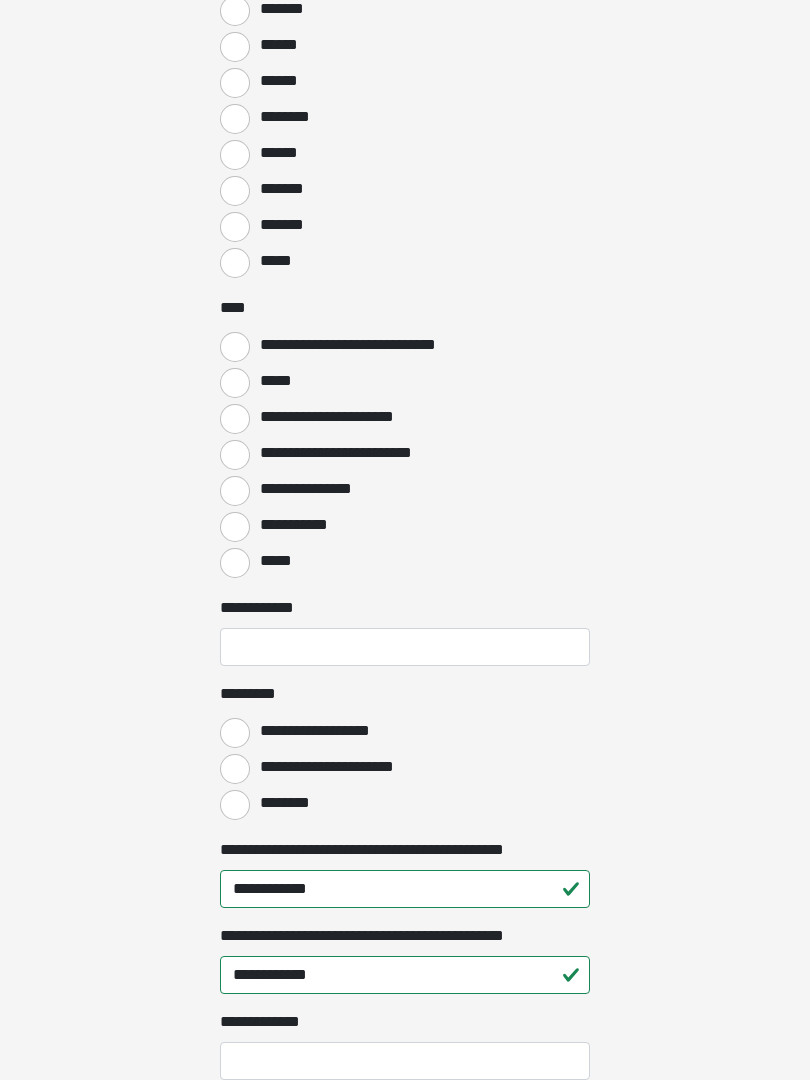 scroll, scrollTop: 1765, scrollLeft: 0, axis: vertical 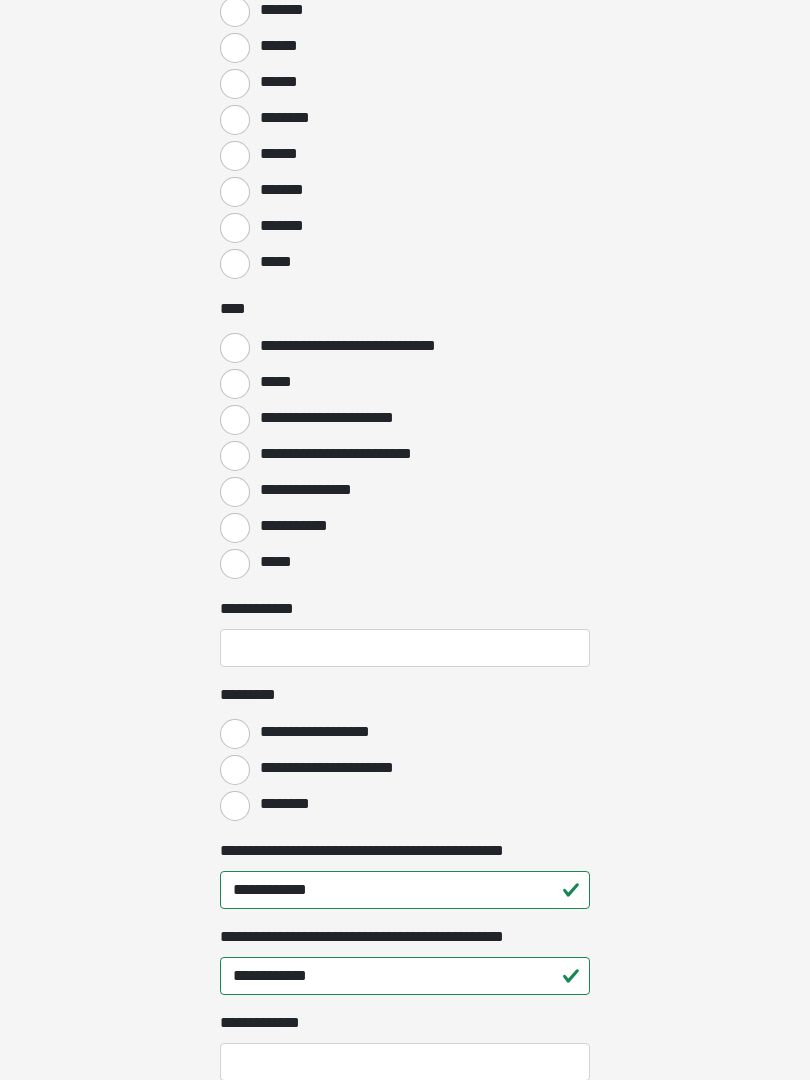 click on "**********" at bounding box center (235, 734) 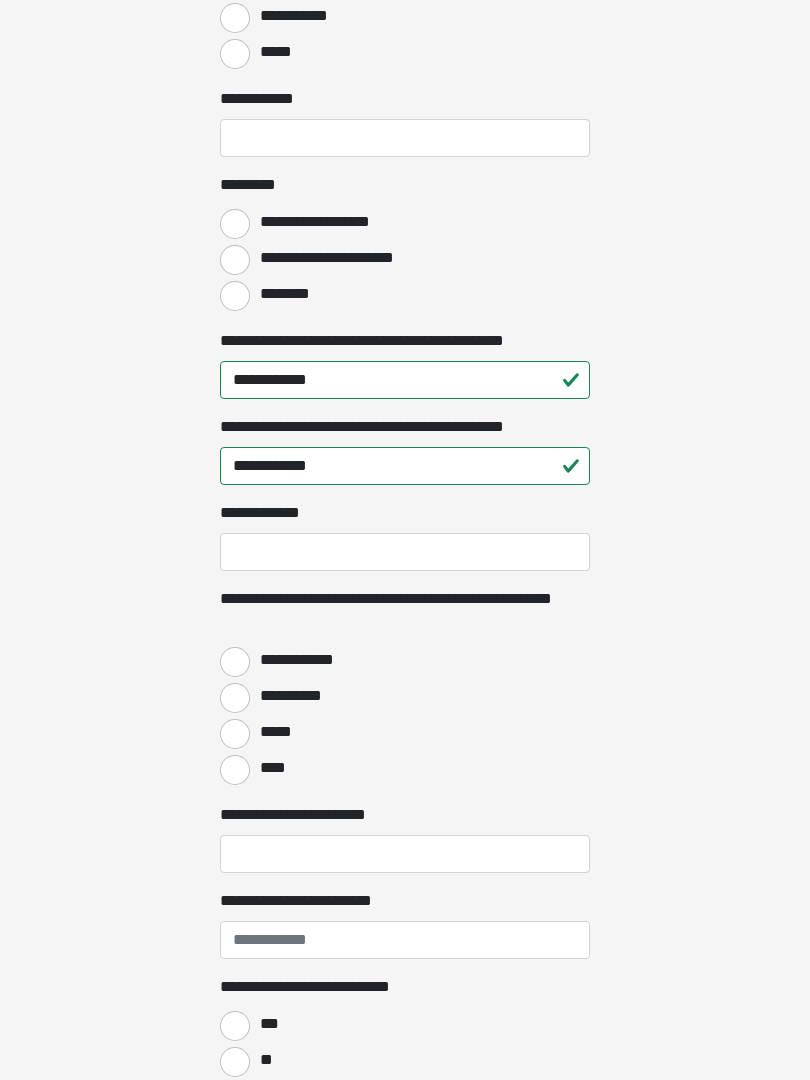 scroll, scrollTop: 2272, scrollLeft: 0, axis: vertical 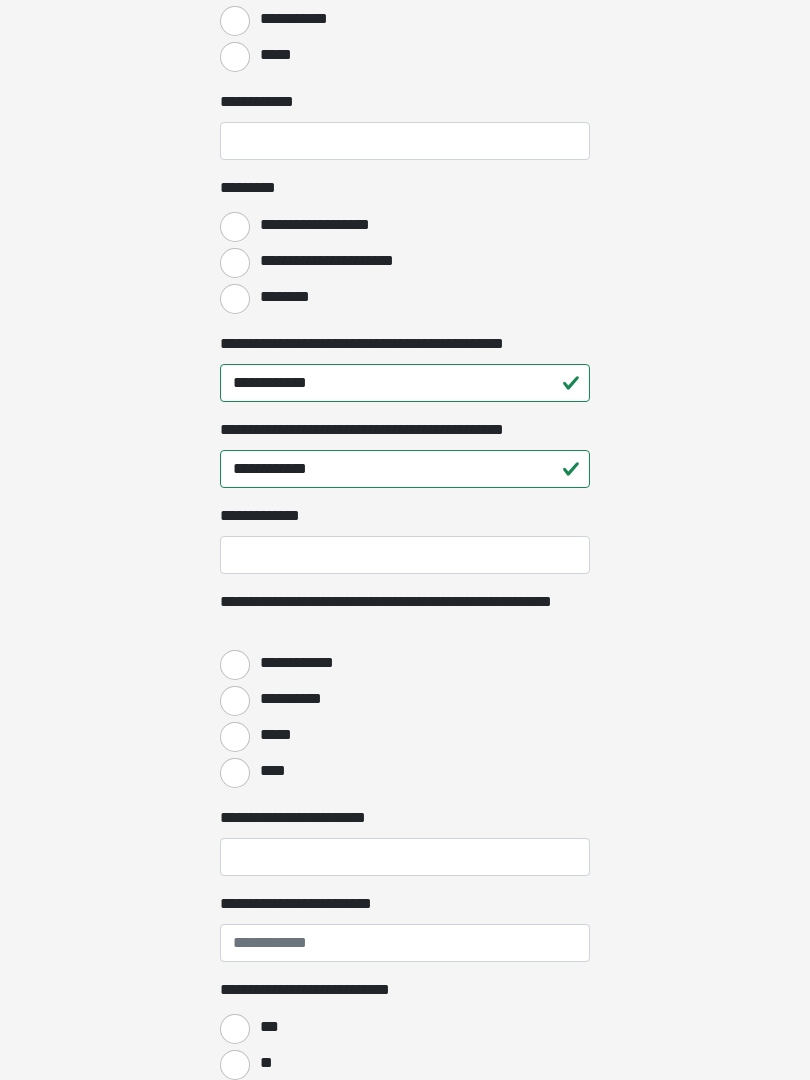 click on "**********" at bounding box center [271, 516] 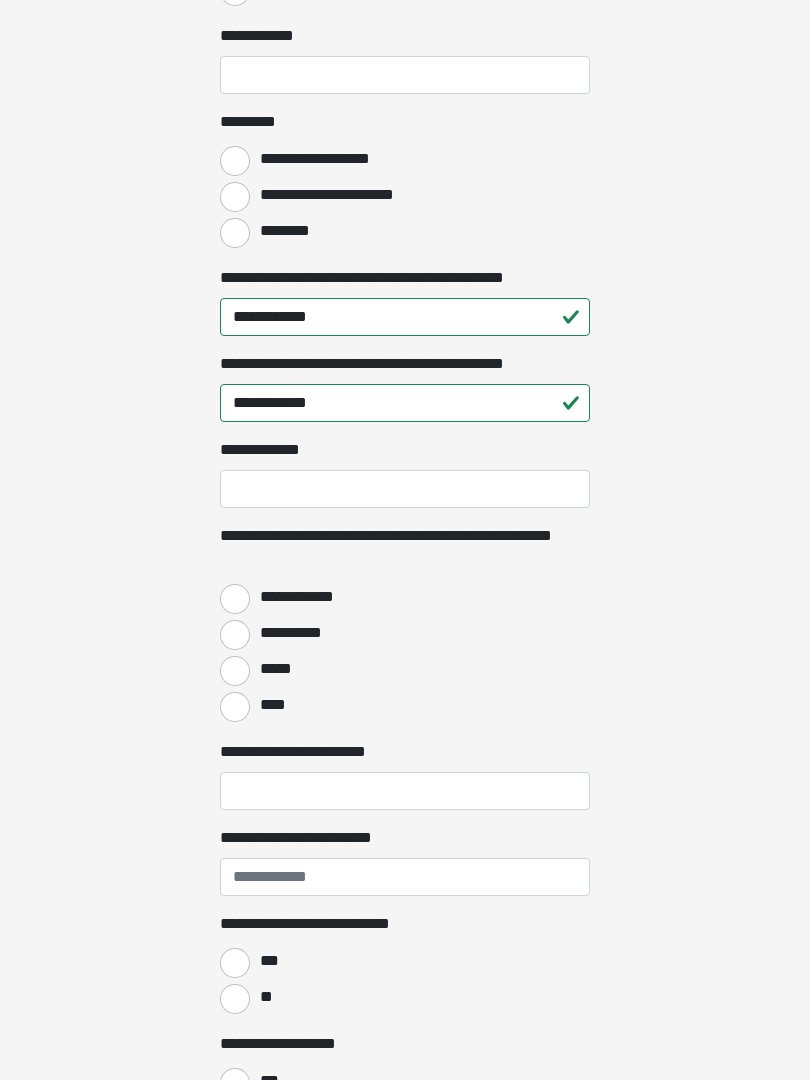 scroll, scrollTop: 2339, scrollLeft: 0, axis: vertical 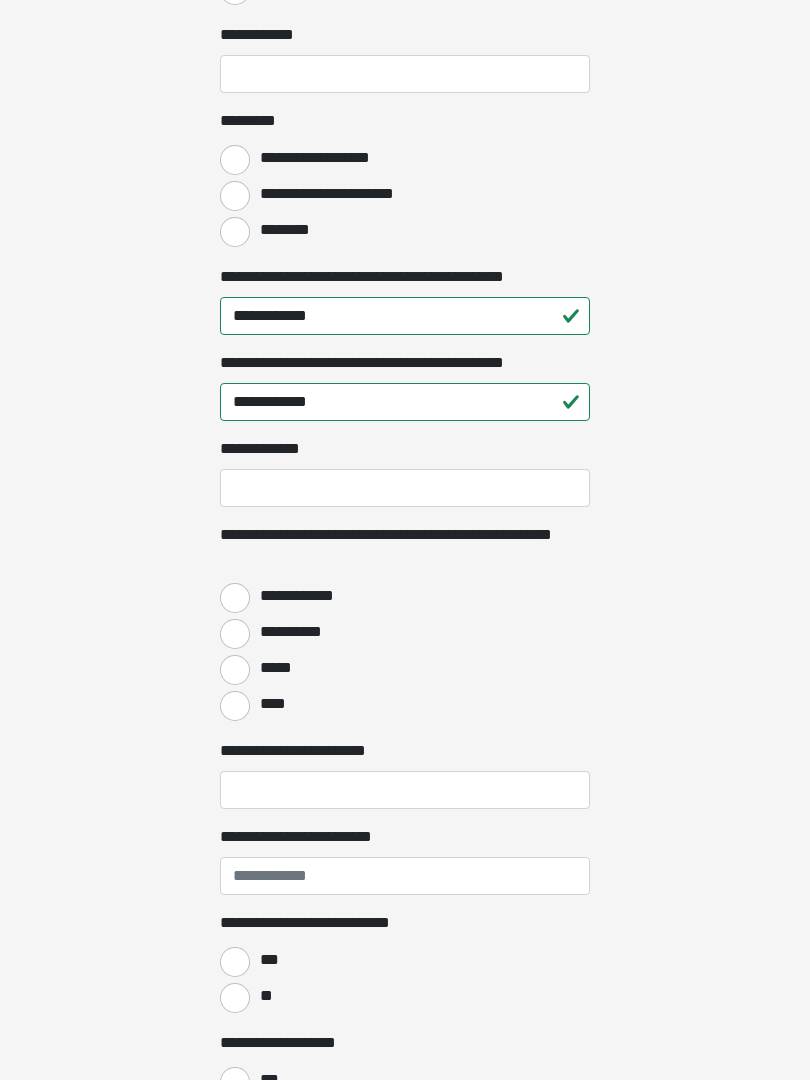 click on "**********" at bounding box center [304, 596] 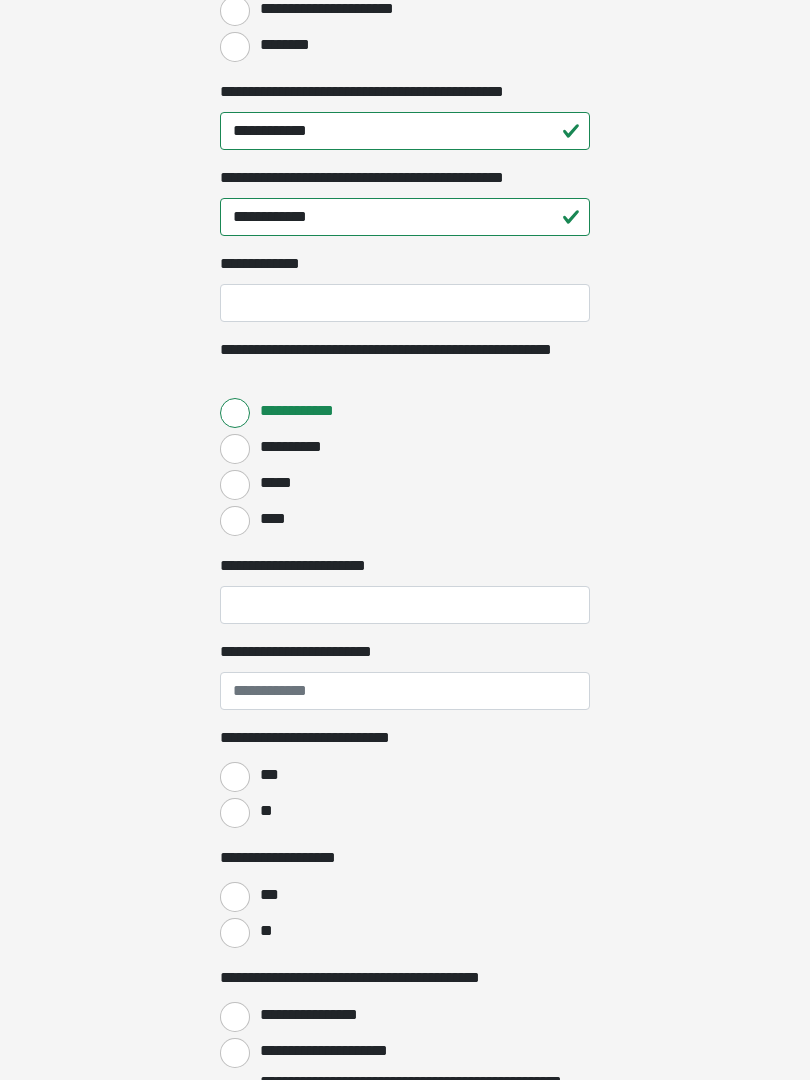 scroll, scrollTop: 2530, scrollLeft: 0, axis: vertical 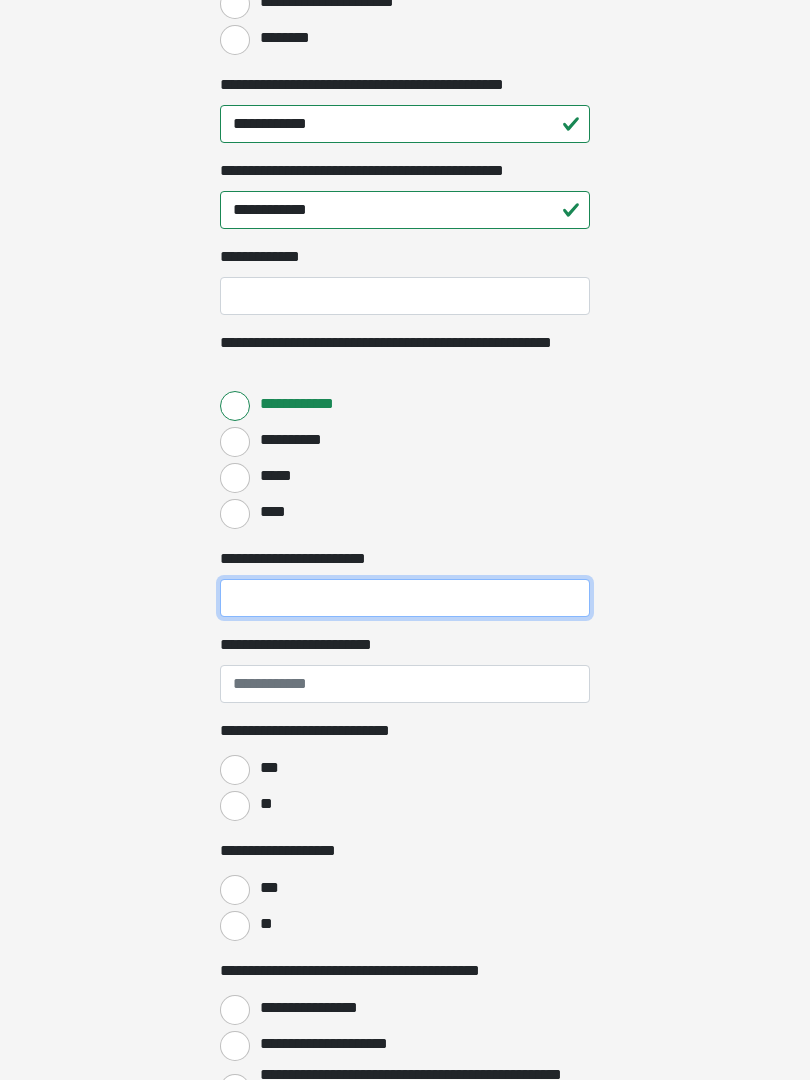click on "**********" at bounding box center (405, 599) 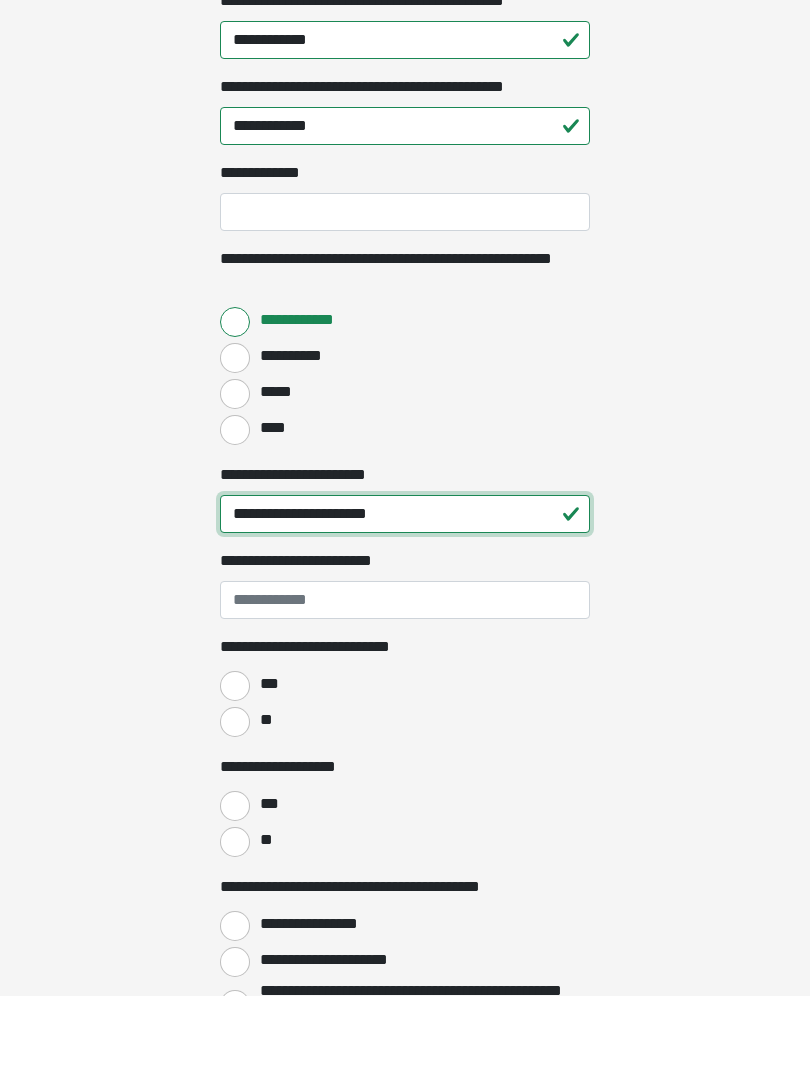 type on "**********" 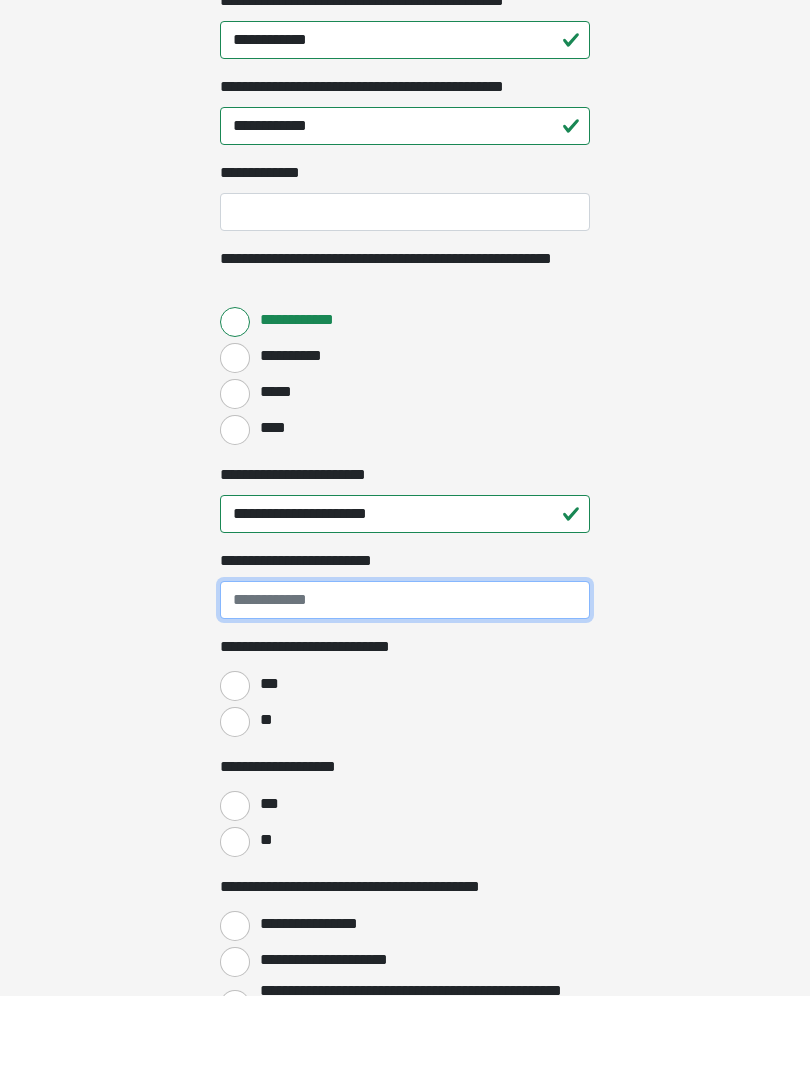 click on "**********" at bounding box center (405, 685) 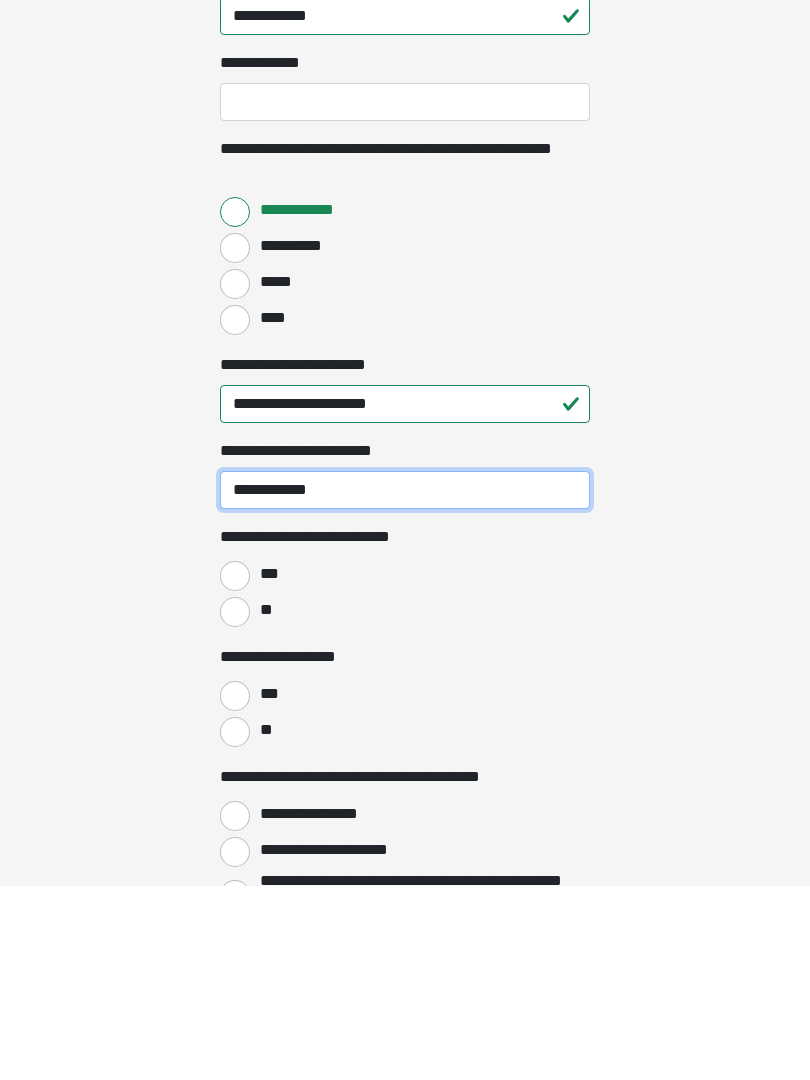type on "**********" 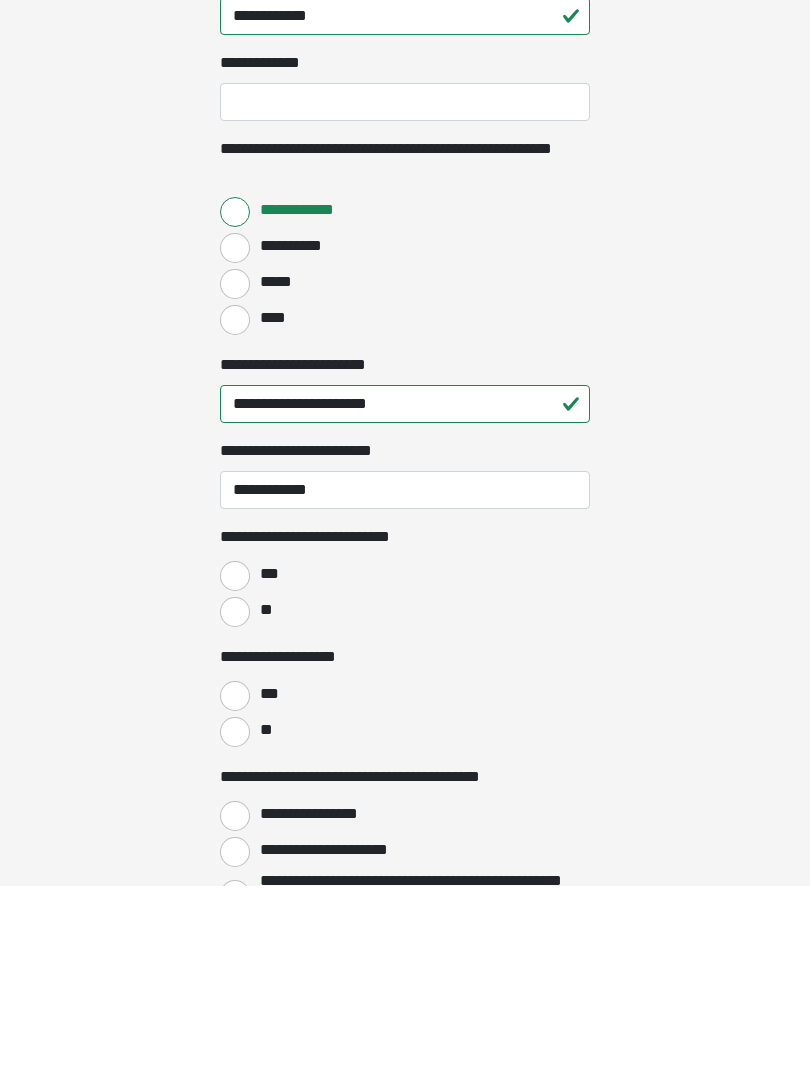 click on "**" at bounding box center (235, 807) 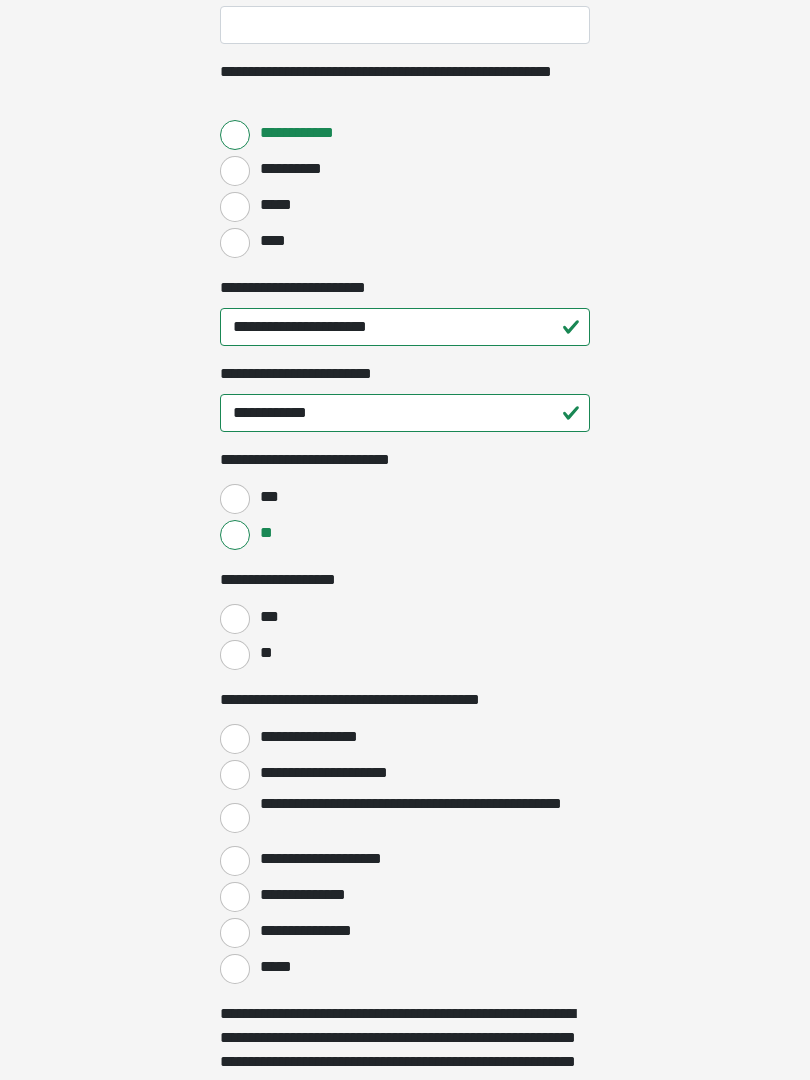 click on "***" at bounding box center [235, 619] 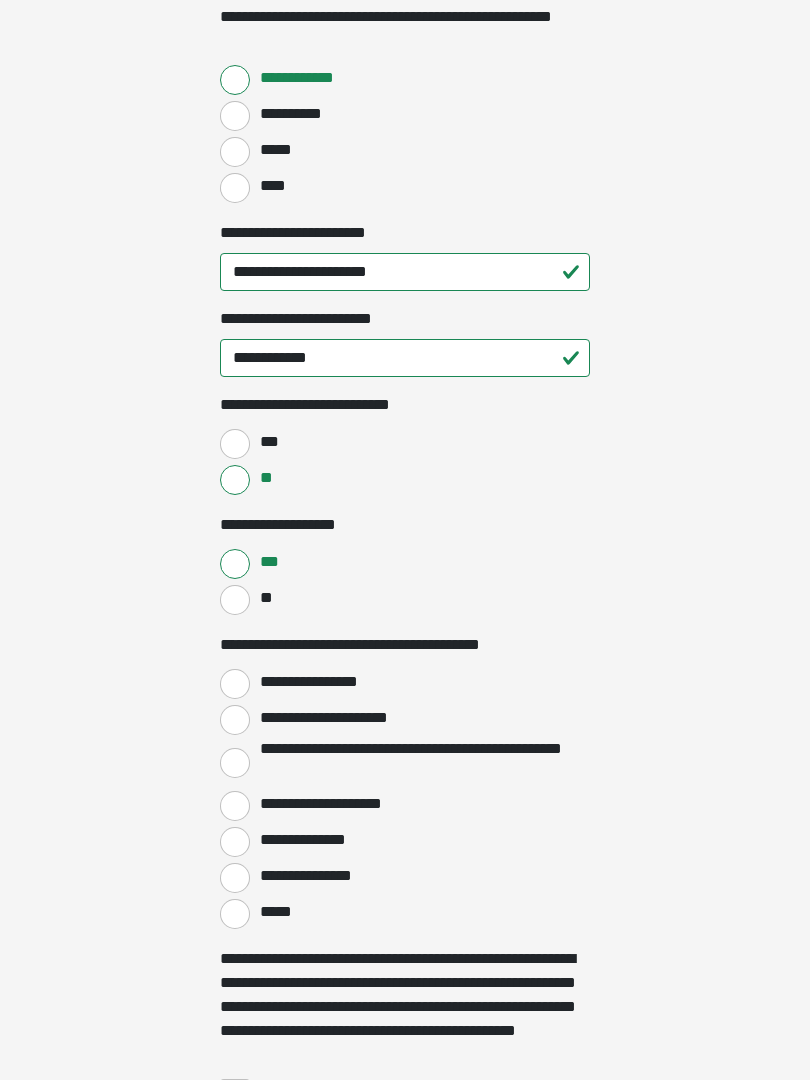 scroll, scrollTop: 2856, scrollLeft: 0, axis: vertical 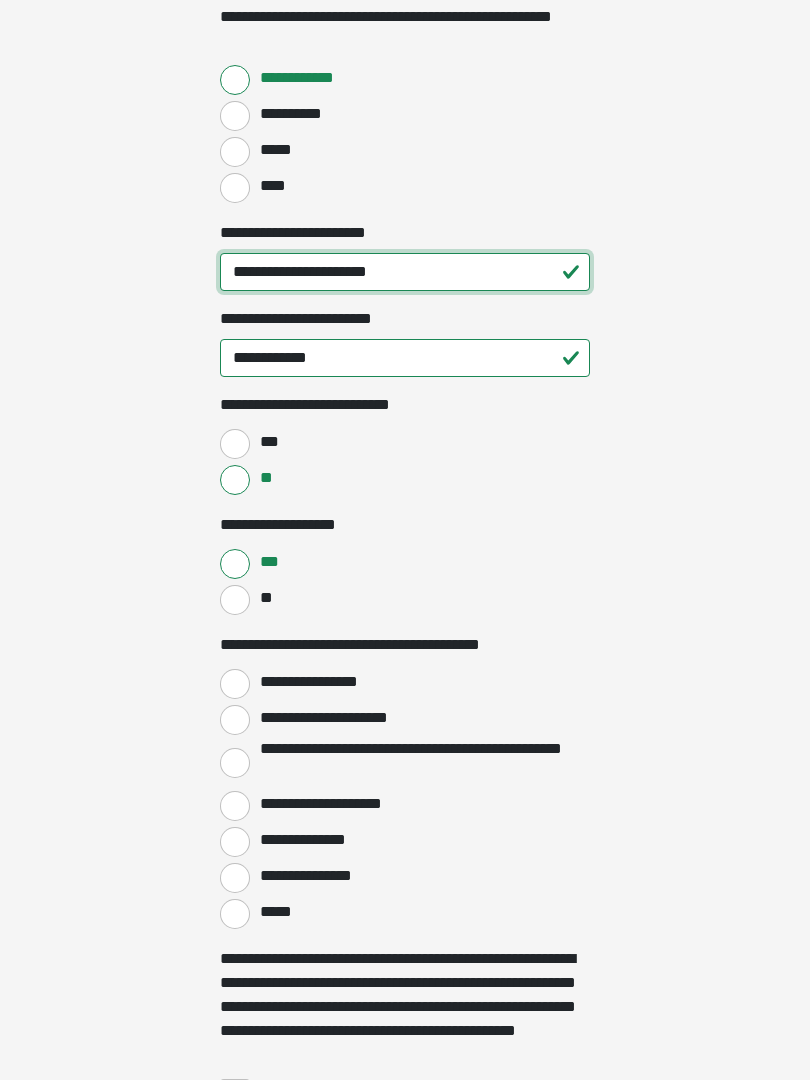 click on "**********" at bounding box center [405, 273] 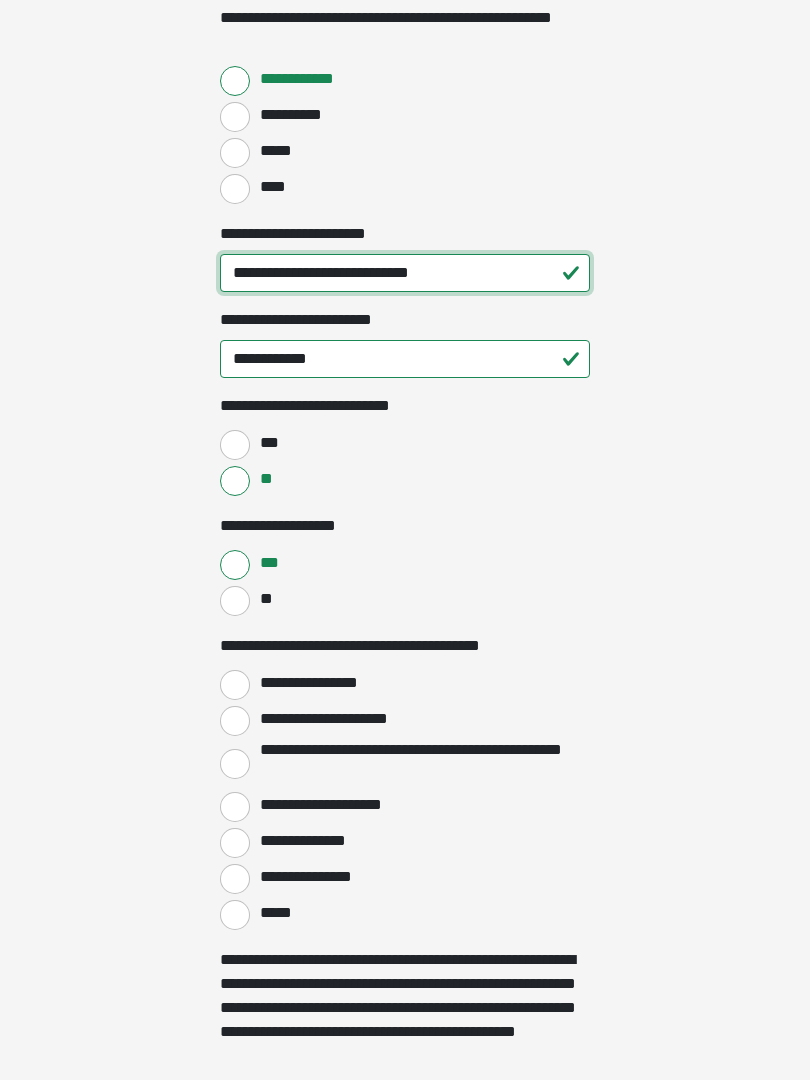 type on "**********" 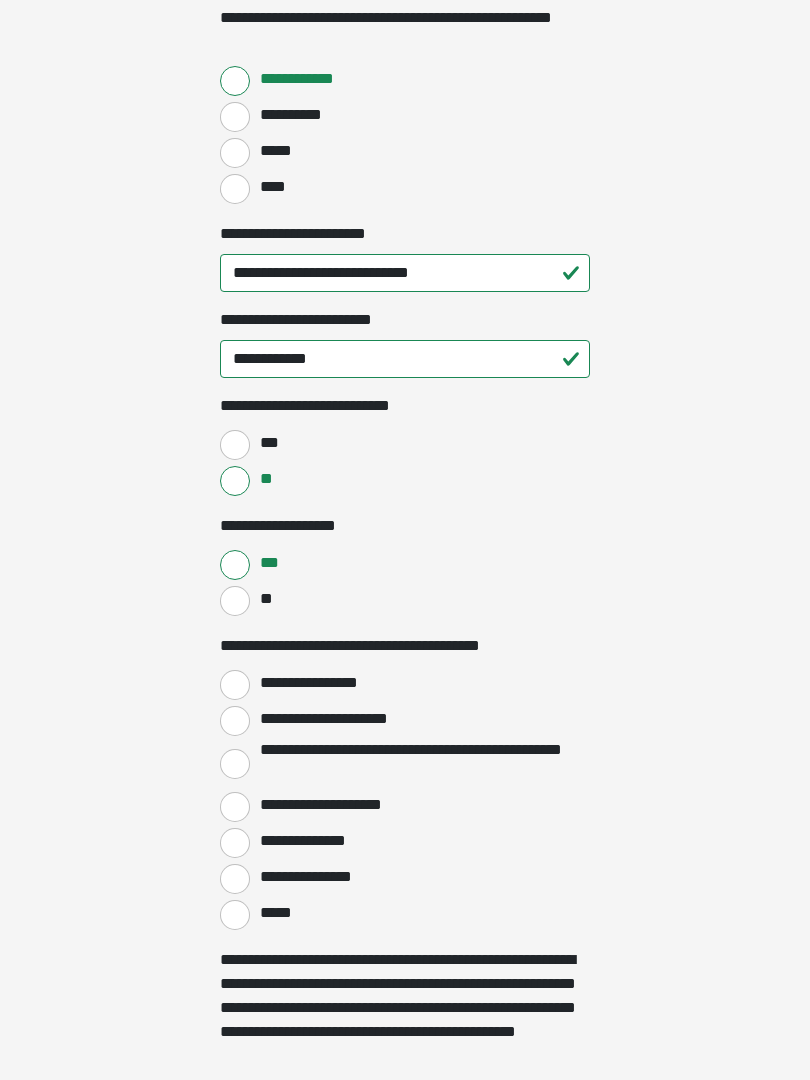 click on "**********" at bounding box center (405, -2316) 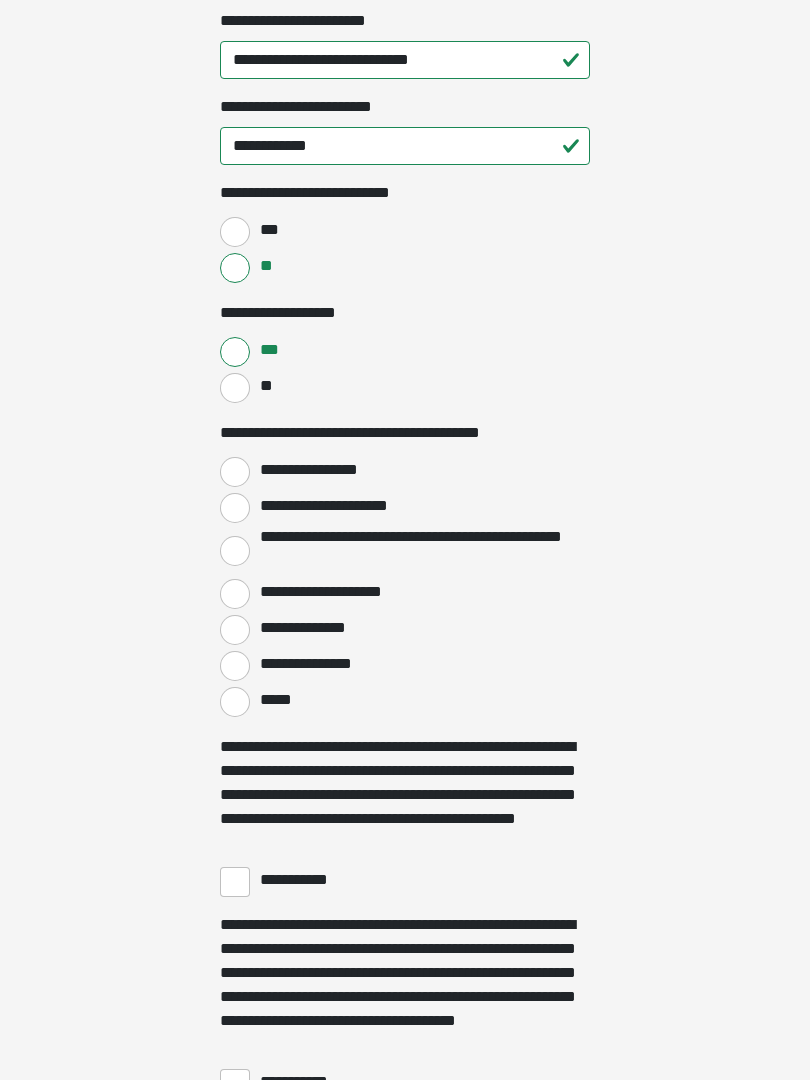scroll, scrollTop: 3082, scrollLeft: 0, axis: vertical 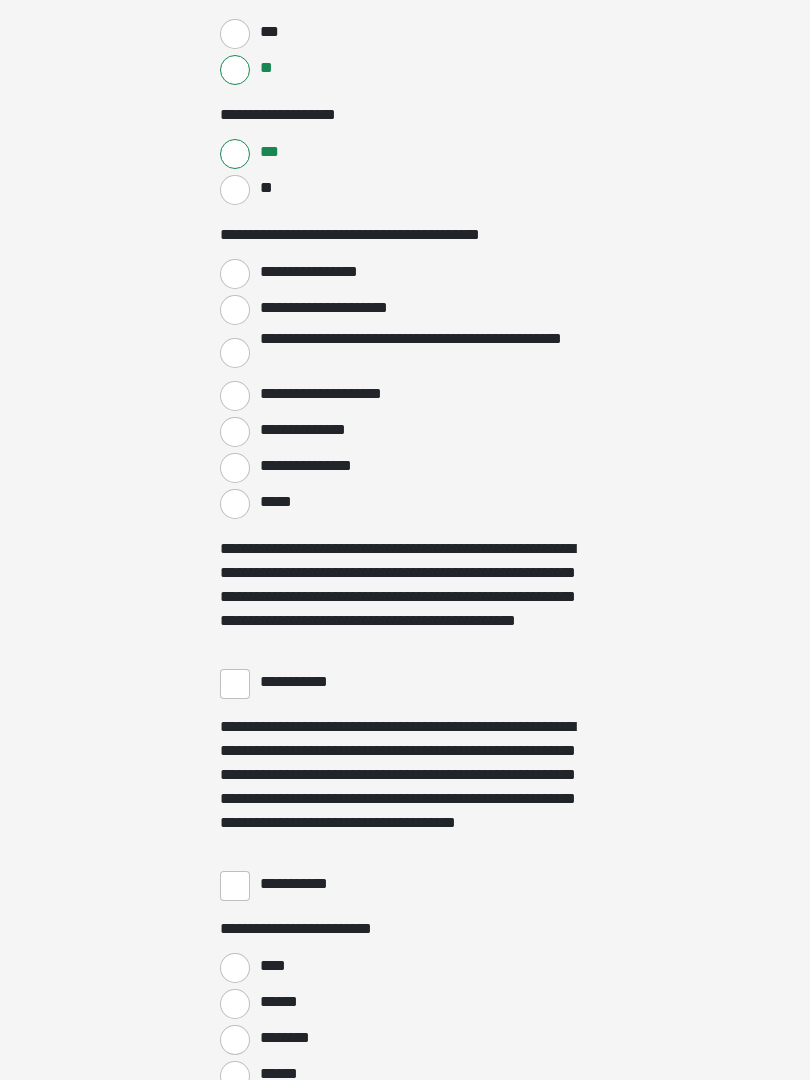 click on "**********" at bounding box center (405, -2726) 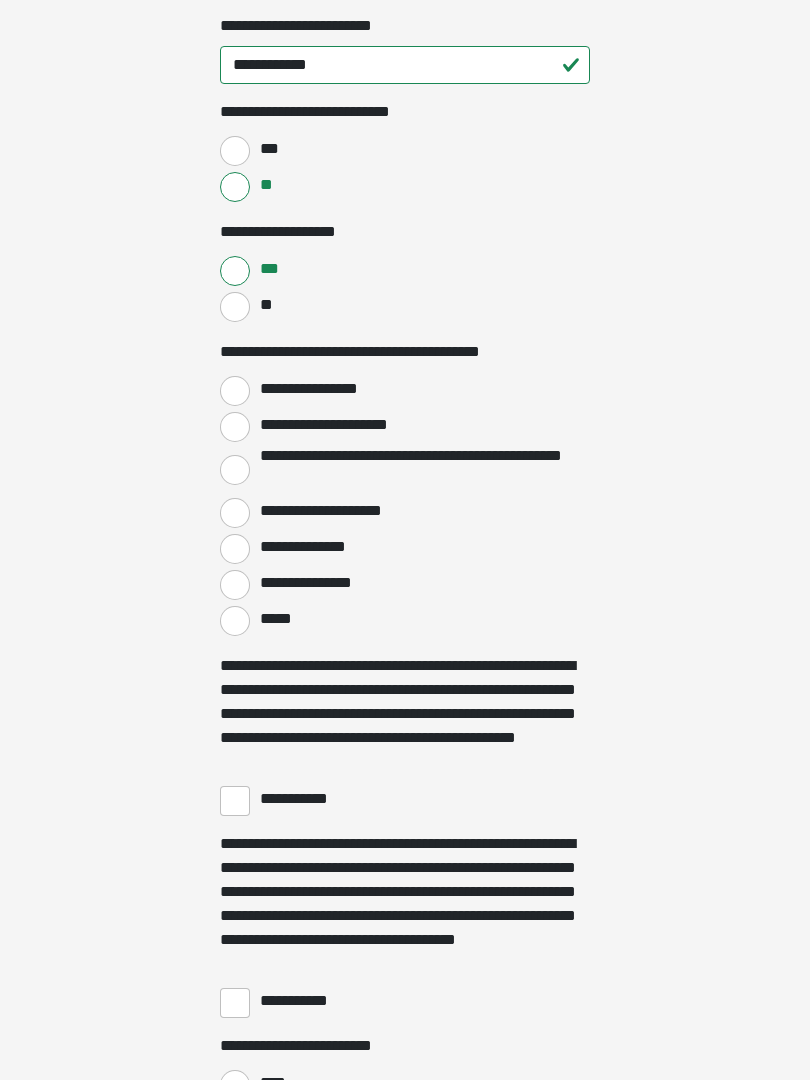 scroll, scrollTop: 3168, scrollLeft: 0, axis: vertical 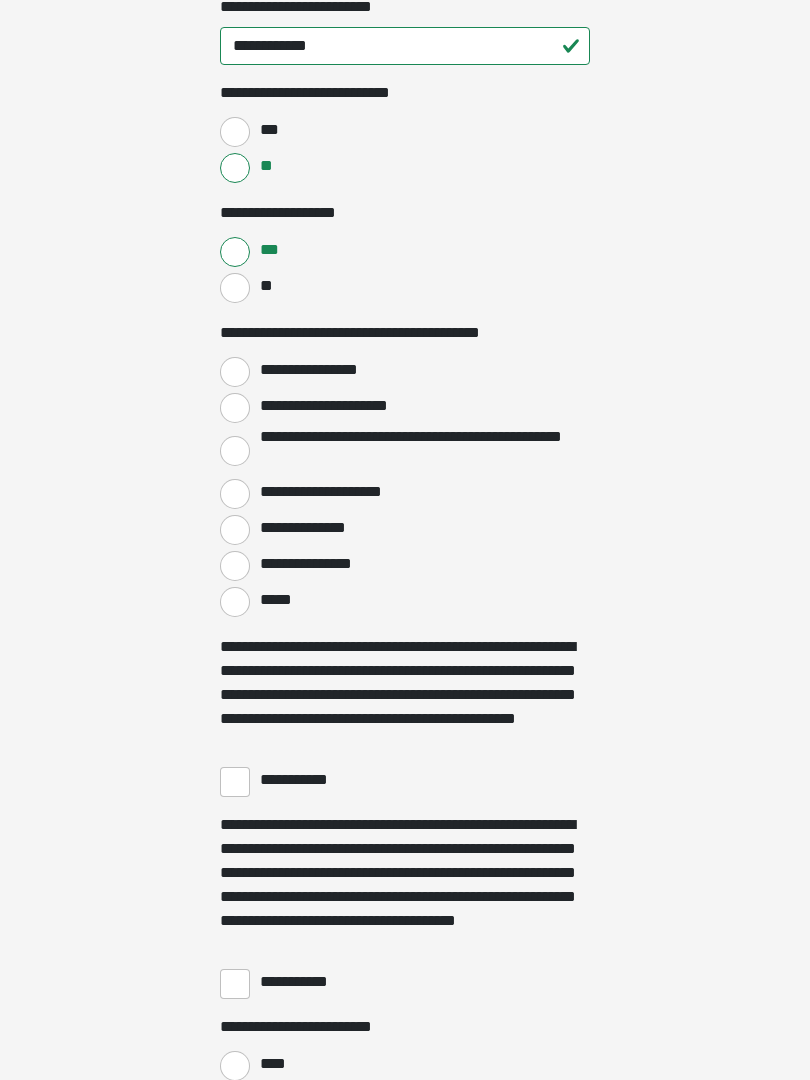 click on "**********" at bounding box center (235, 783) 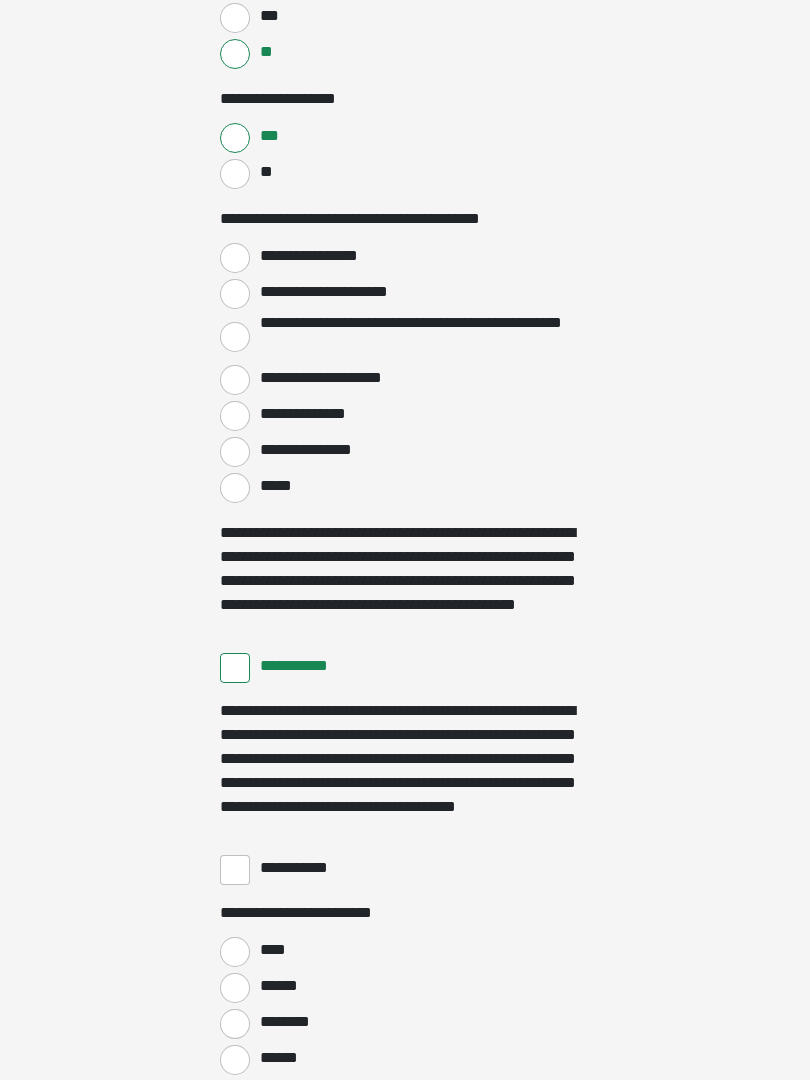 click on "**********" at bounding box center (235, 870) 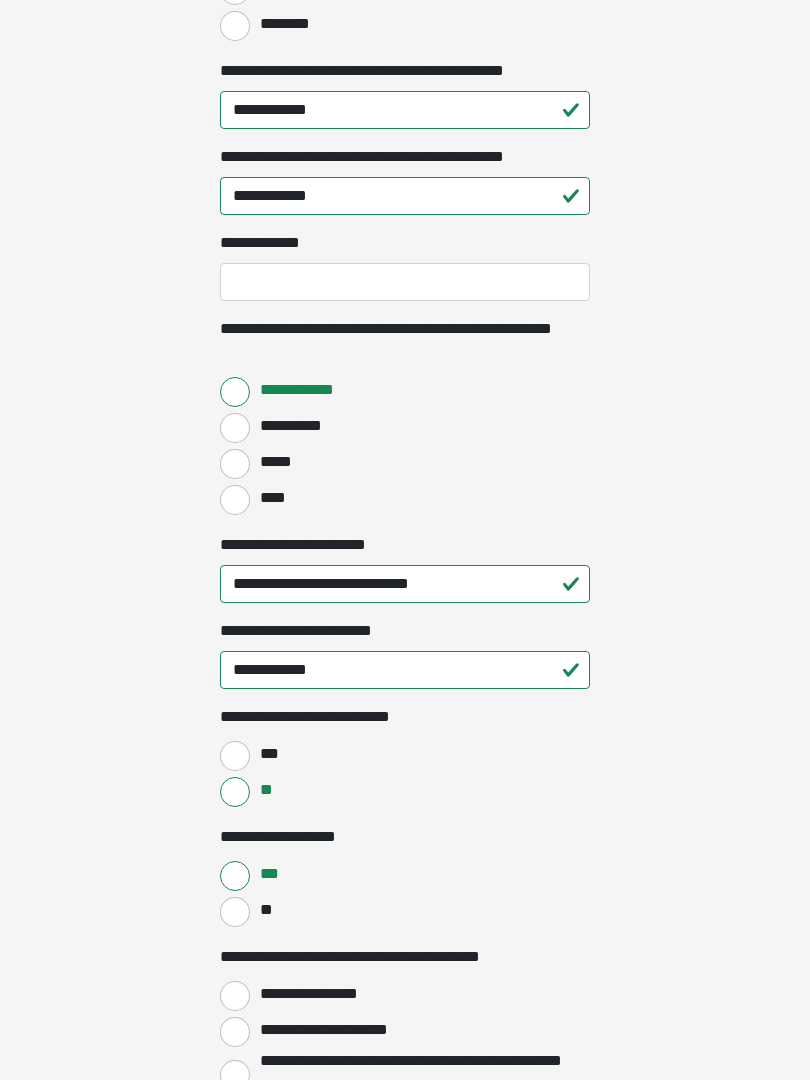 scroll, scrollTop: 2537, scrollLeft: 0, axis: vertical 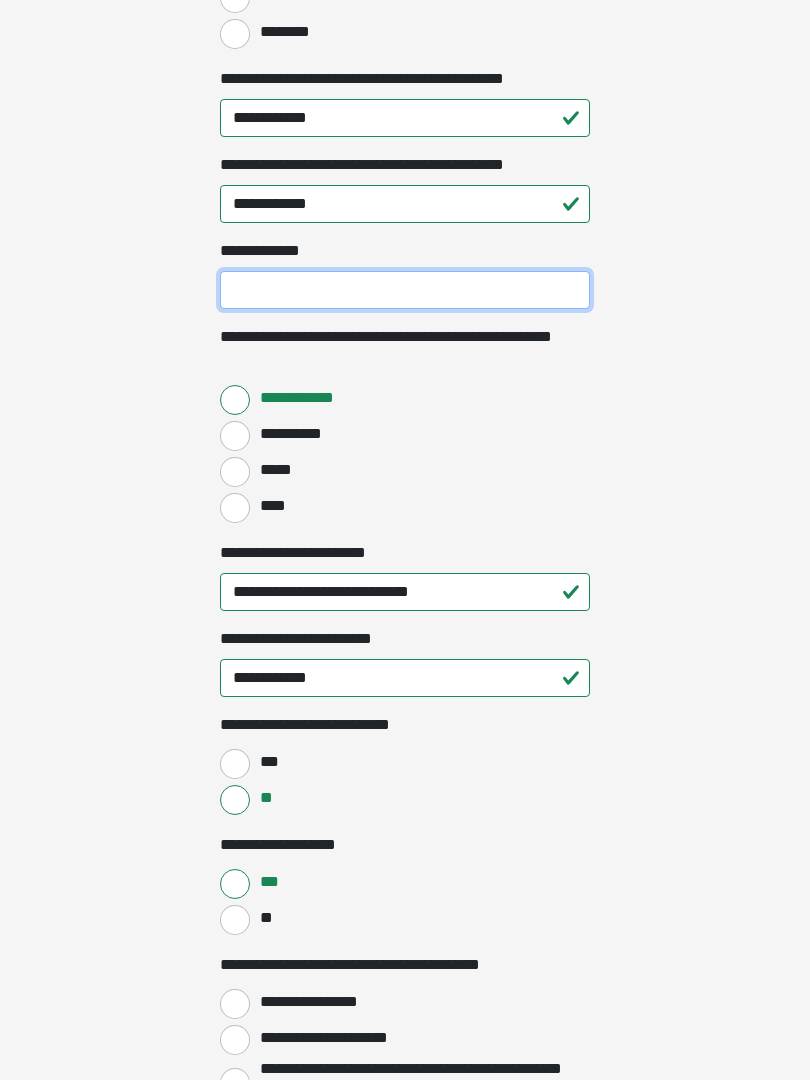 click on "**********" at bounding box center [405, 290] 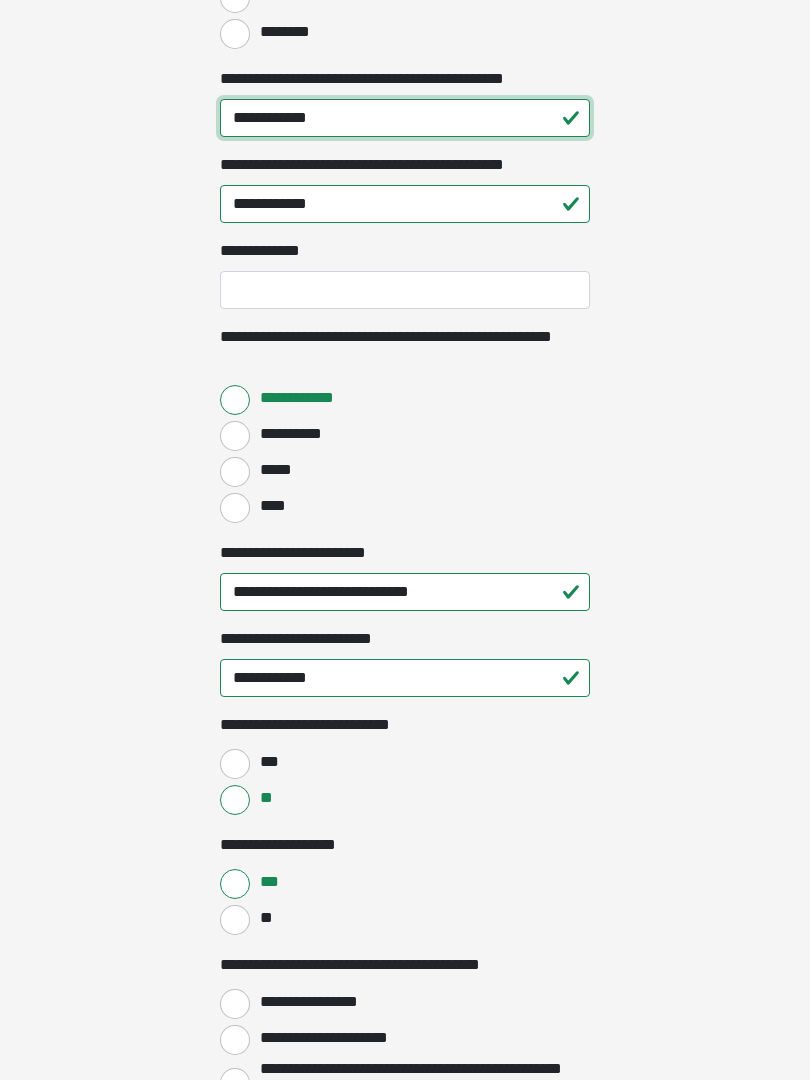 click on "**********" at bounding box center [405, 118] 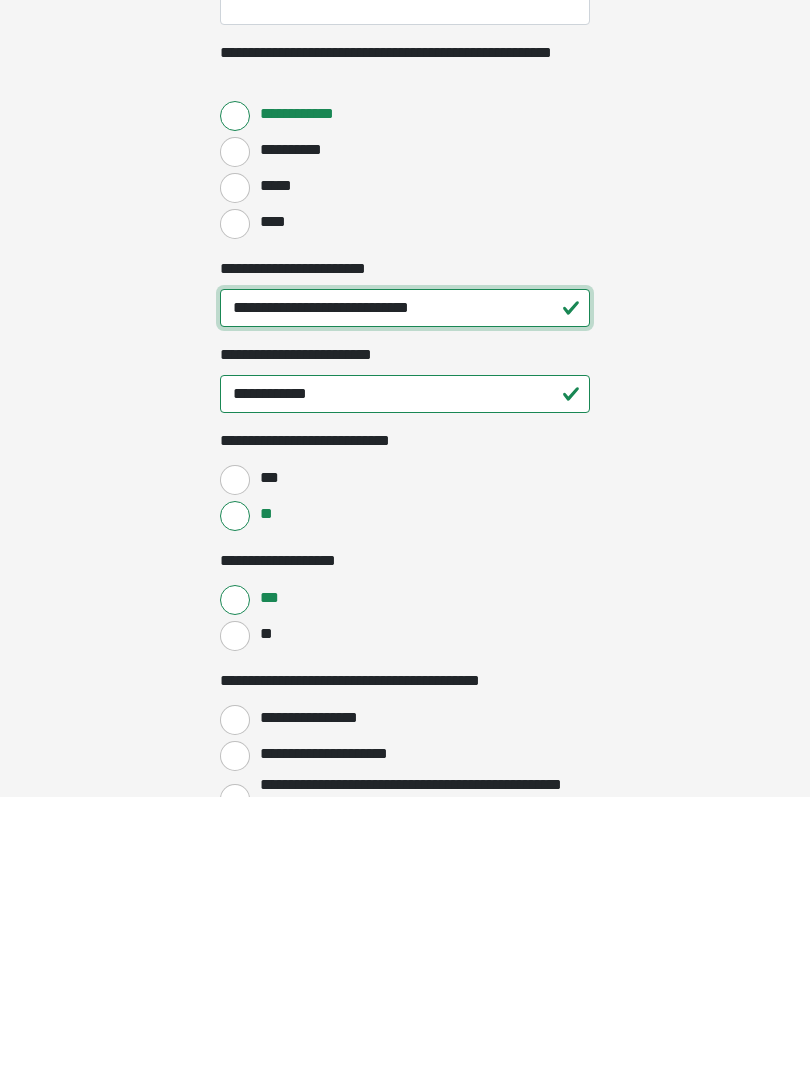 click on "**********" at bounding box center [405, 592] 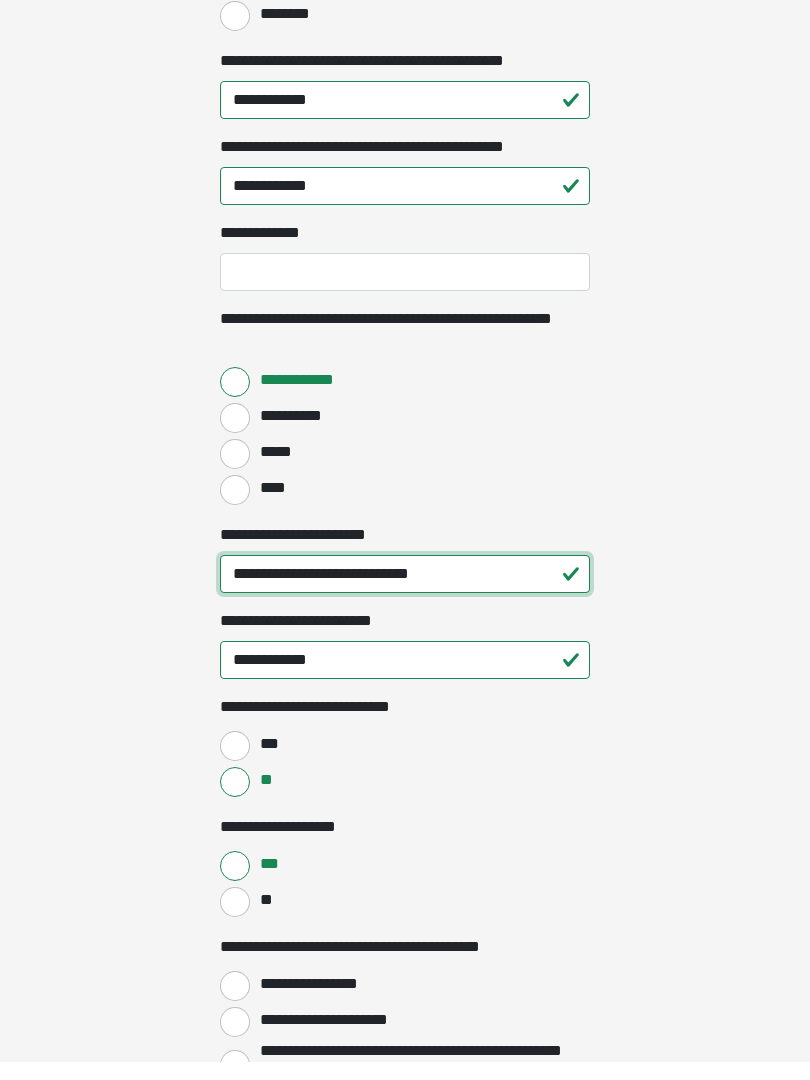 type on "**********" 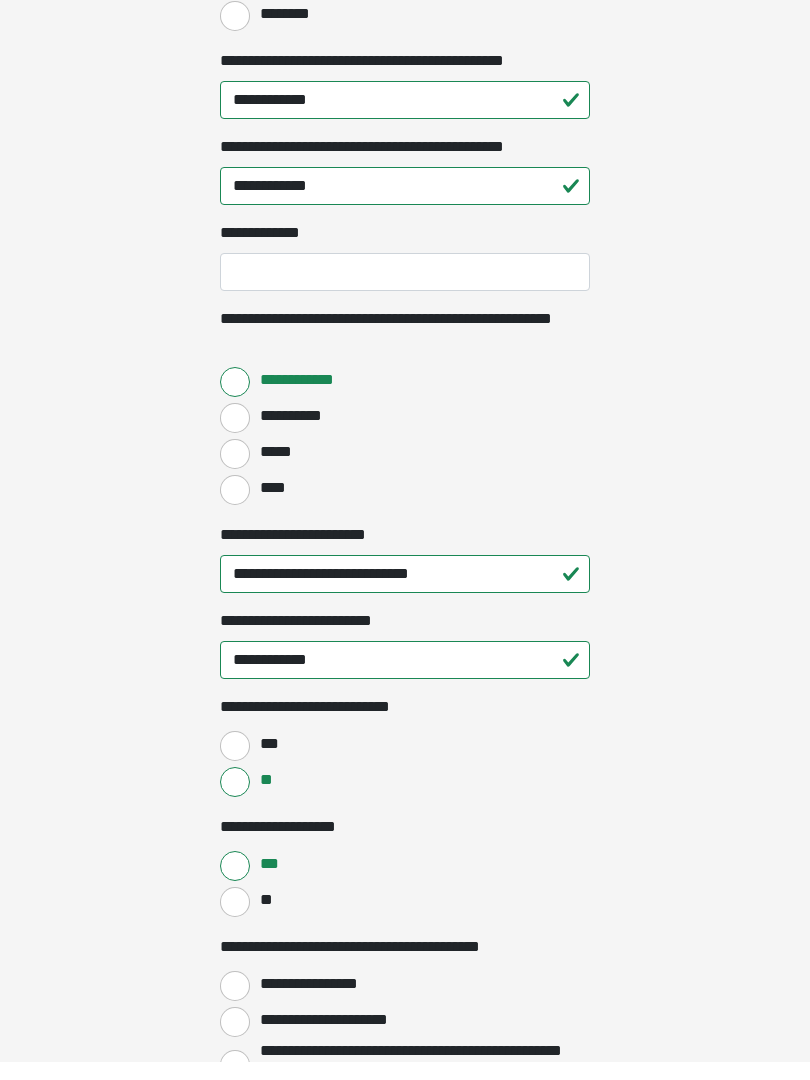 click on "**********" at bounding box center (405, 290) 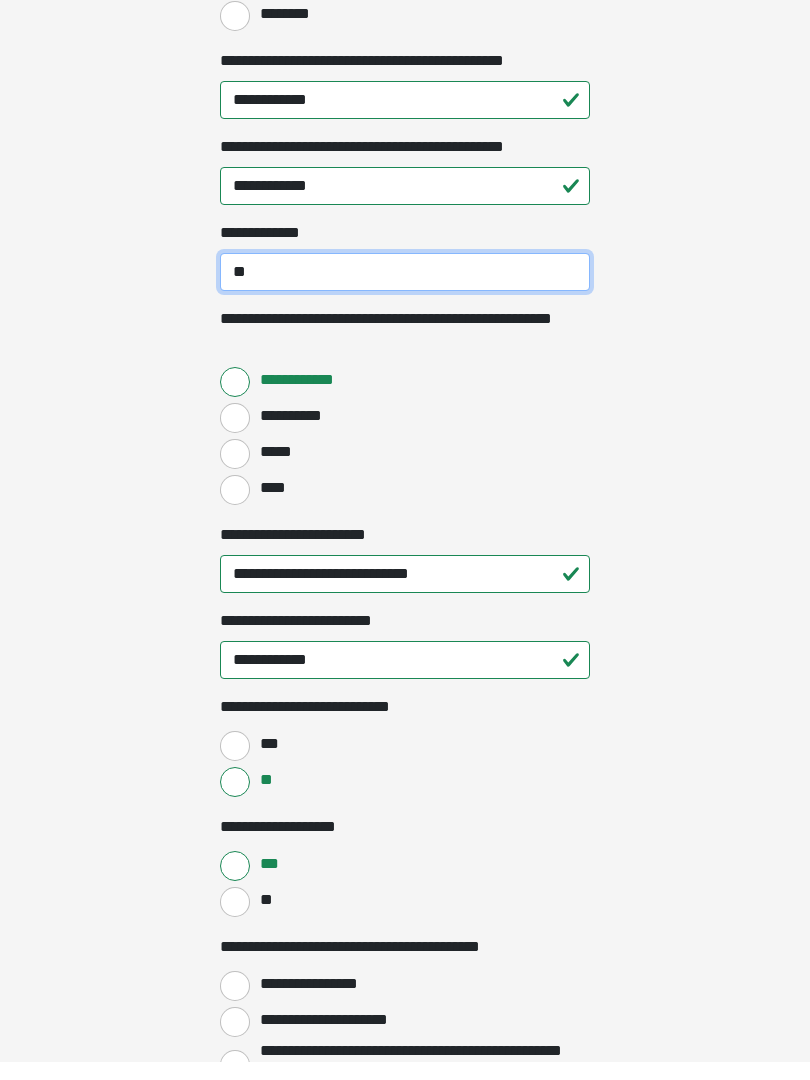 type on "*" 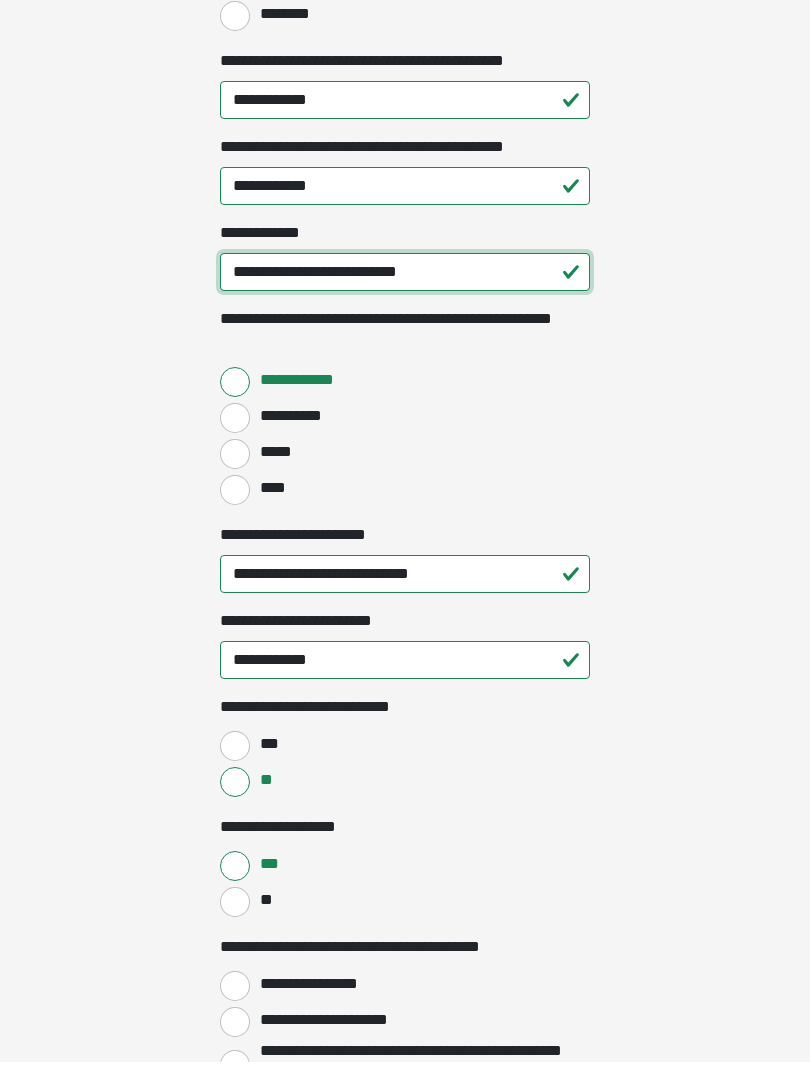 click on "**********" at bounding box center [405, 290] 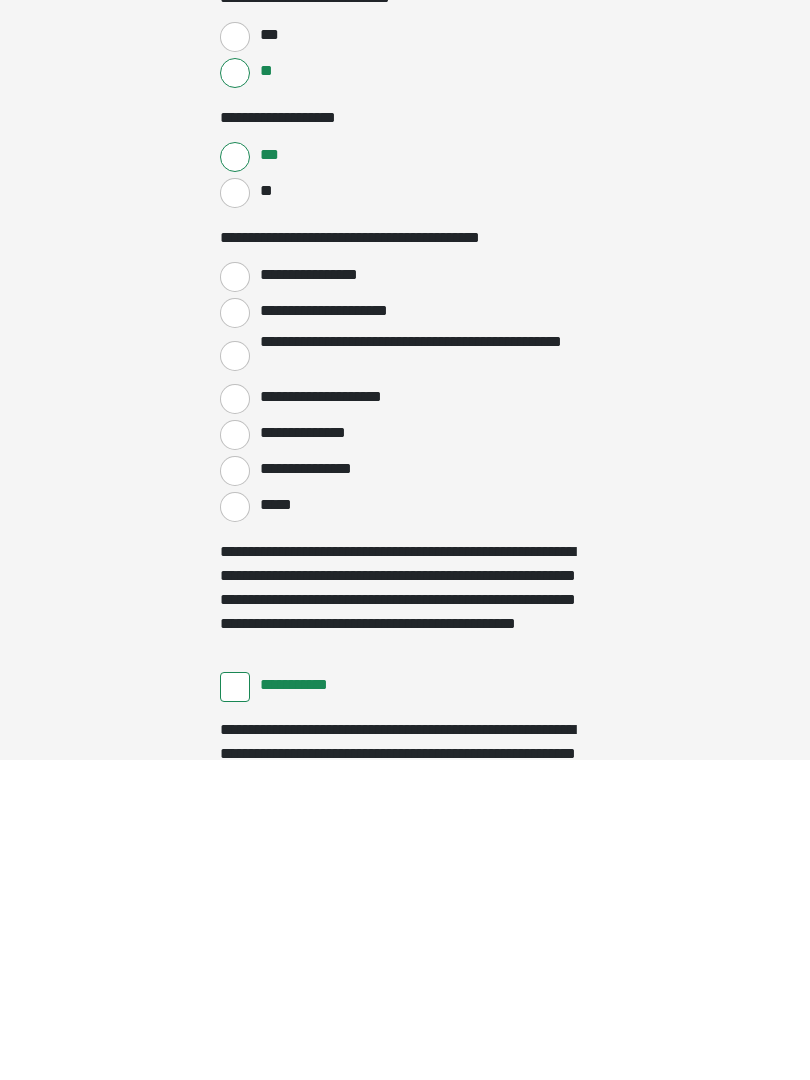 scroll, scrollTop: 2947, scrollLeft: 0, axis: vertical 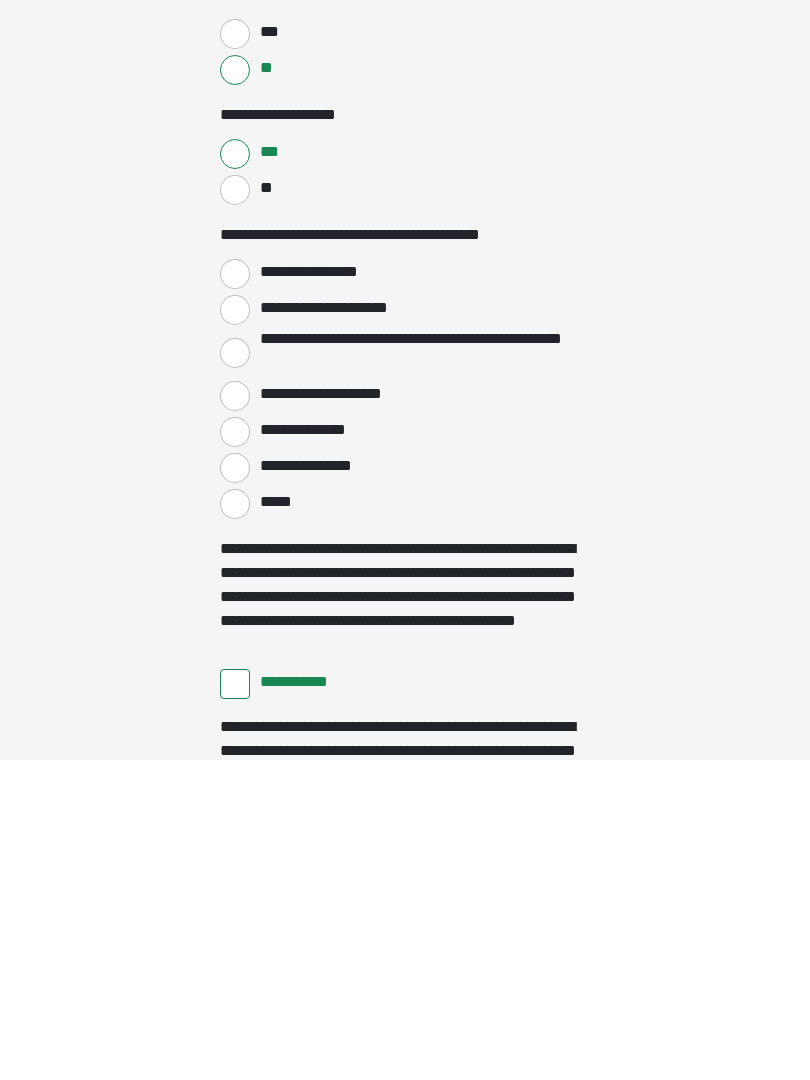 type on "**********" 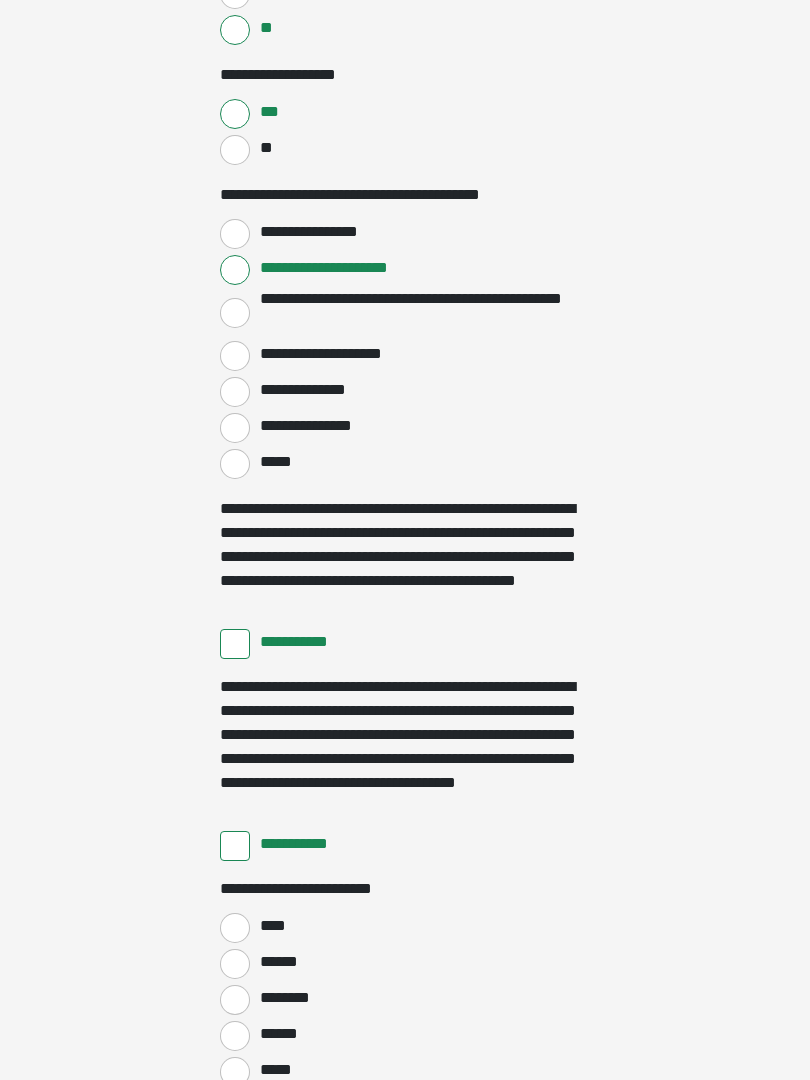 scroll, scrollTop: 3483, scrollLeft: 0, axis: vertical 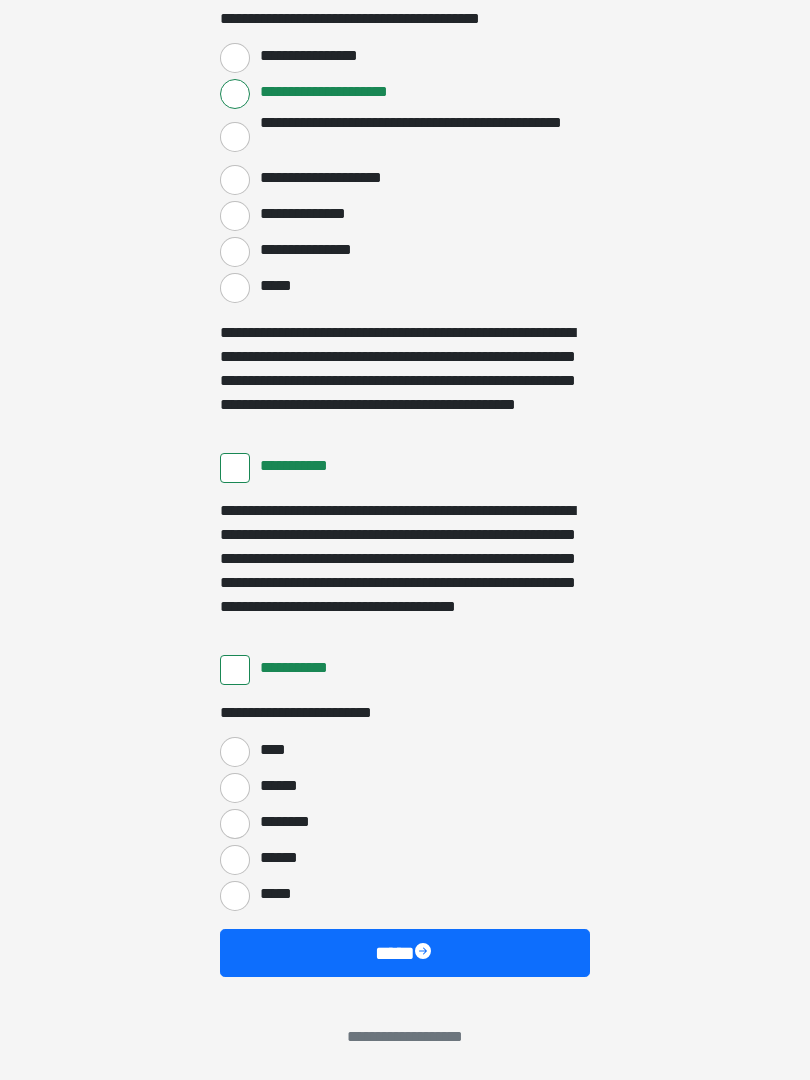 click on "******" at bounding box center (278, 786) 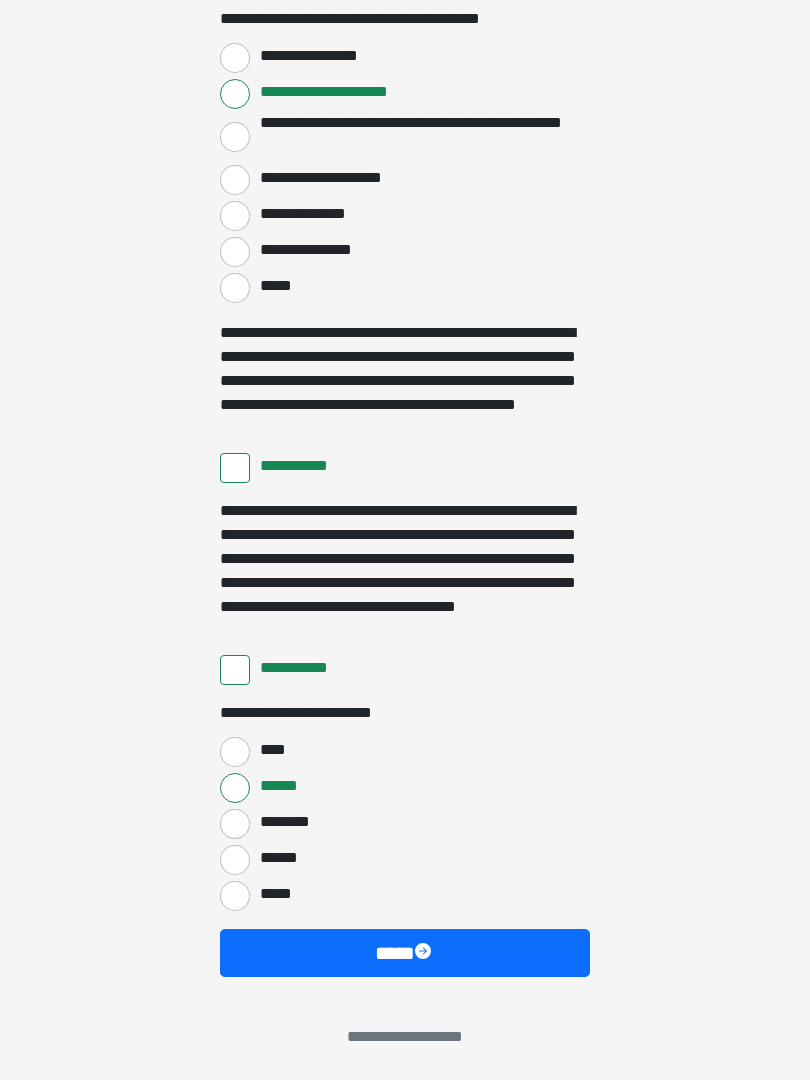click on "****" at bounding box center [405, 953] 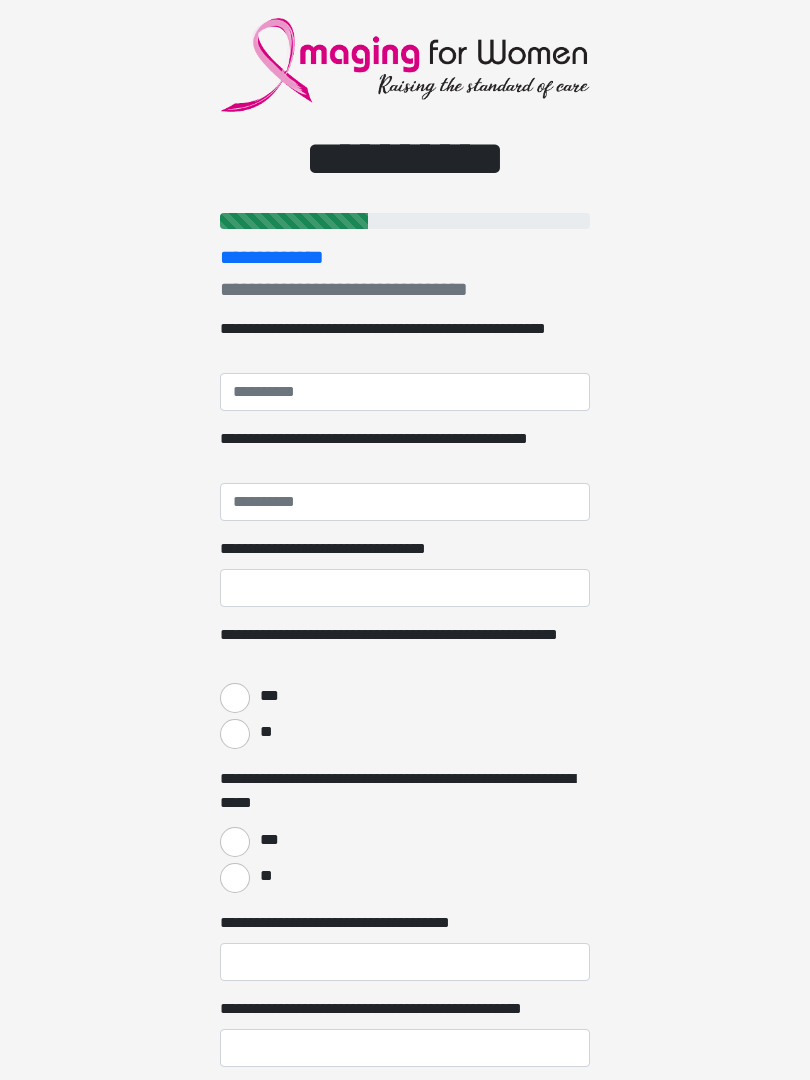 scroll, scrollTop: 0, scrollLeft: 0, axis: both 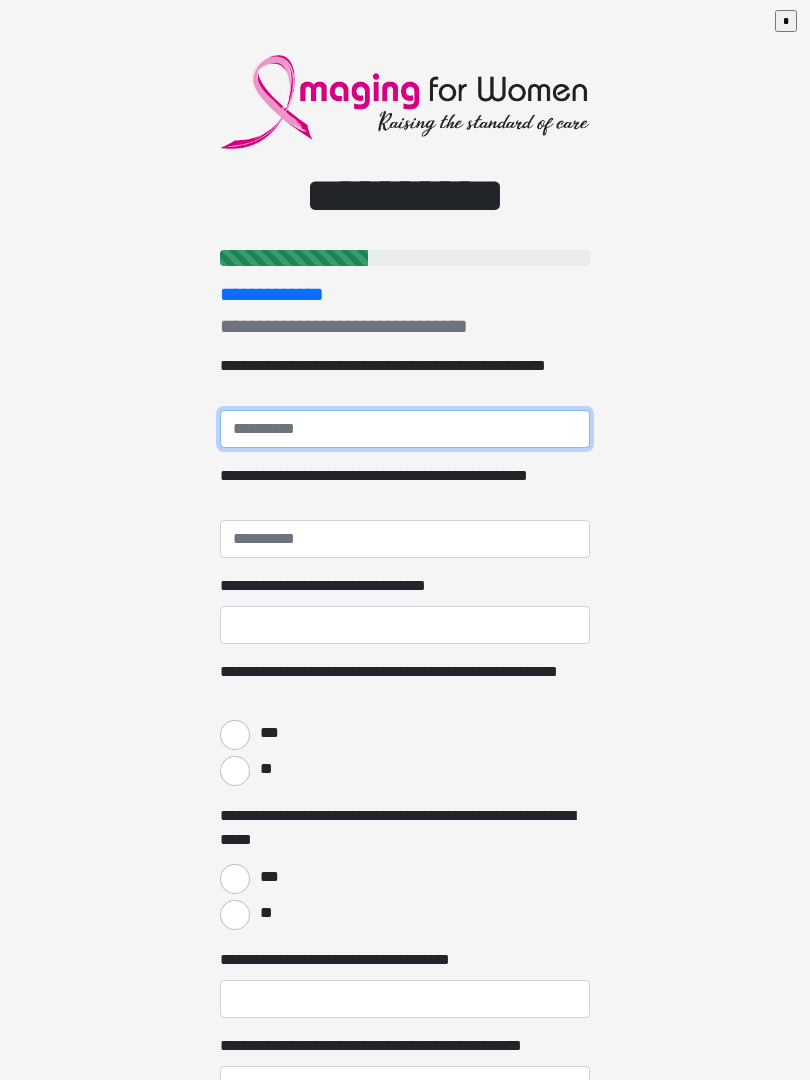 click on "**********" at bounding box center (405, 429) 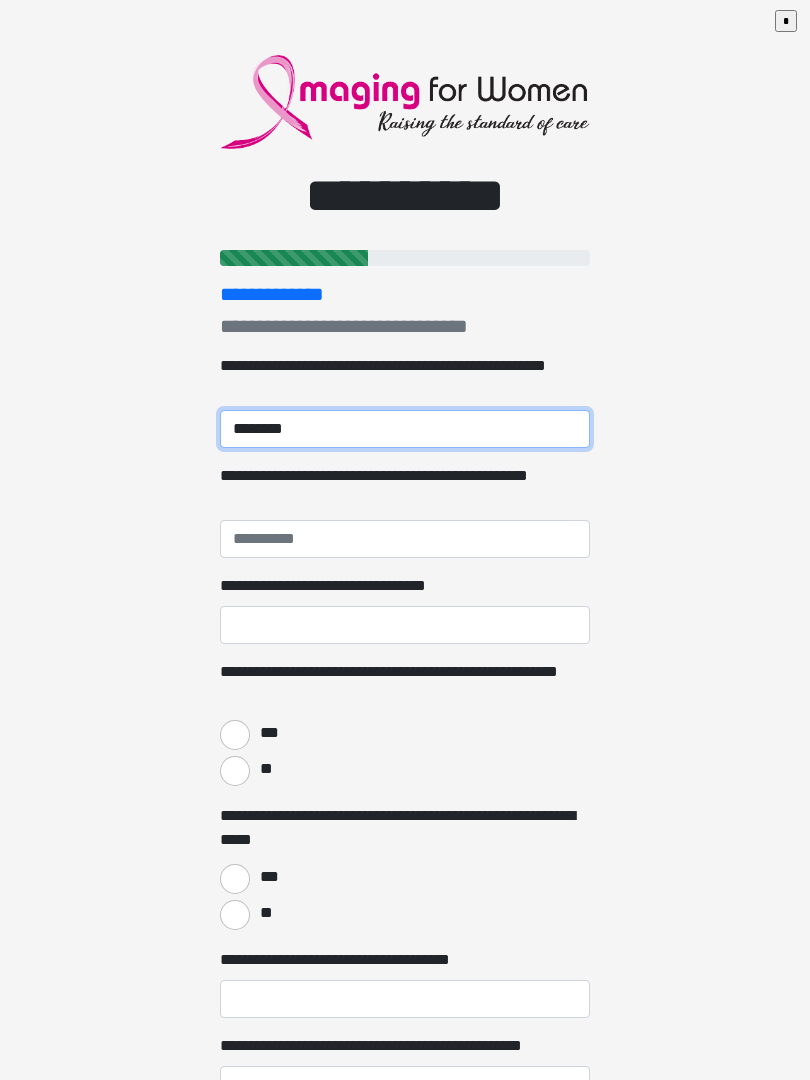 type on "********" 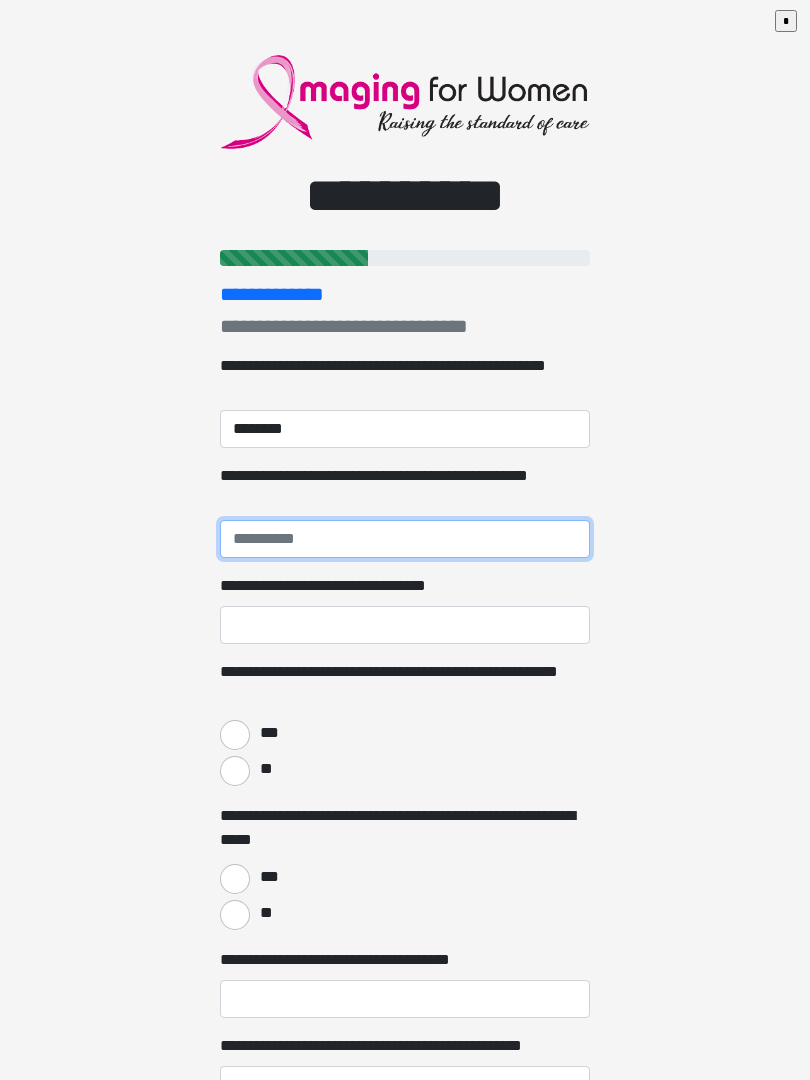click on "**********" at bounding box center (405, 539) 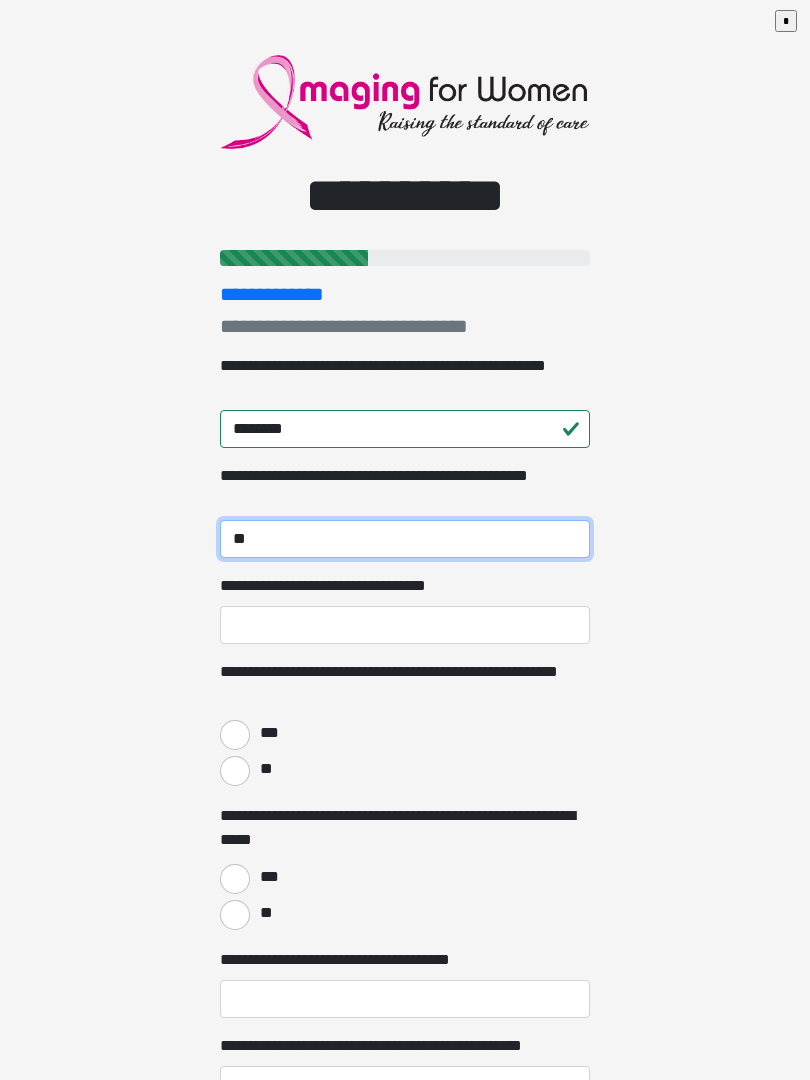type on "*" 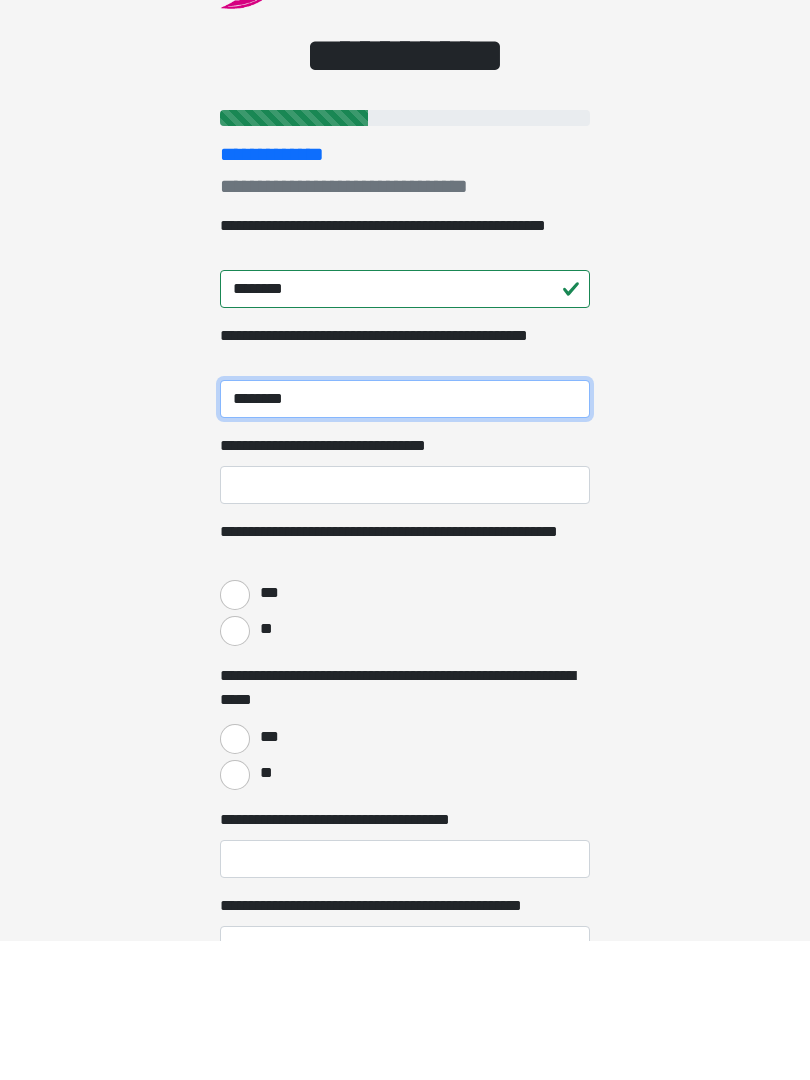 type on "********" 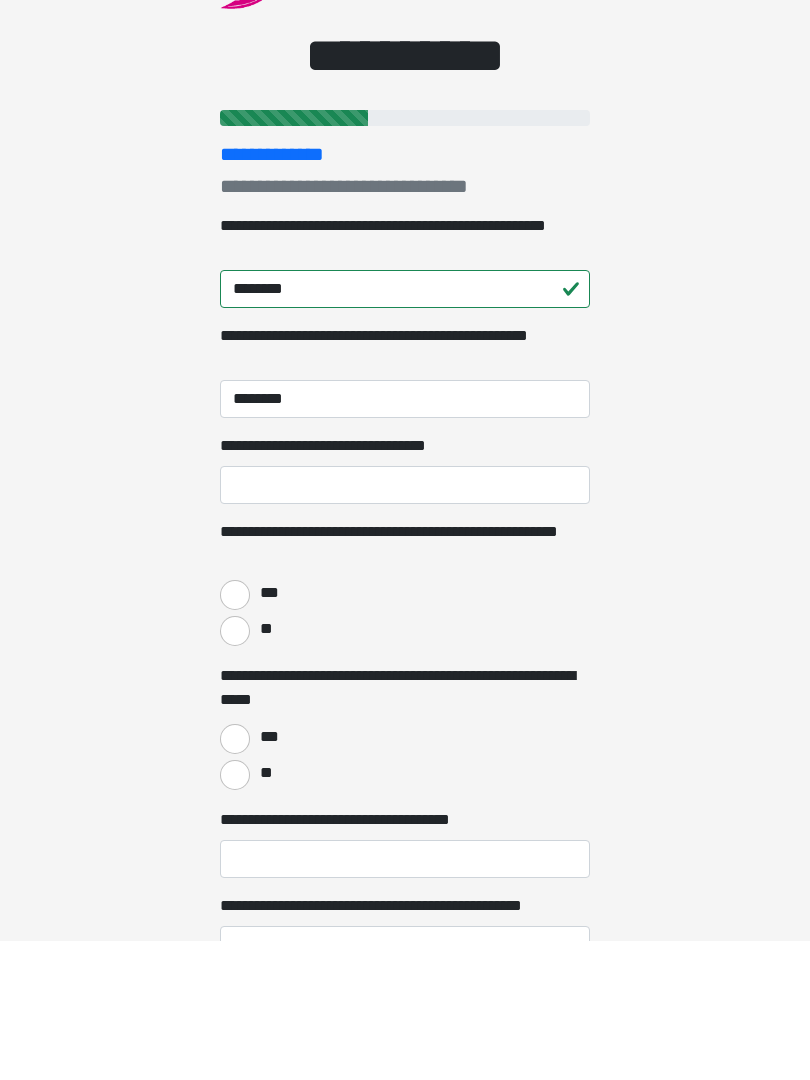 click on "**********" at bounding box center [405, 625] 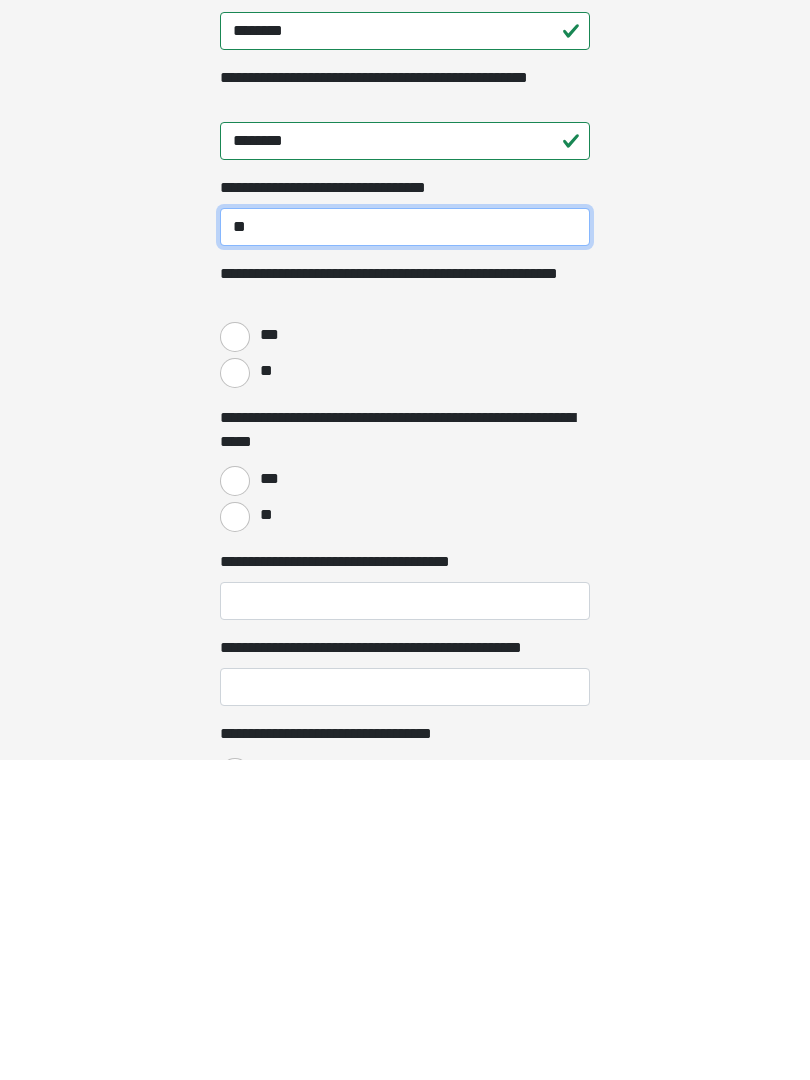 scroll, scrollTop: 81, scrollLeft: 0, axis: vertical 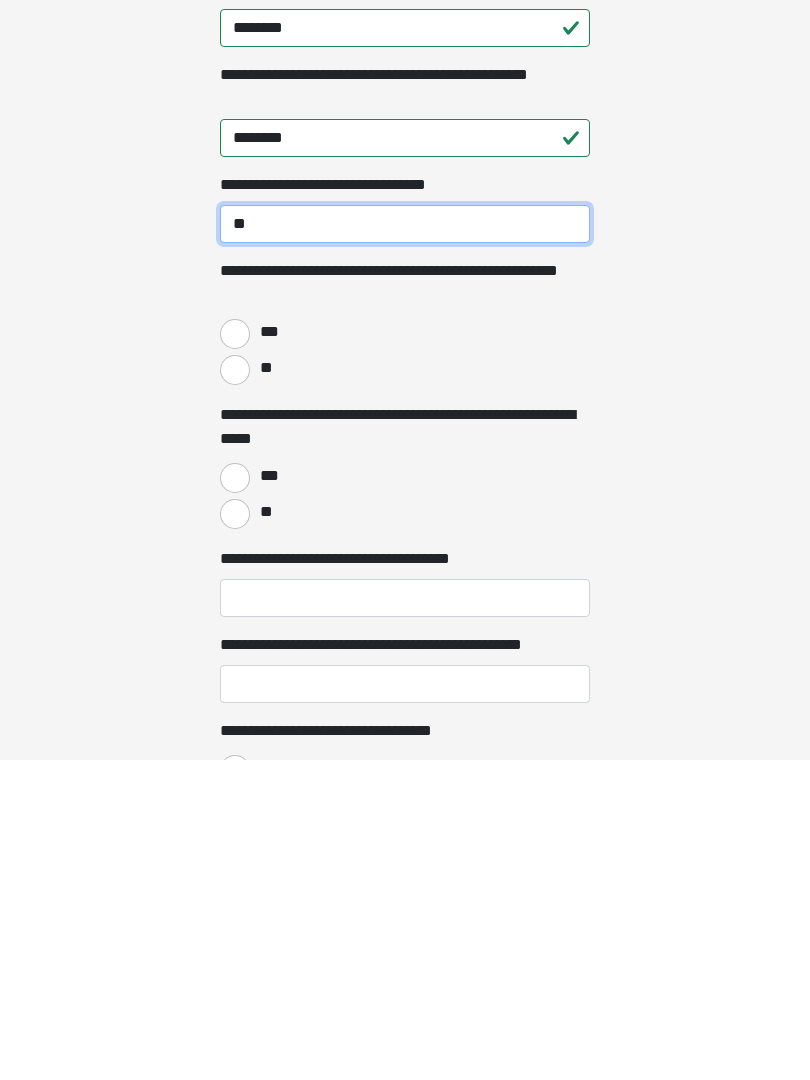 type on "**" 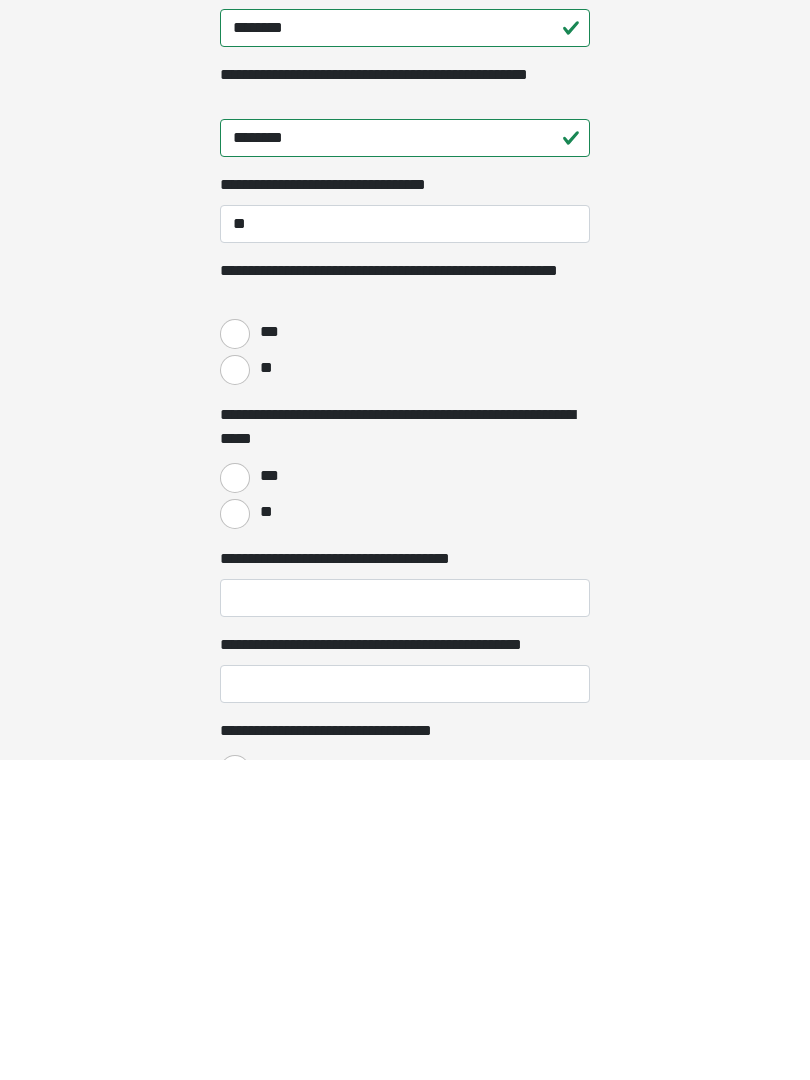 click on "***" at bounding box center (235, 654) 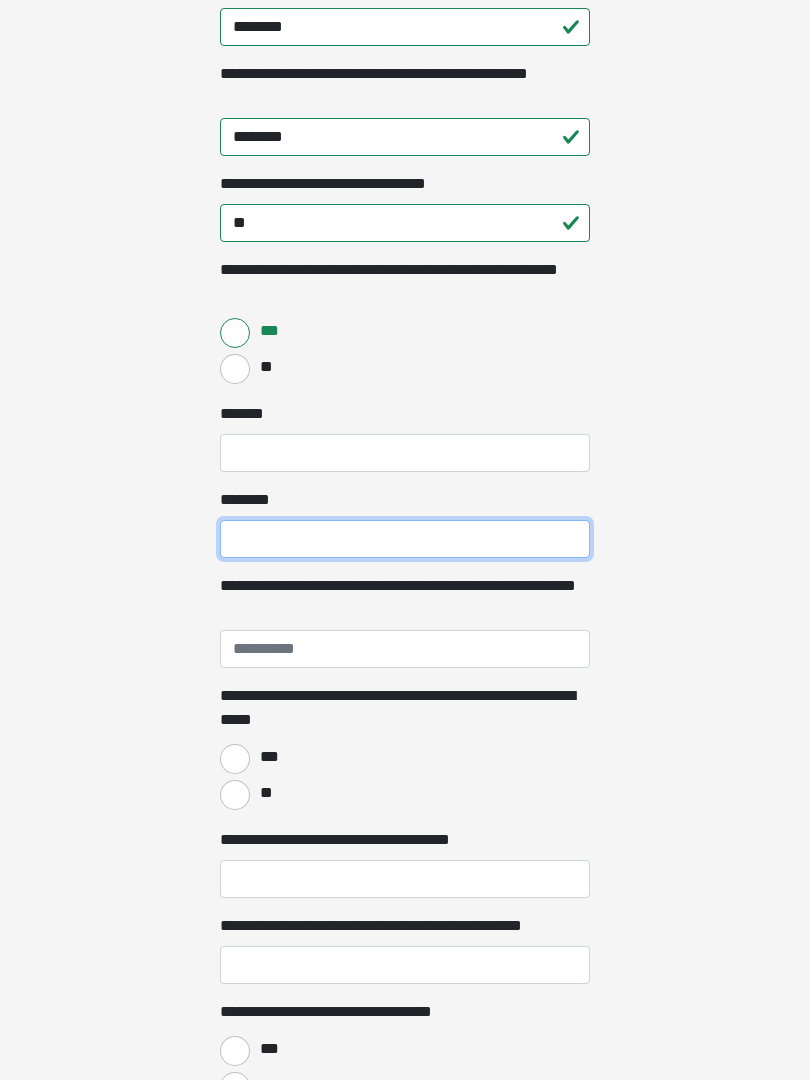 click on "****** *" at bounding box center [405, 539] 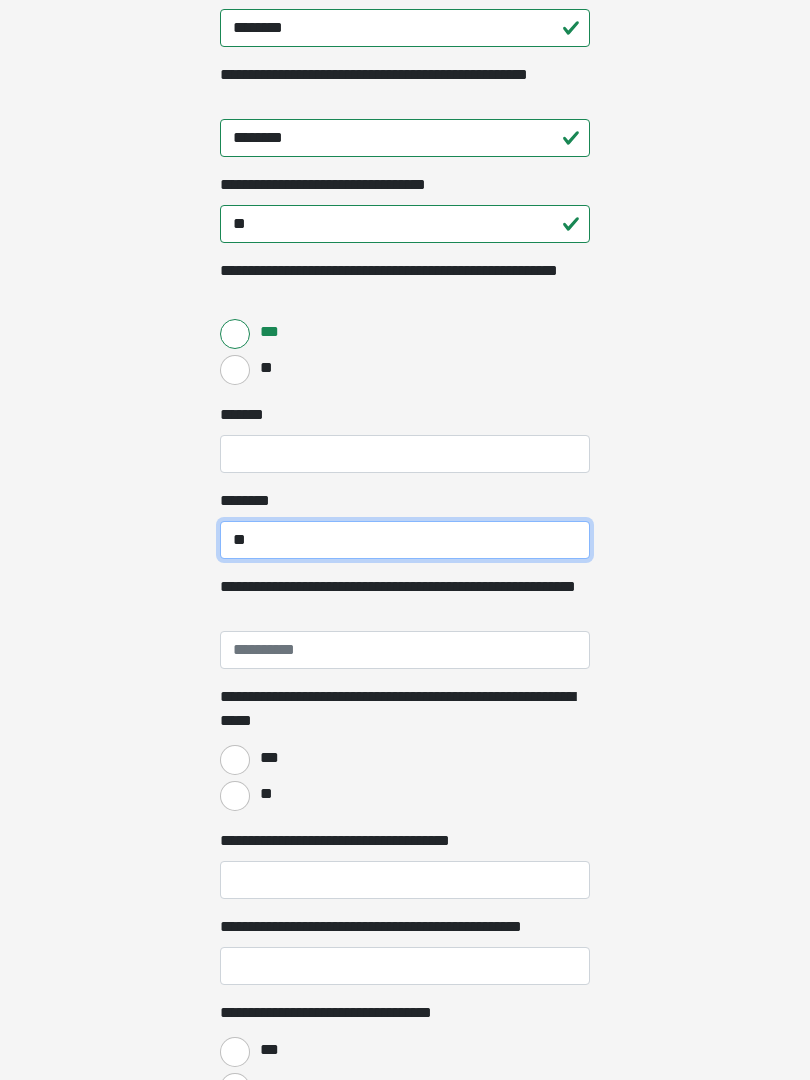 type on "*" 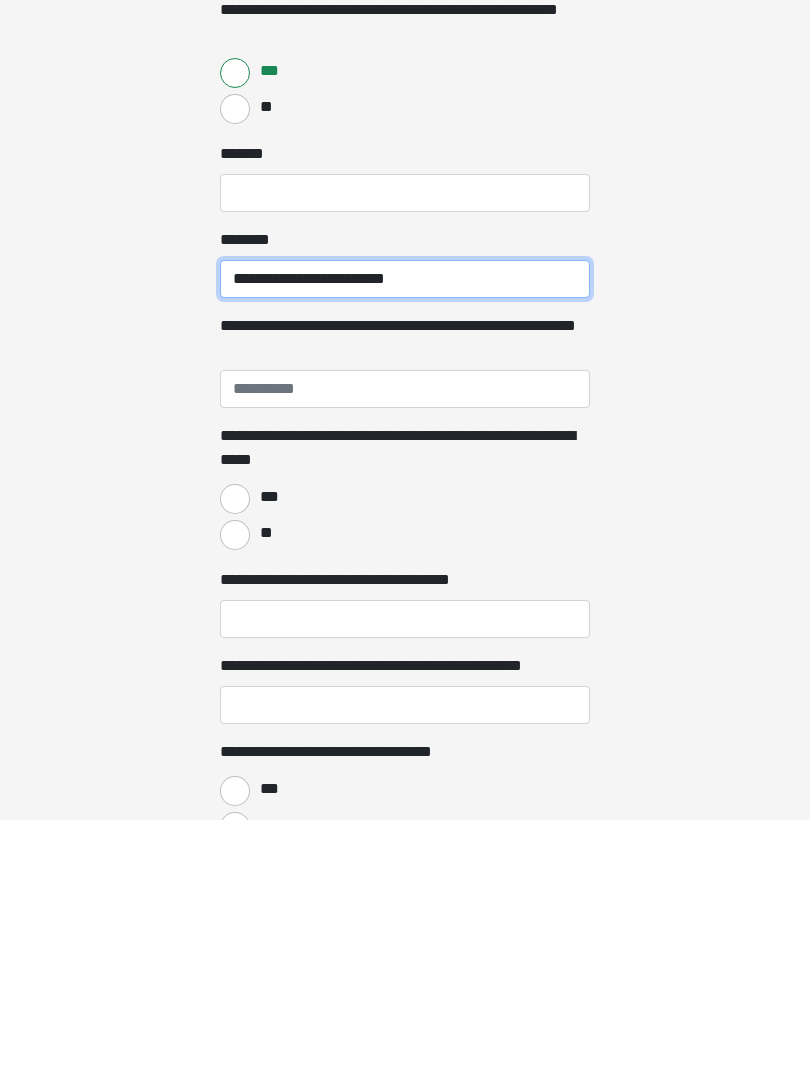 type on "**********" 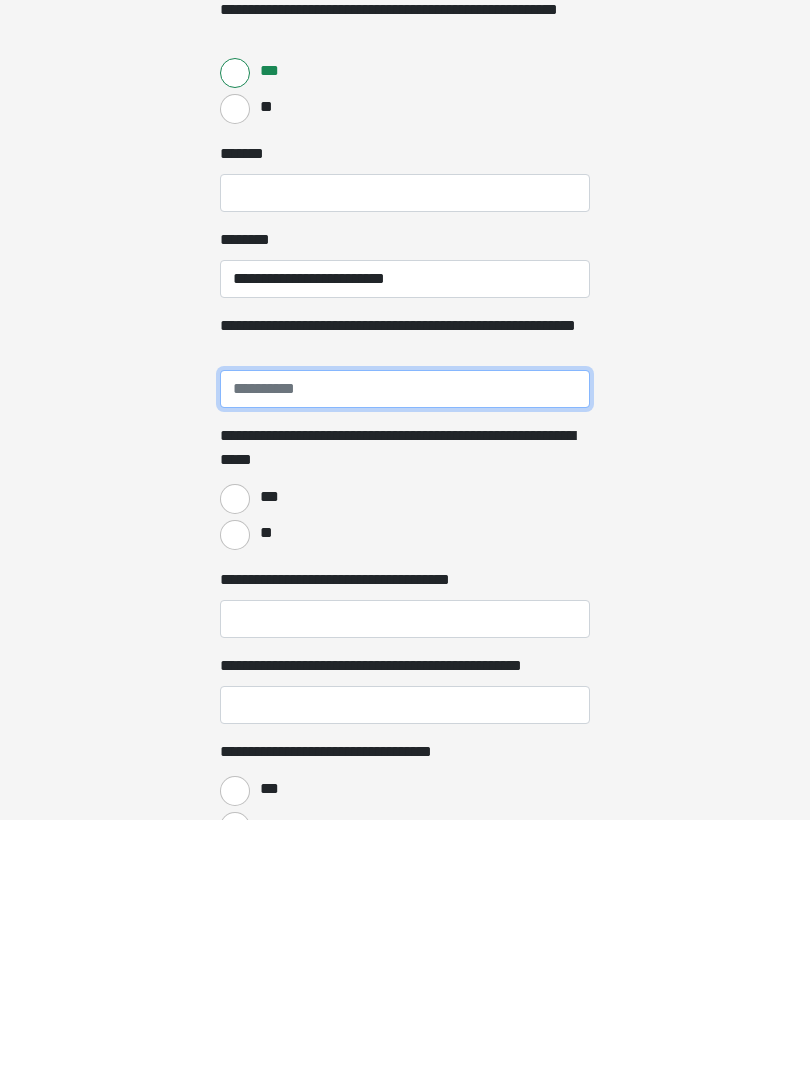 click on "**********" at bounding box center [405, 650] 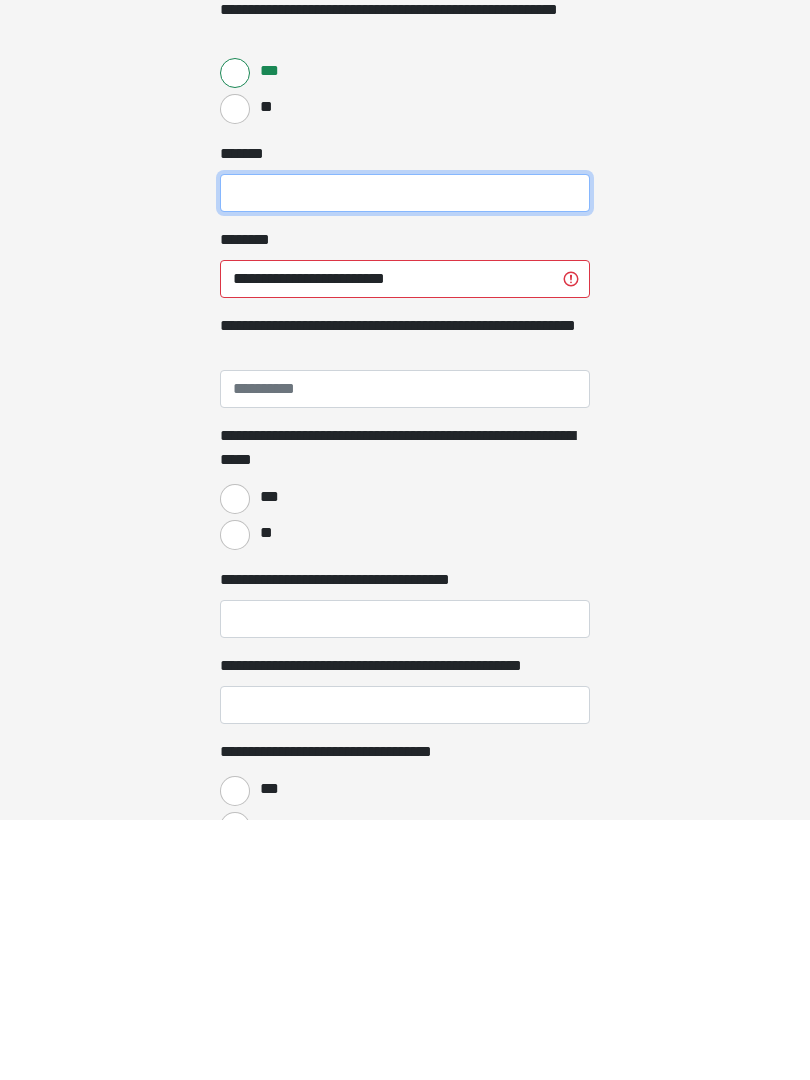 click on "***** *" at bounding box center (405, 454) 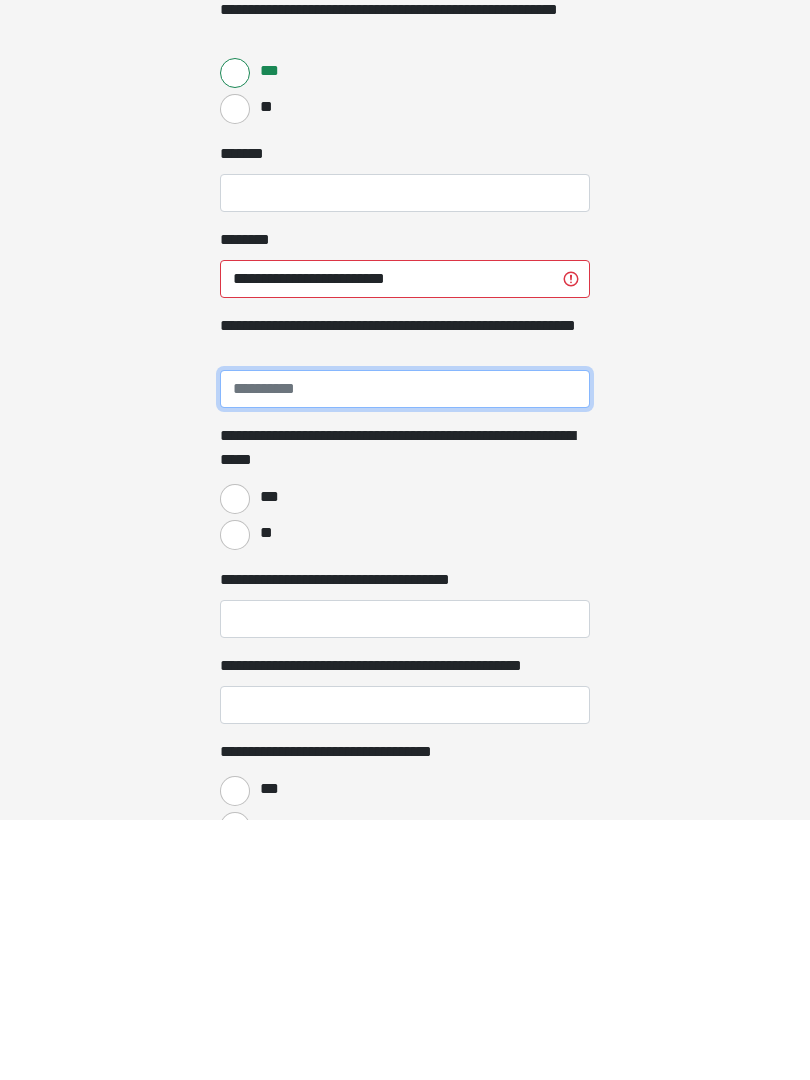 click on "**********" at bounding box center (405, 650) 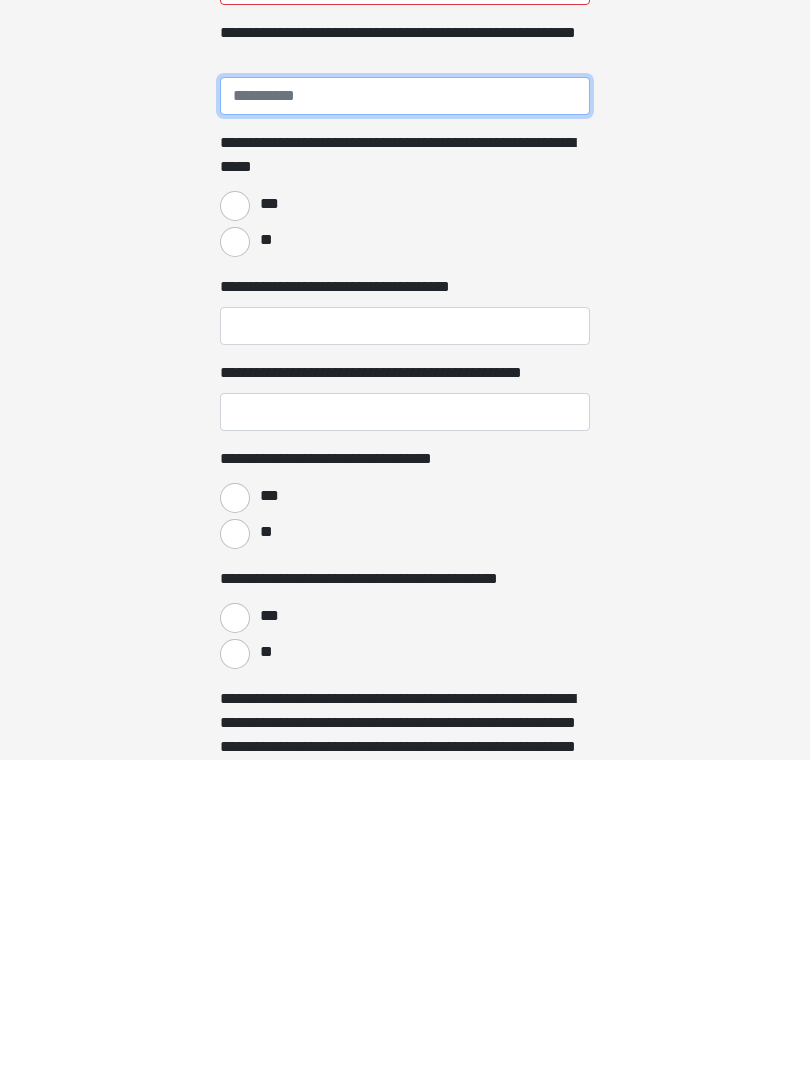 scroll, scrollTop: 637, scrollLeft: 0, axis: vertical 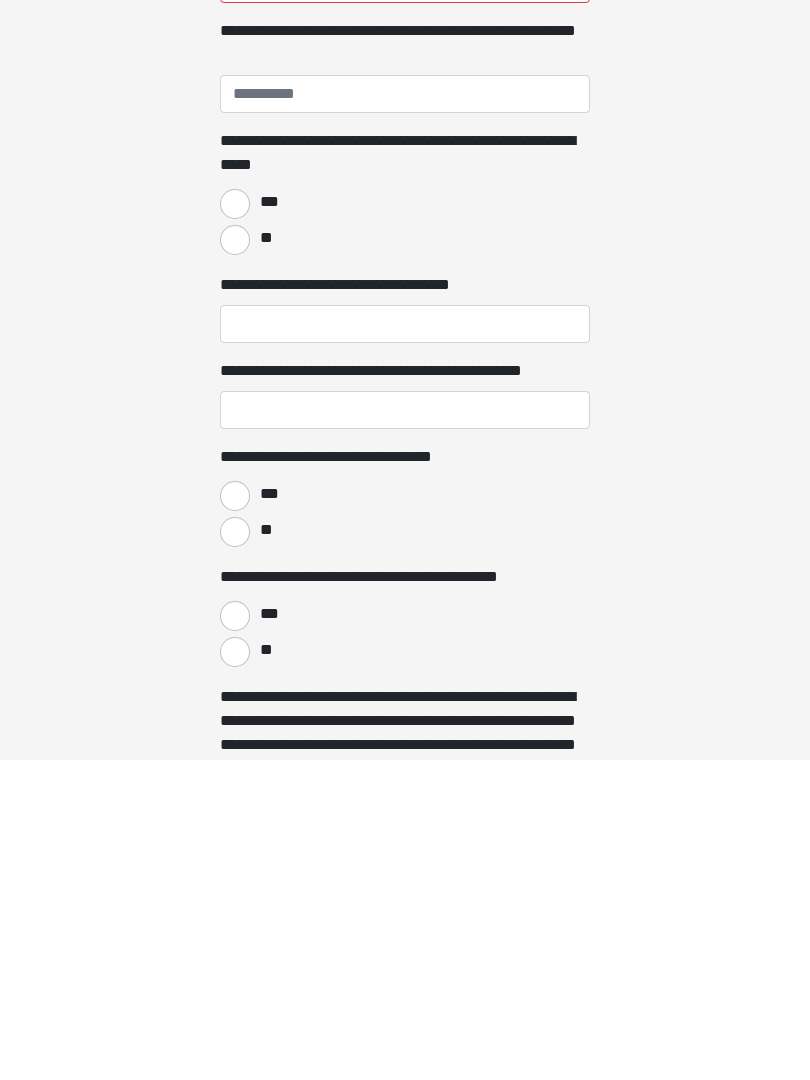click on "**" at bounding box center [235, 560] 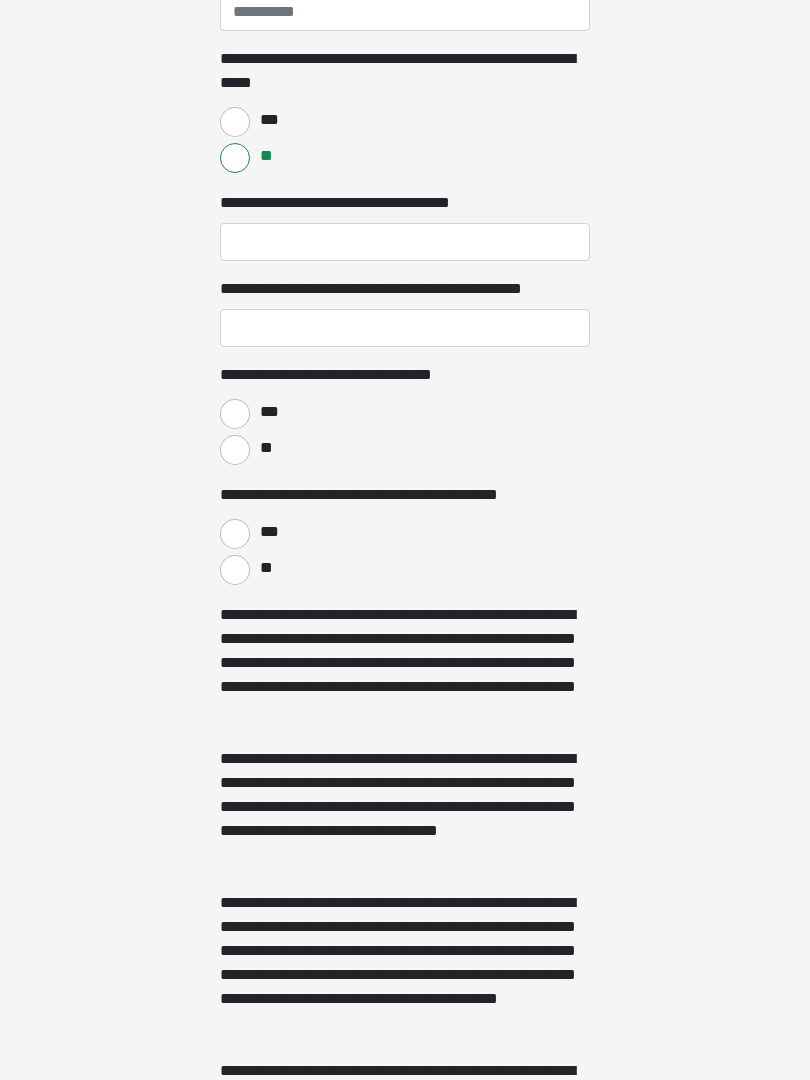scroll, scrollTop: 1039, scrollLeft: 0, axis: vertical 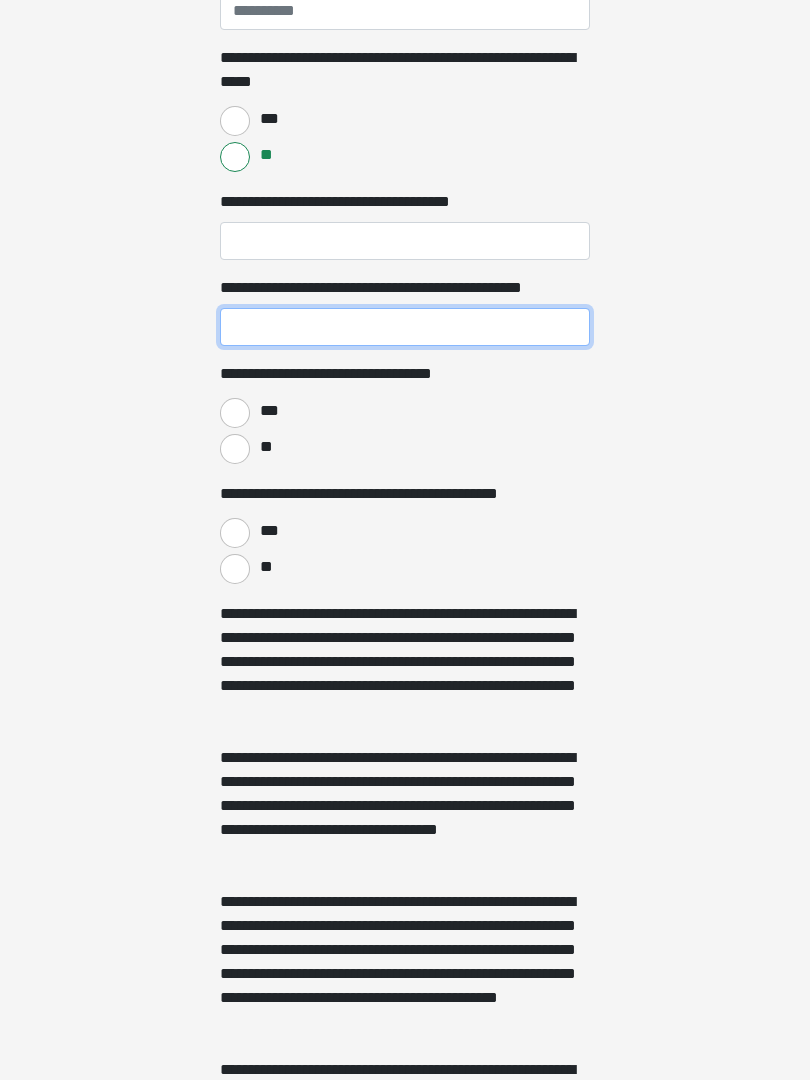 click on "**********" at bounding box center [405, 328] 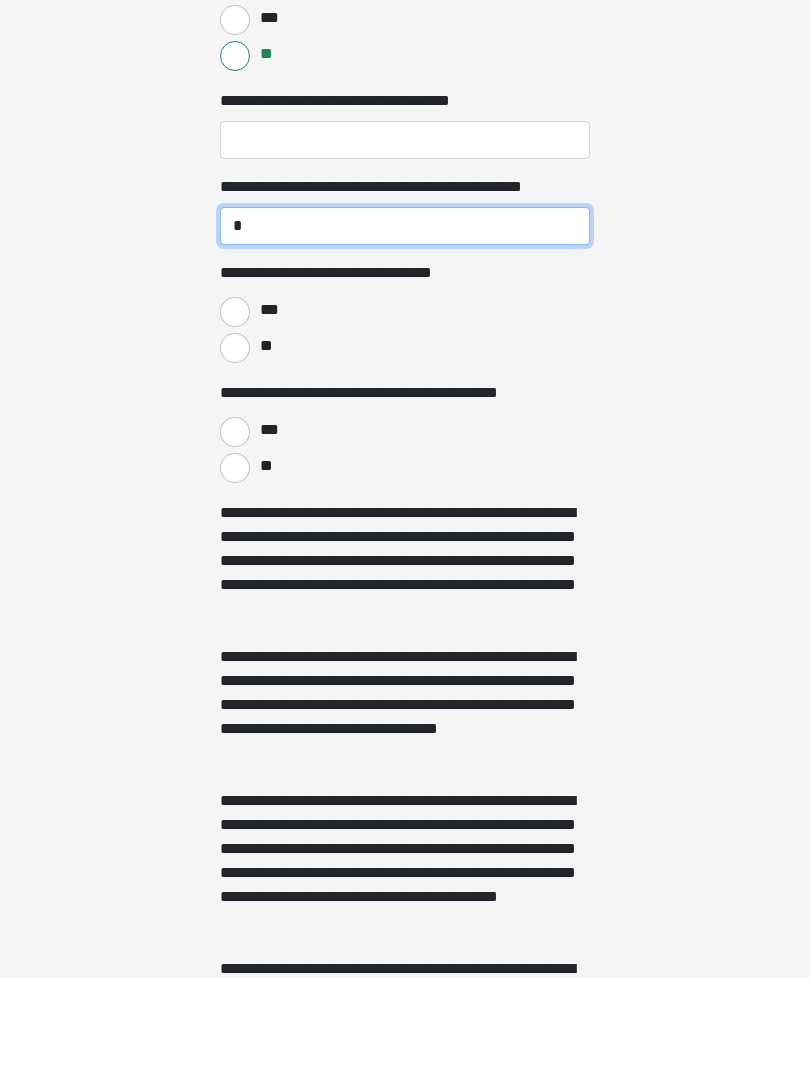 type on "*" 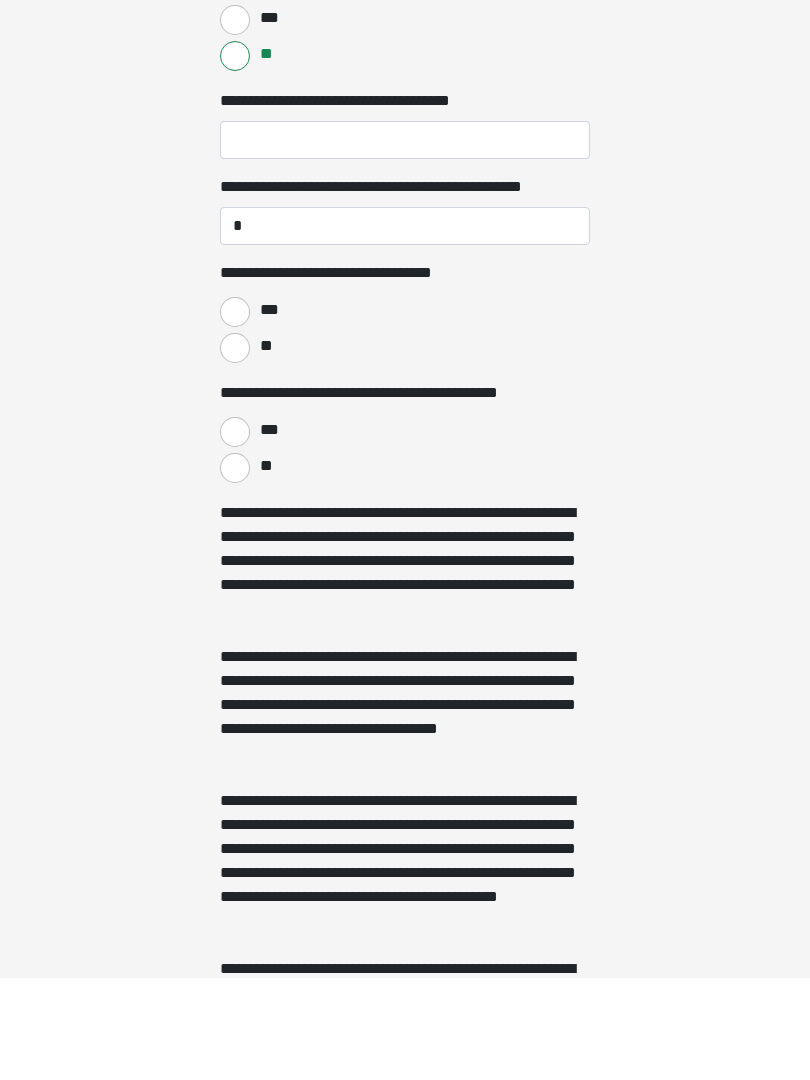 click on "**" at bounding box center (235, 450) 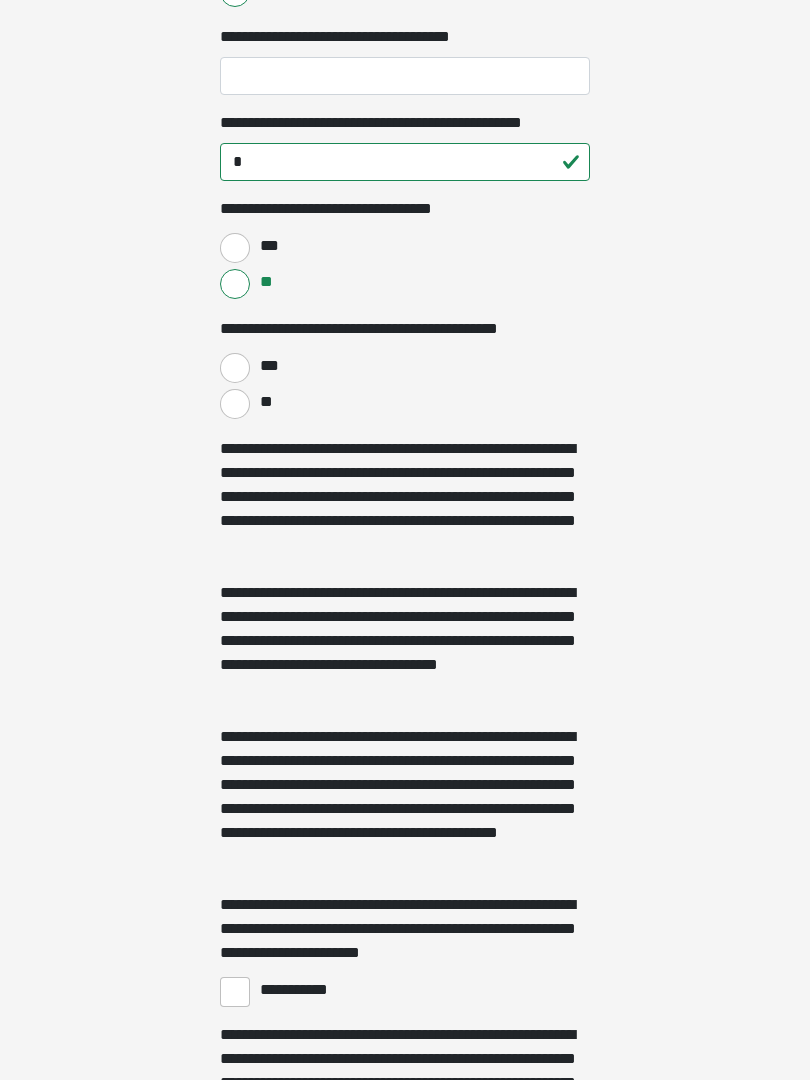 scroll, scrollTop: 1205, scrollLeft: 0, axis: vertical 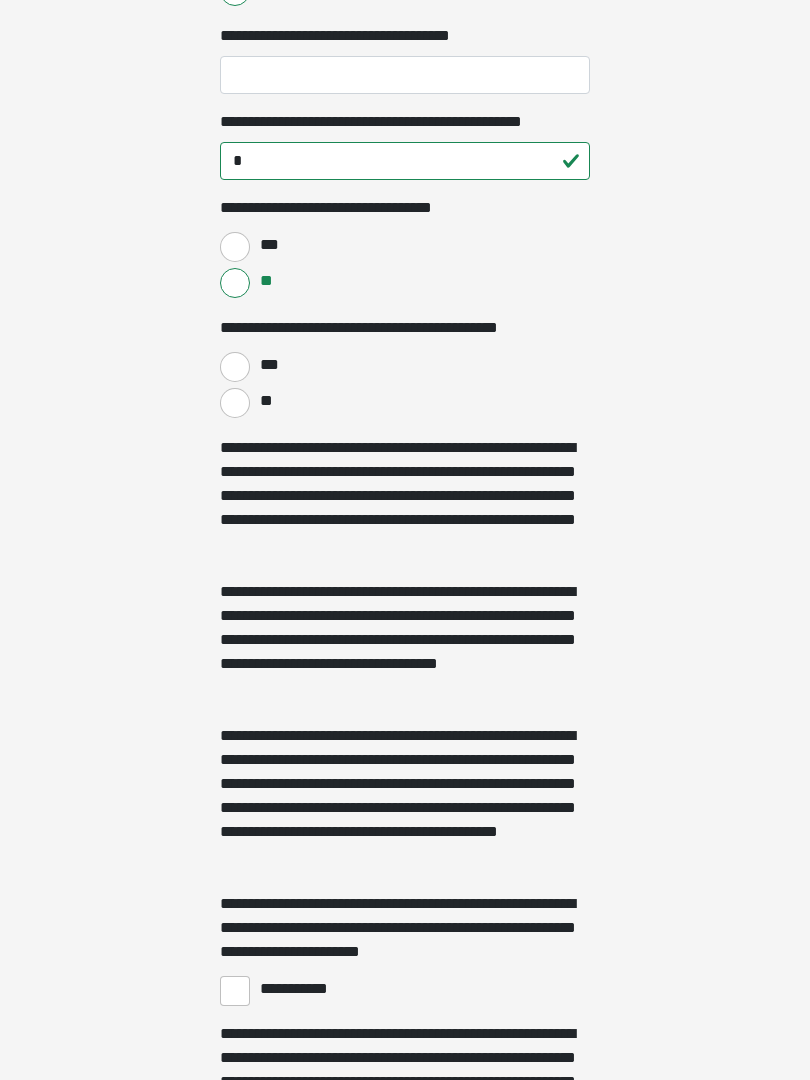 click on "**" at bounding box center [235, 404] 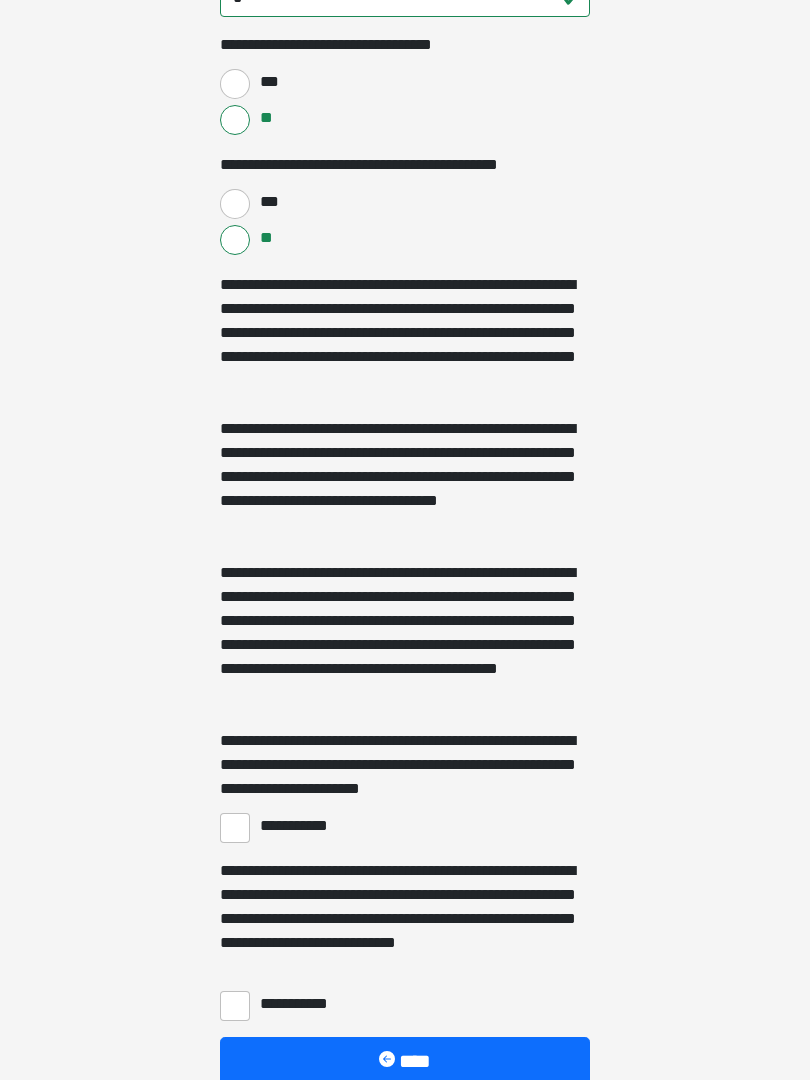 scroll, scrollTop: 1533, scrollLeft: 0, axis: vertical 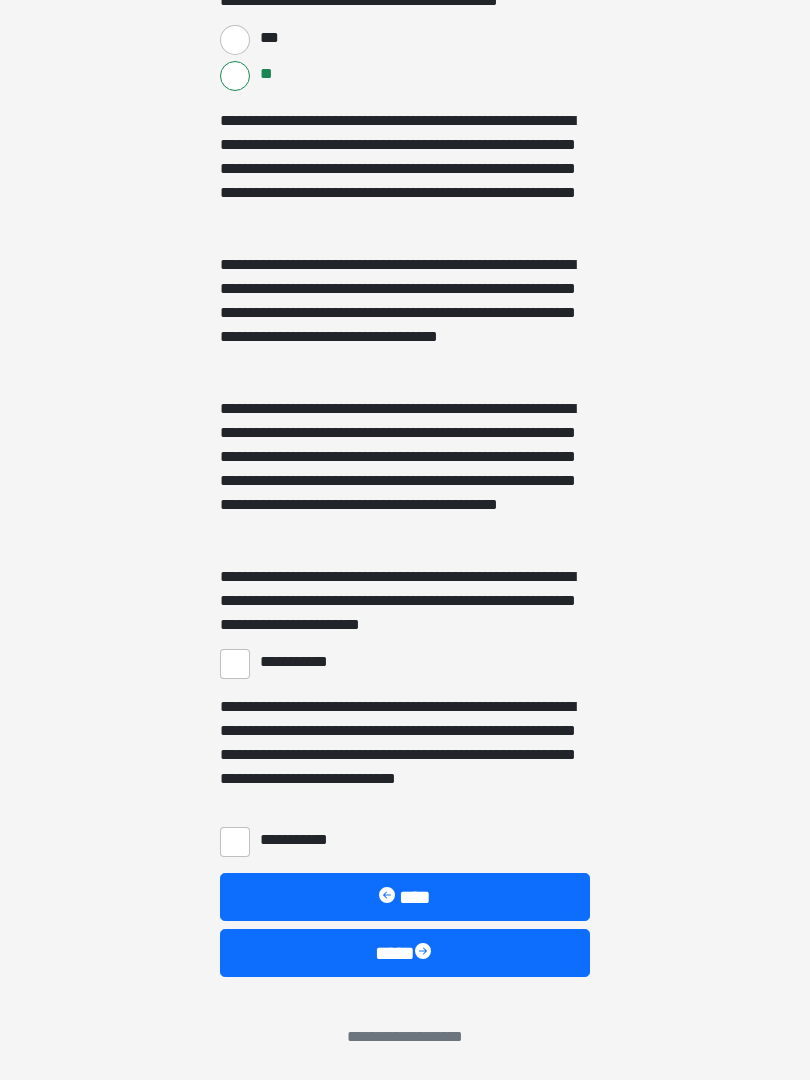 click on "**********" at bounding box center [405, 622] 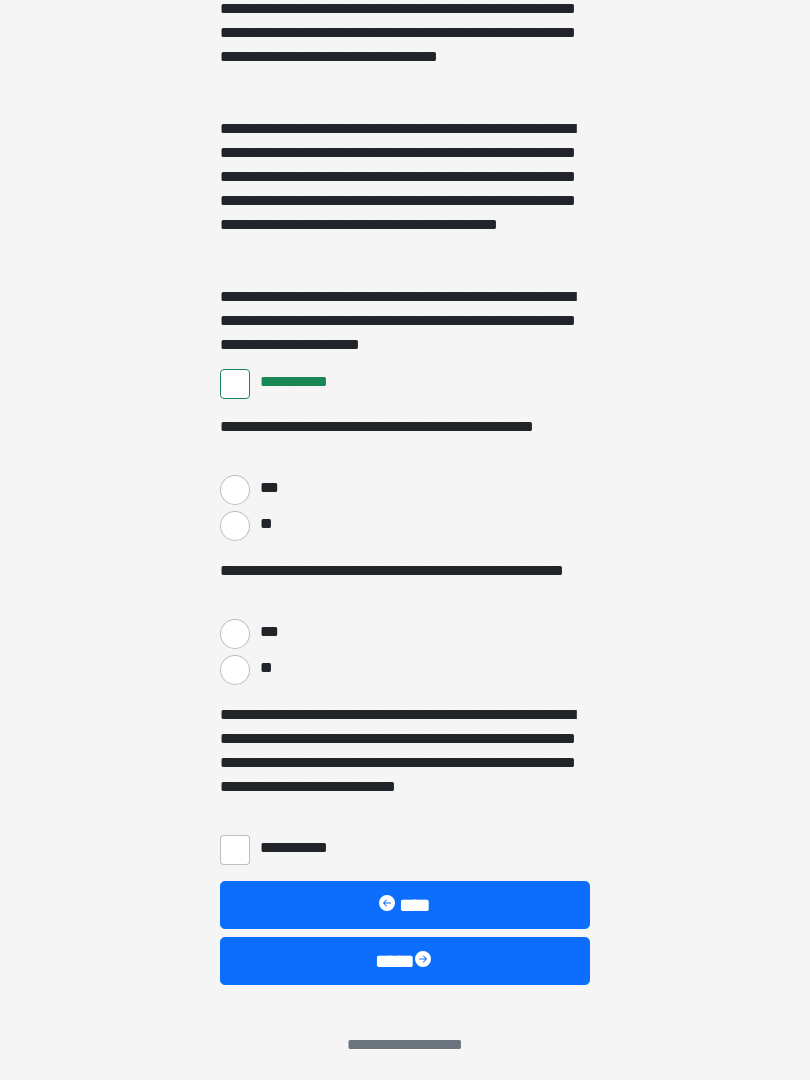 scroll, scrollTop: 1814, scrollLeft: 0, axis: vertical 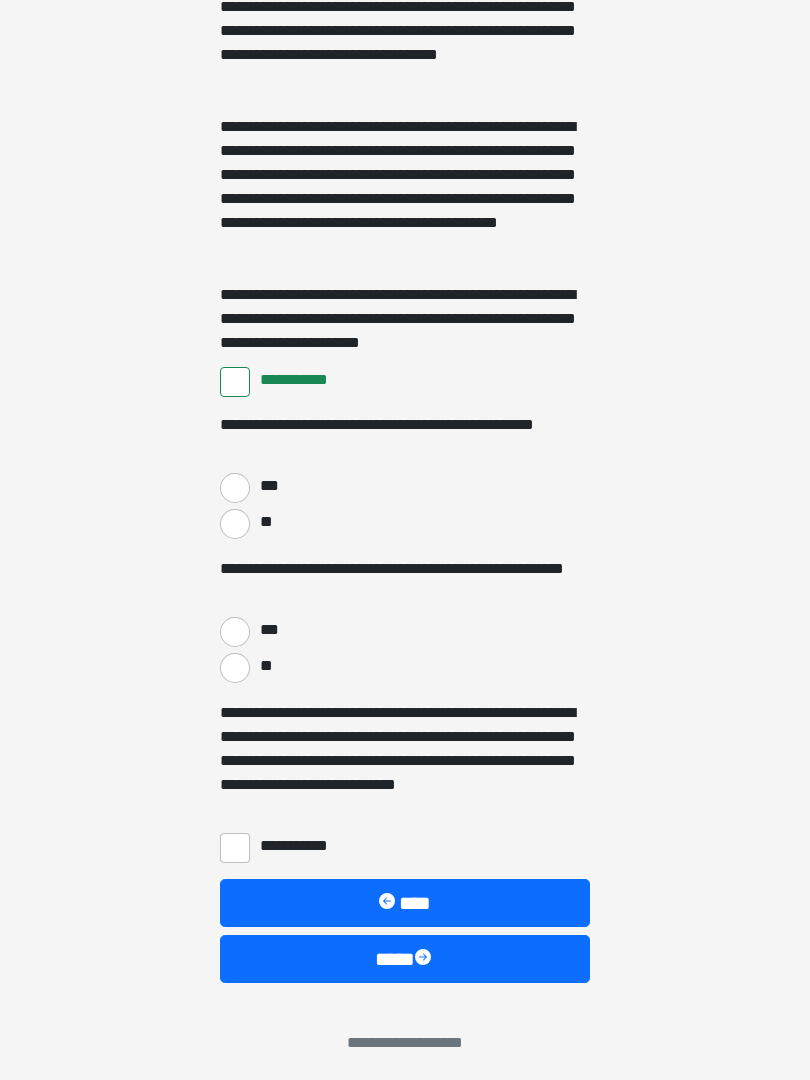 click on "**" at bounding box center [235, 669] 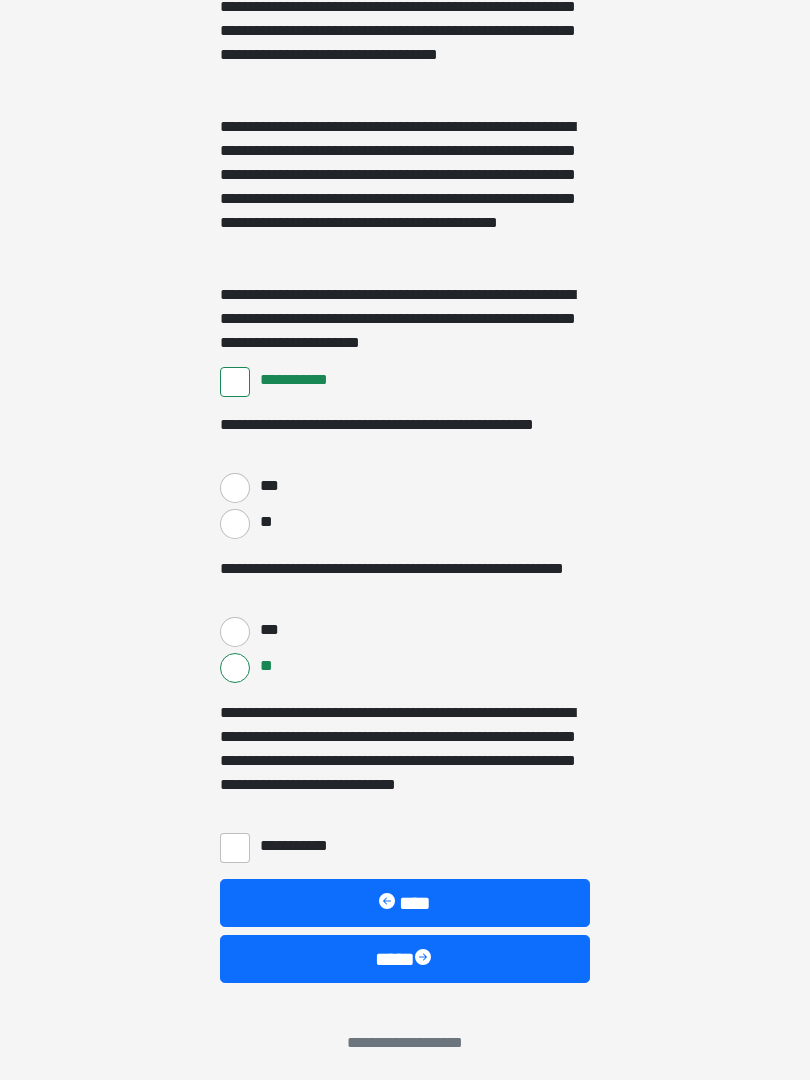 click on "***" at bounding box center (235, 488) 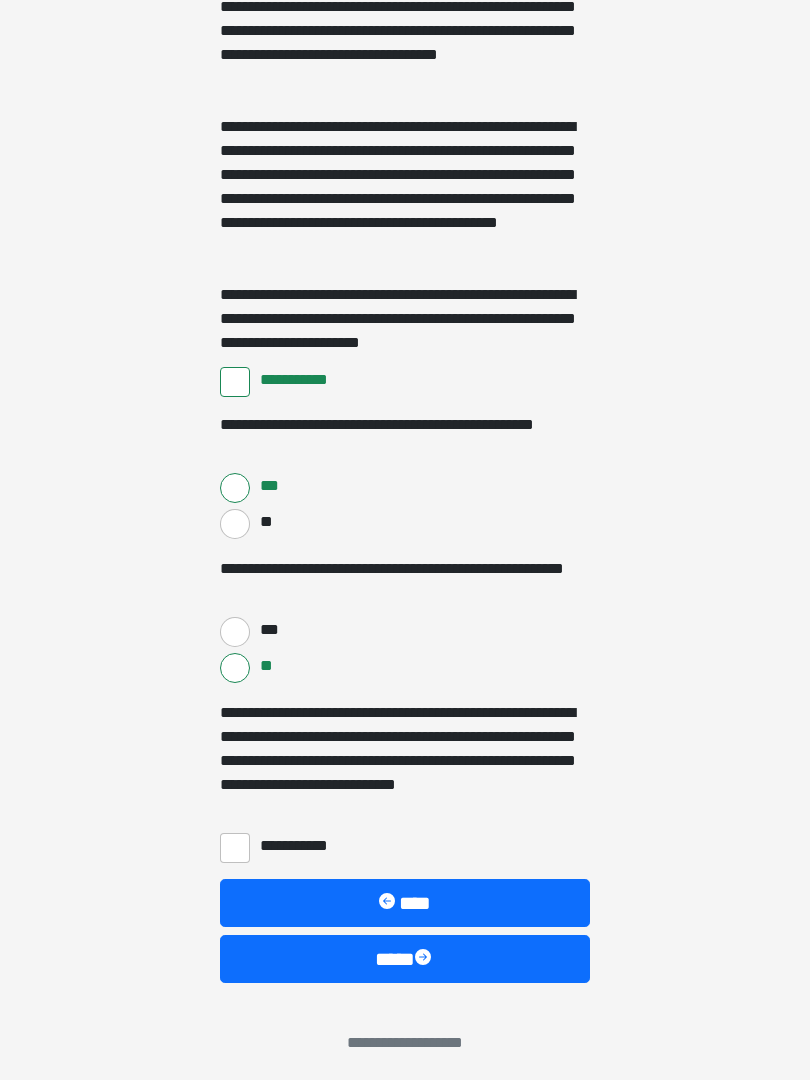 click on "**" at bounding box center [235, 524] 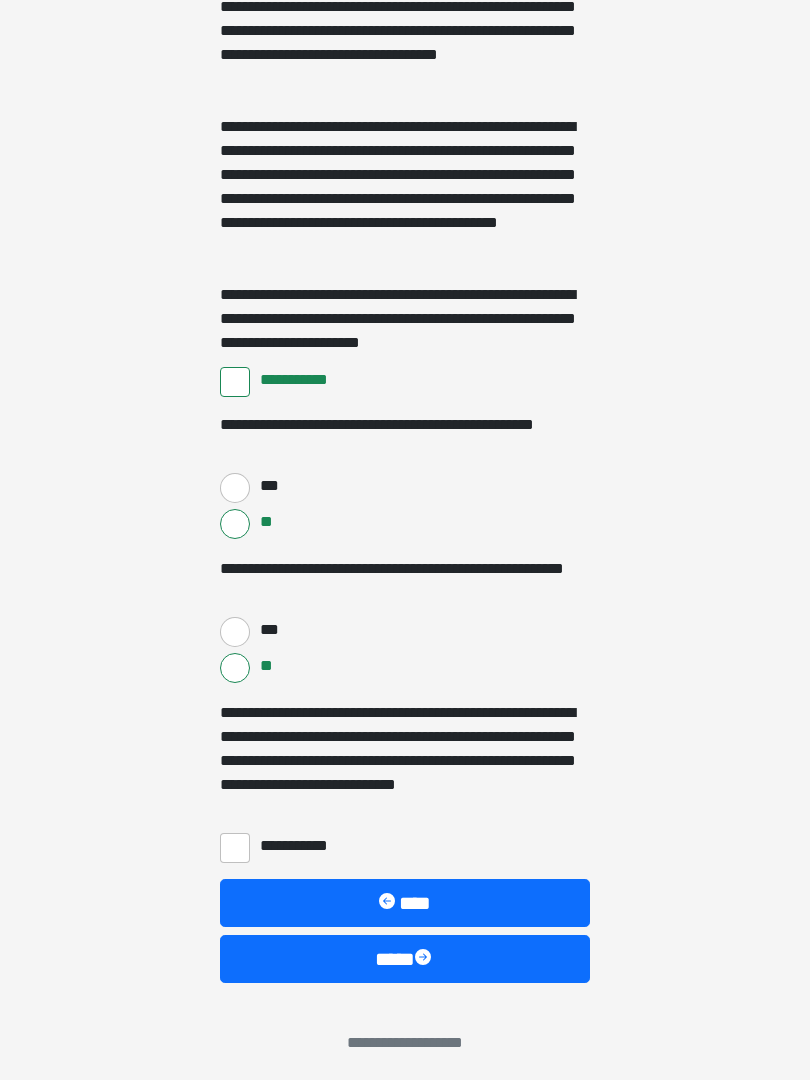 click on "**********" at bounding box center [405, 782] 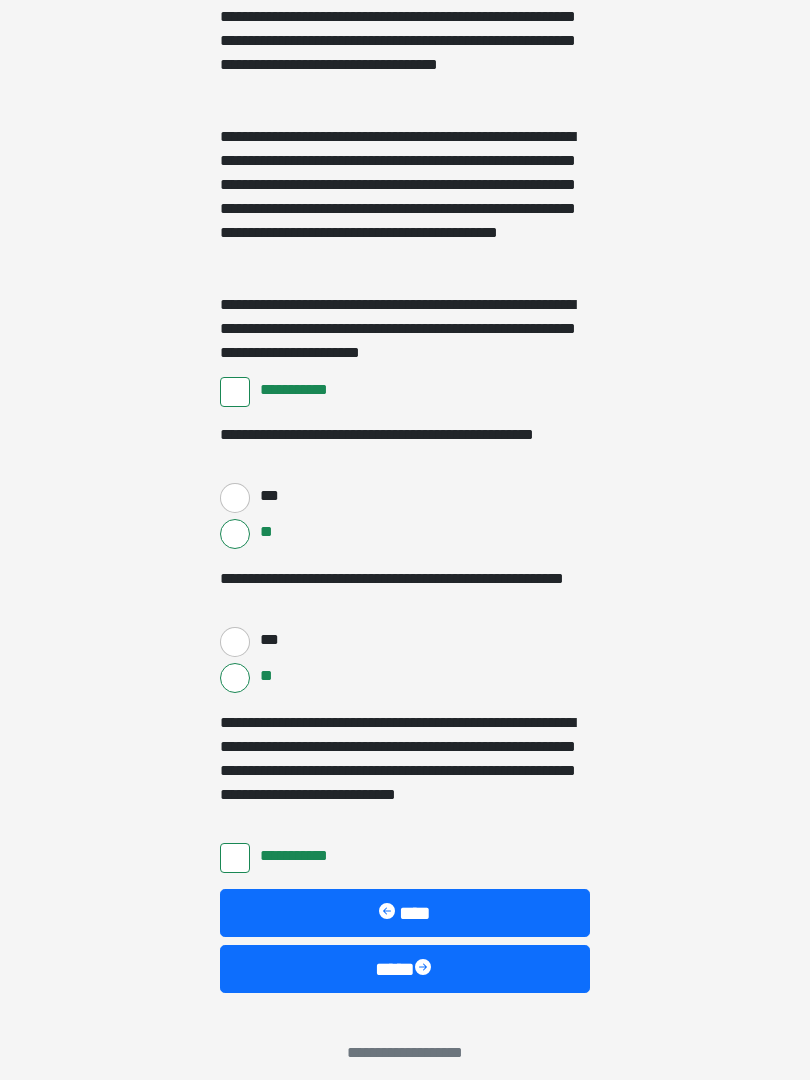 scroll, scrollTop: 1821, scrollLeft: 0, axis: vertical 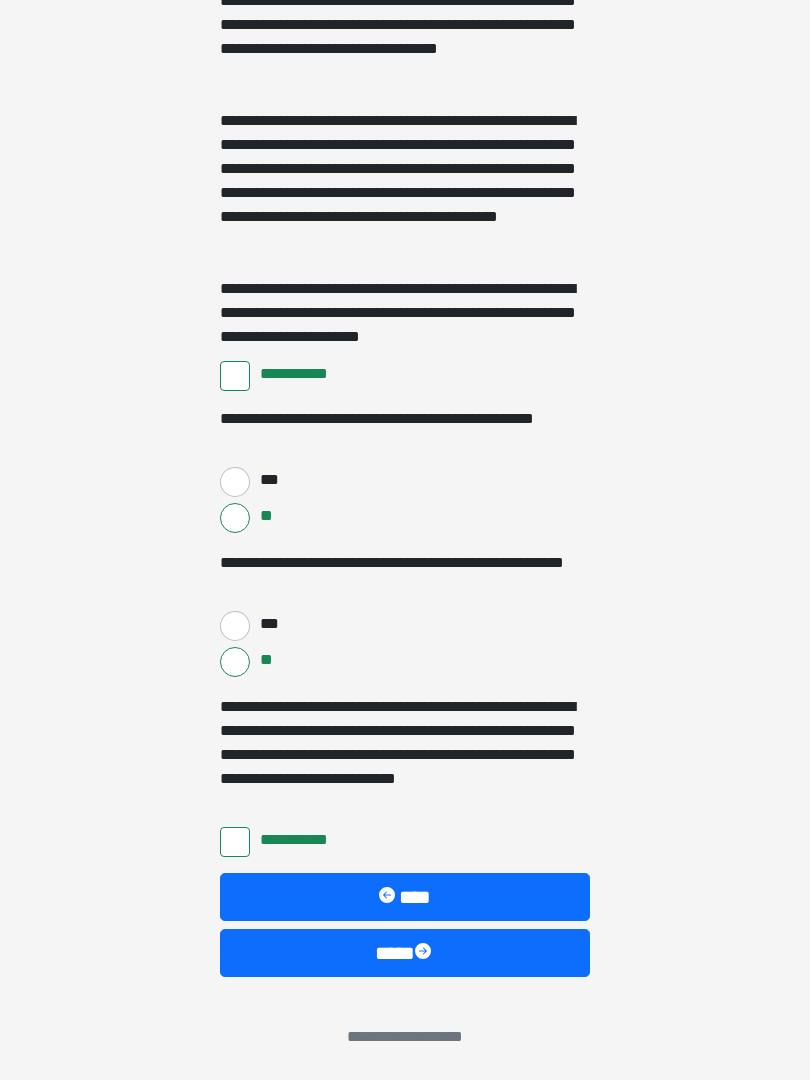 click on "****" at bounding box center [405, 953] 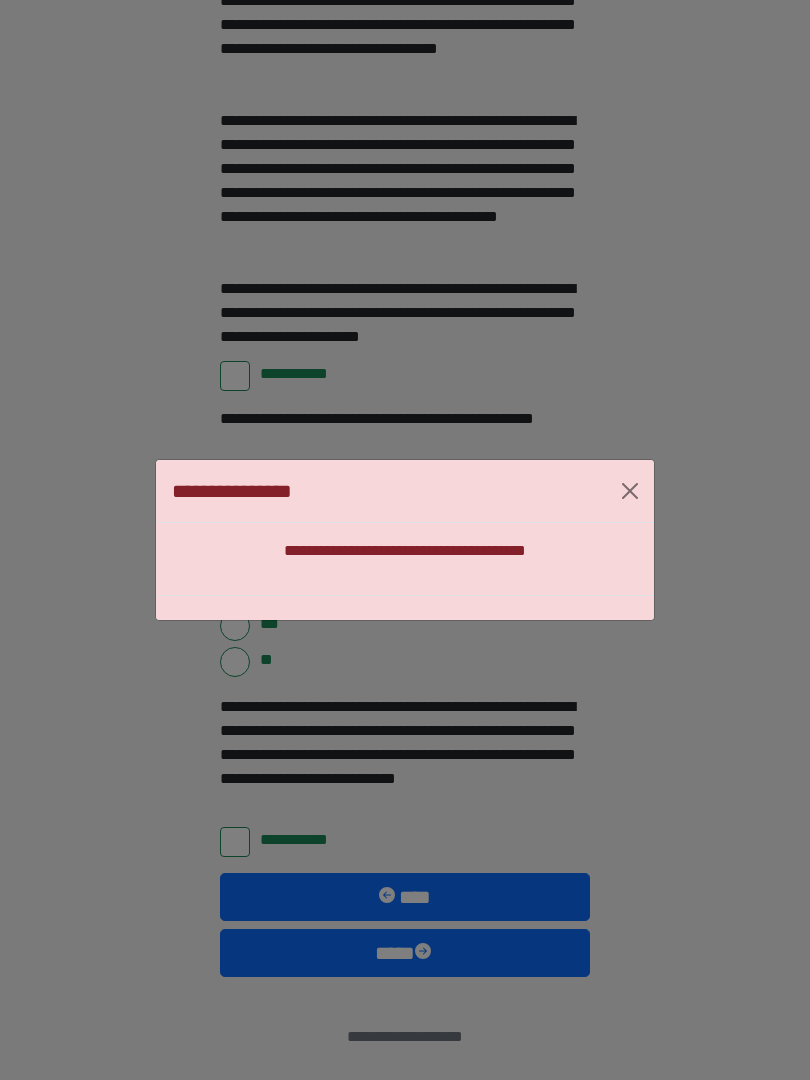click at bounding box center (630, 491) 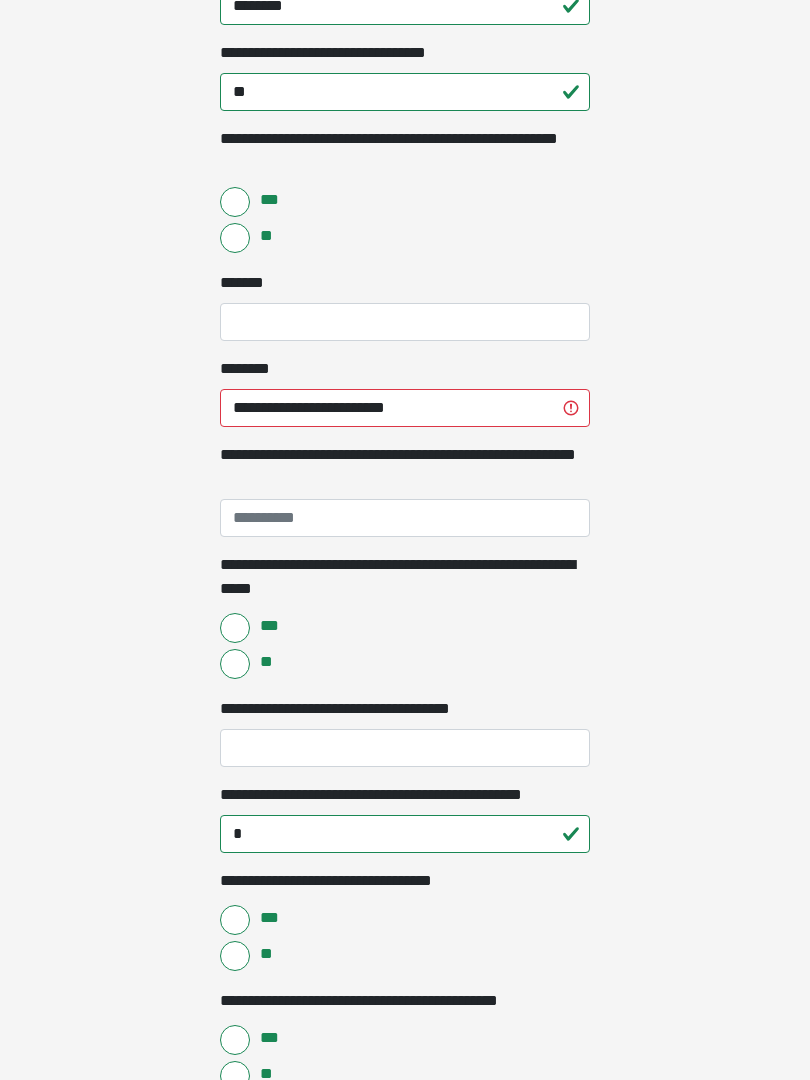 scroll, scrollTop: 528, scrollLeft: 0, axis: vertical 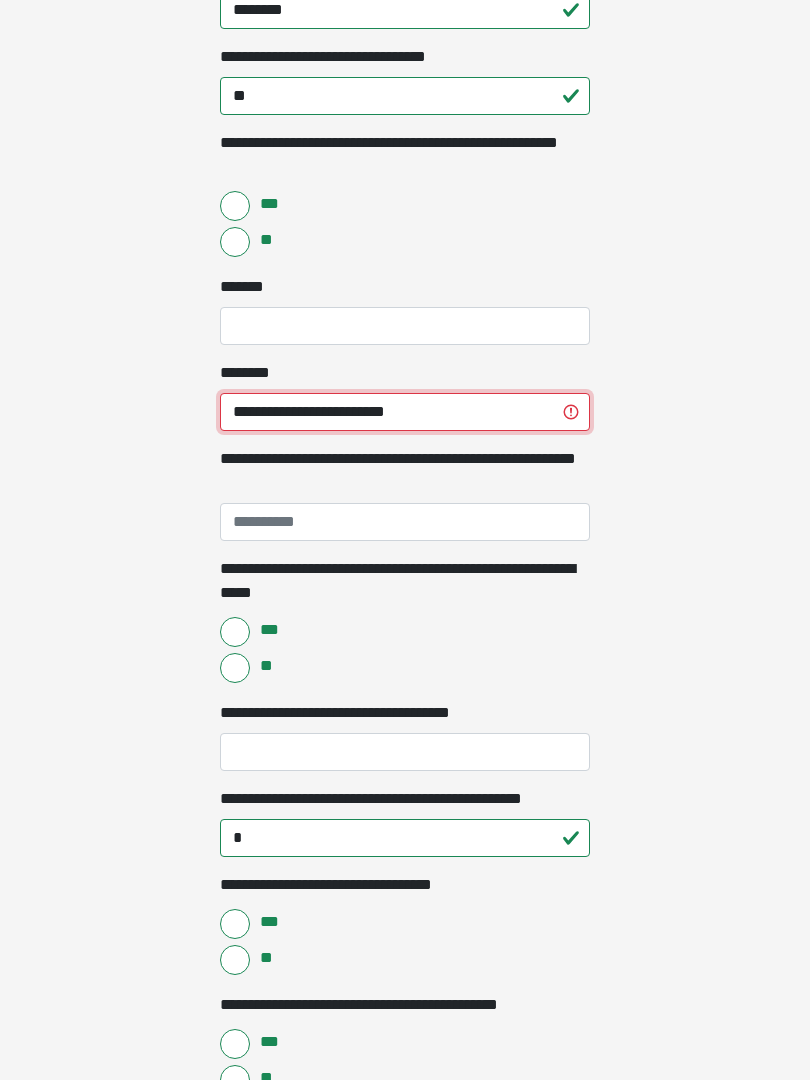 click on "**********" at bounding box center [405, 413] 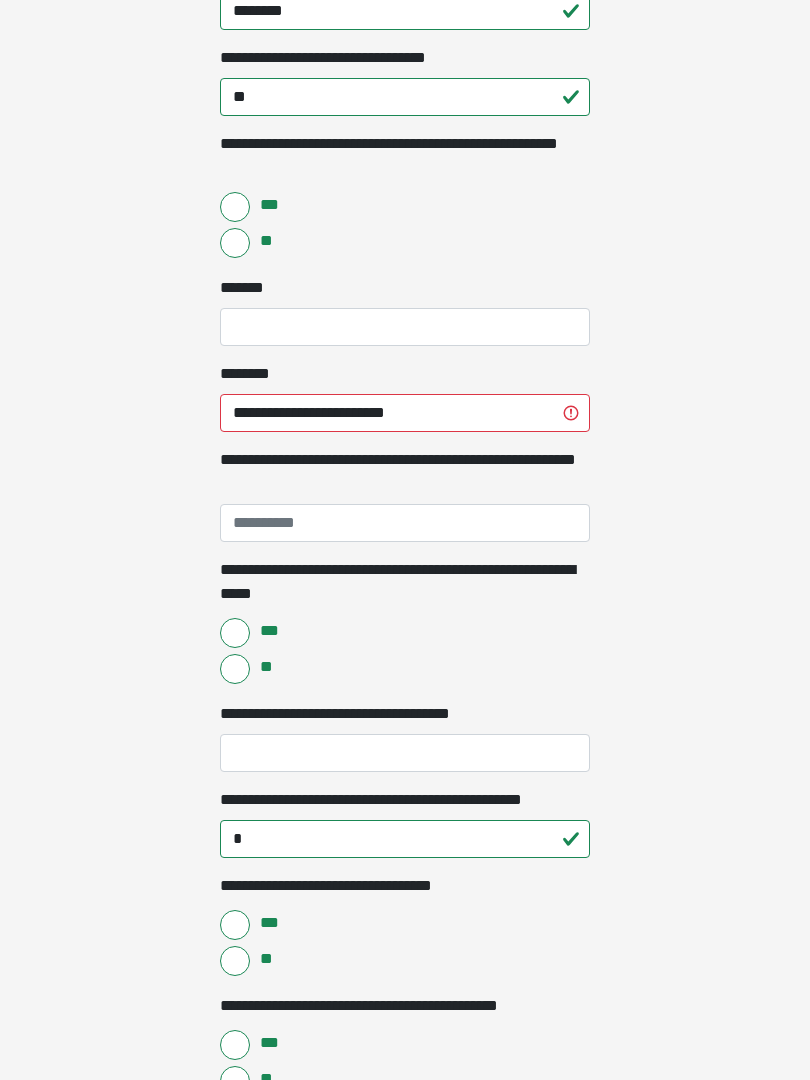 click on "**" at bounding box center [235, 243] 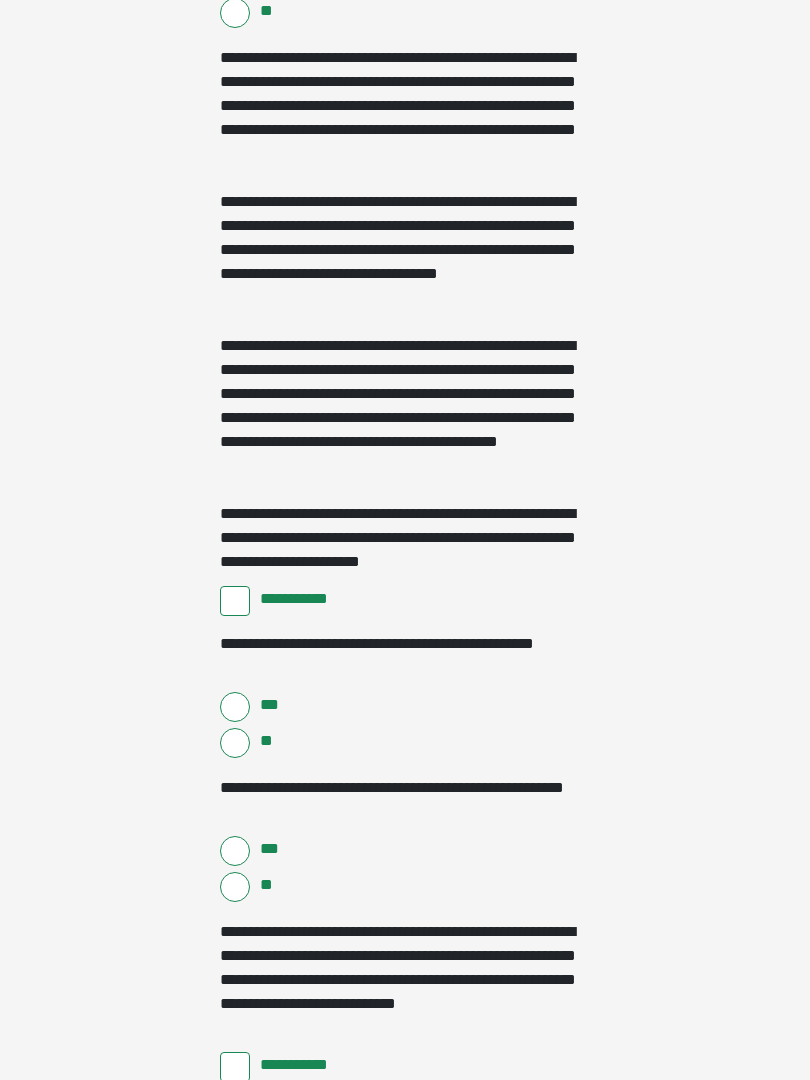 scroll, scrollTop: 1539, scrollLeft: 0, axis: vertical 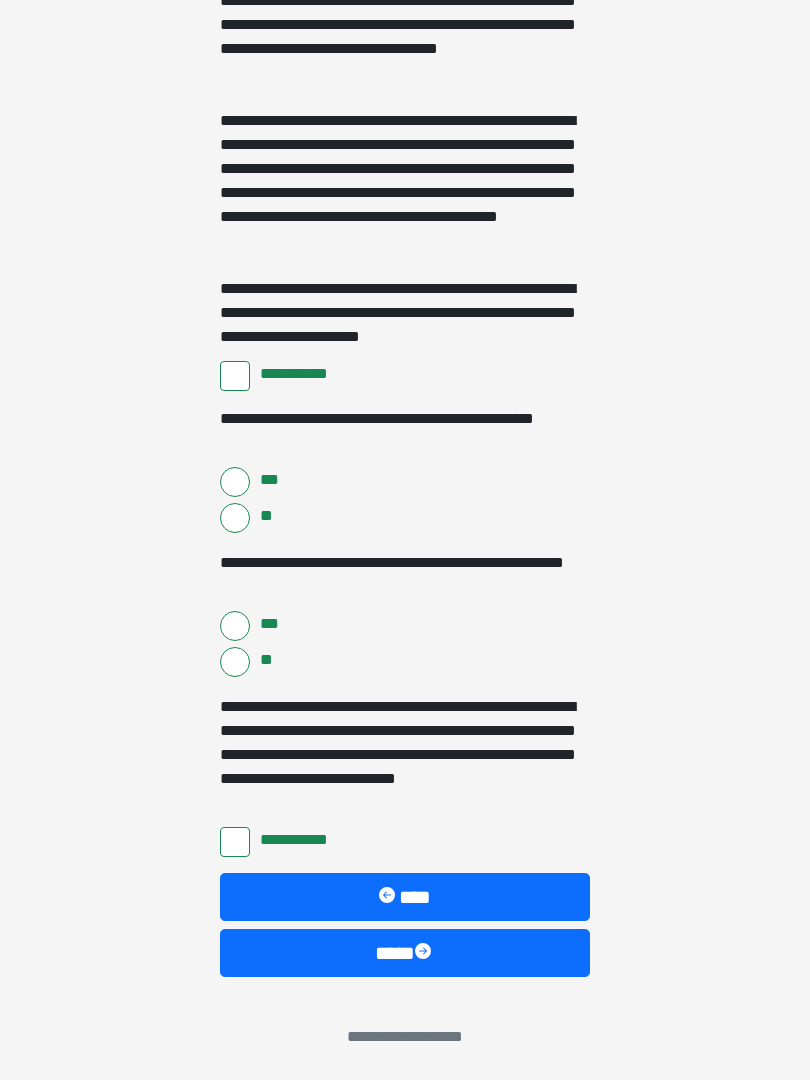 click on "****" at bounding box center (405, 953) 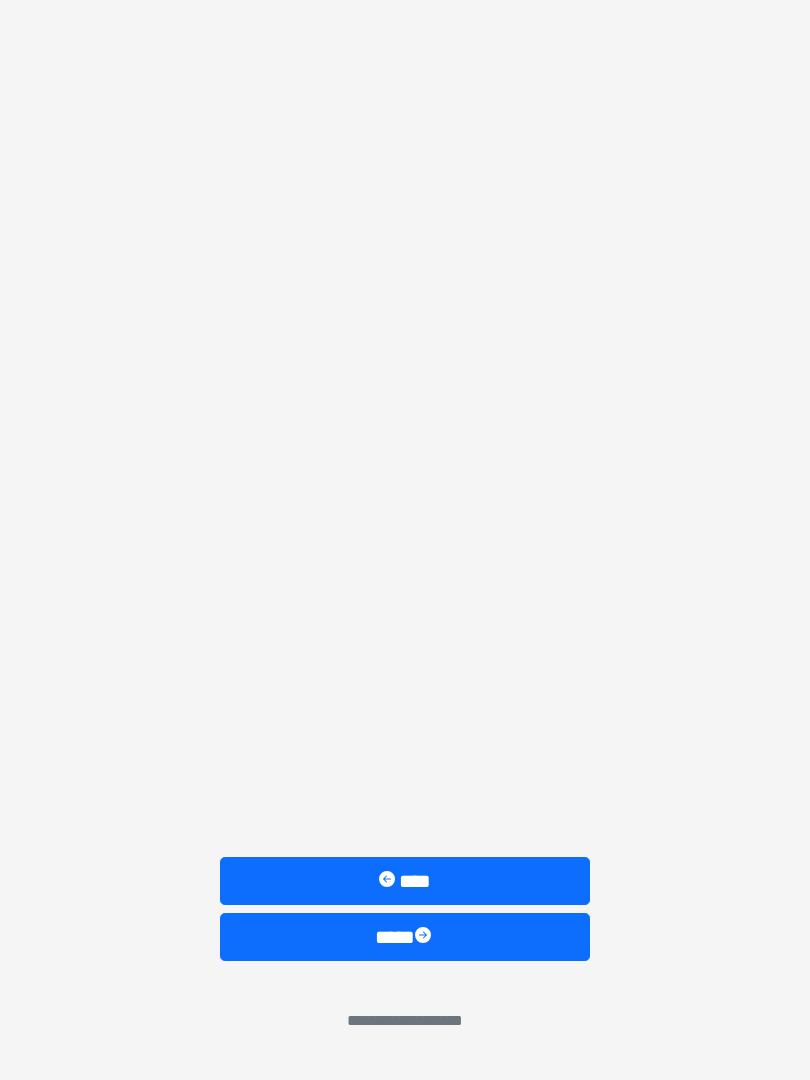 scroll, scrollTop: 0, scrollLeft: 0, axis: both 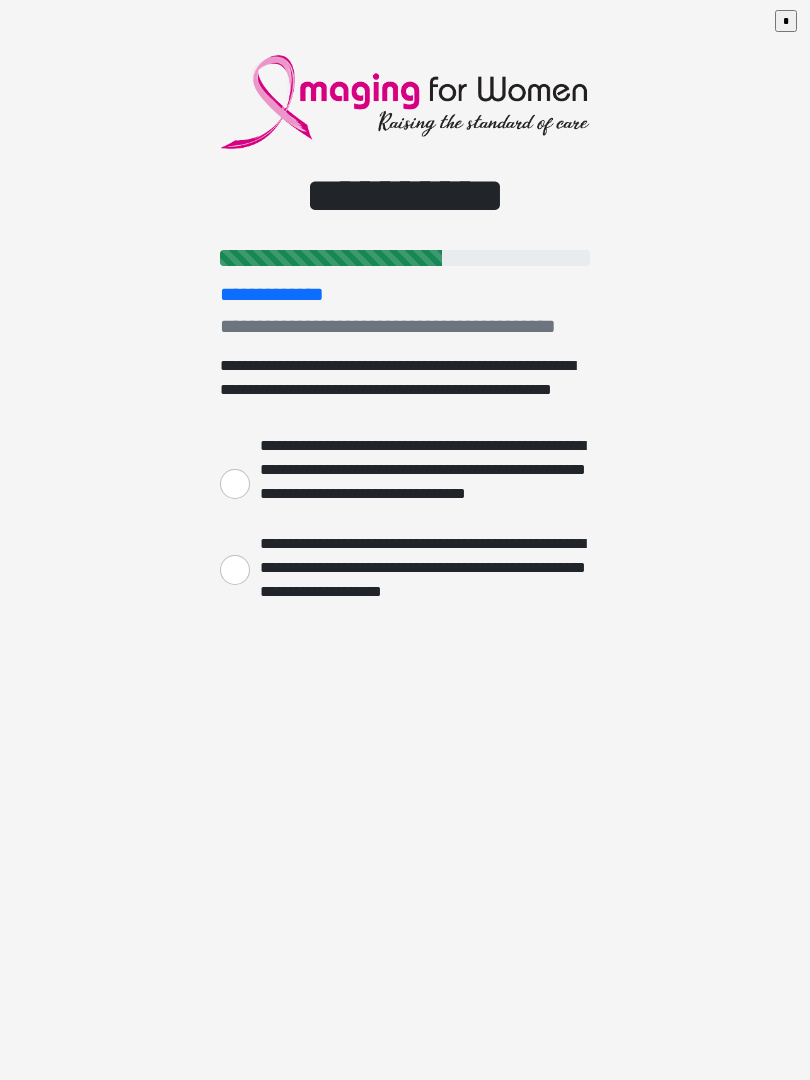 click on "**********" at bounding box center (405, 540) 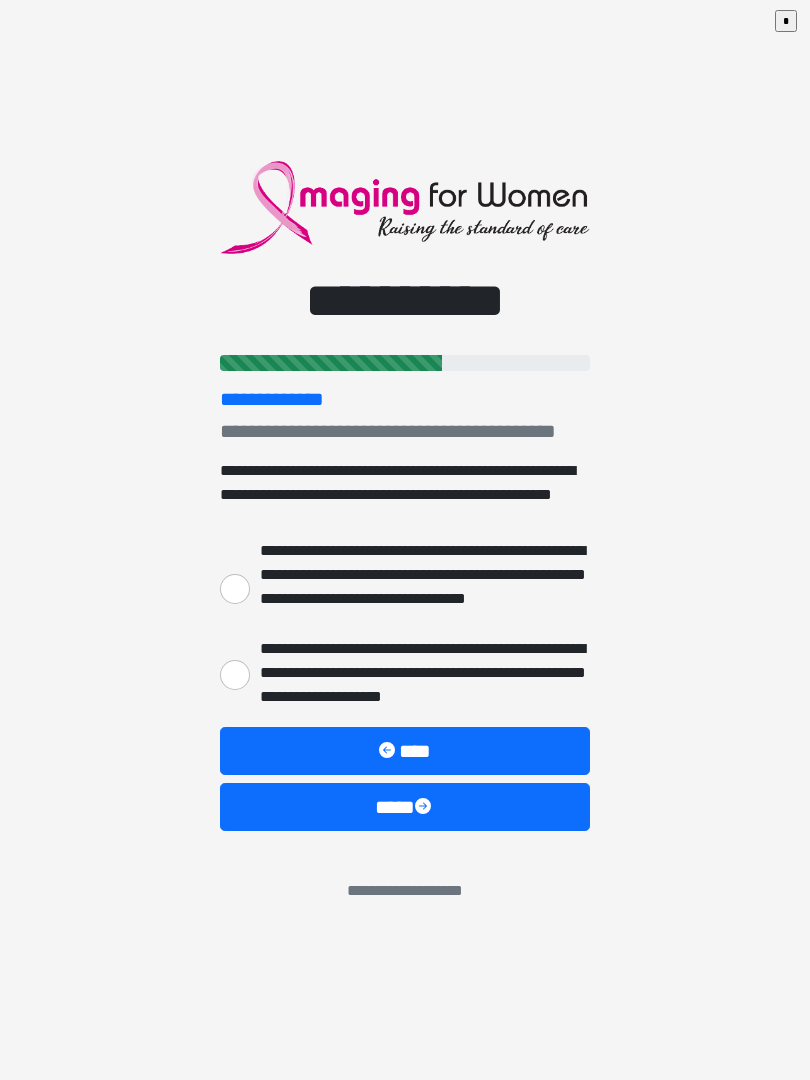 click on "**********" at bounding box center [405, 673] 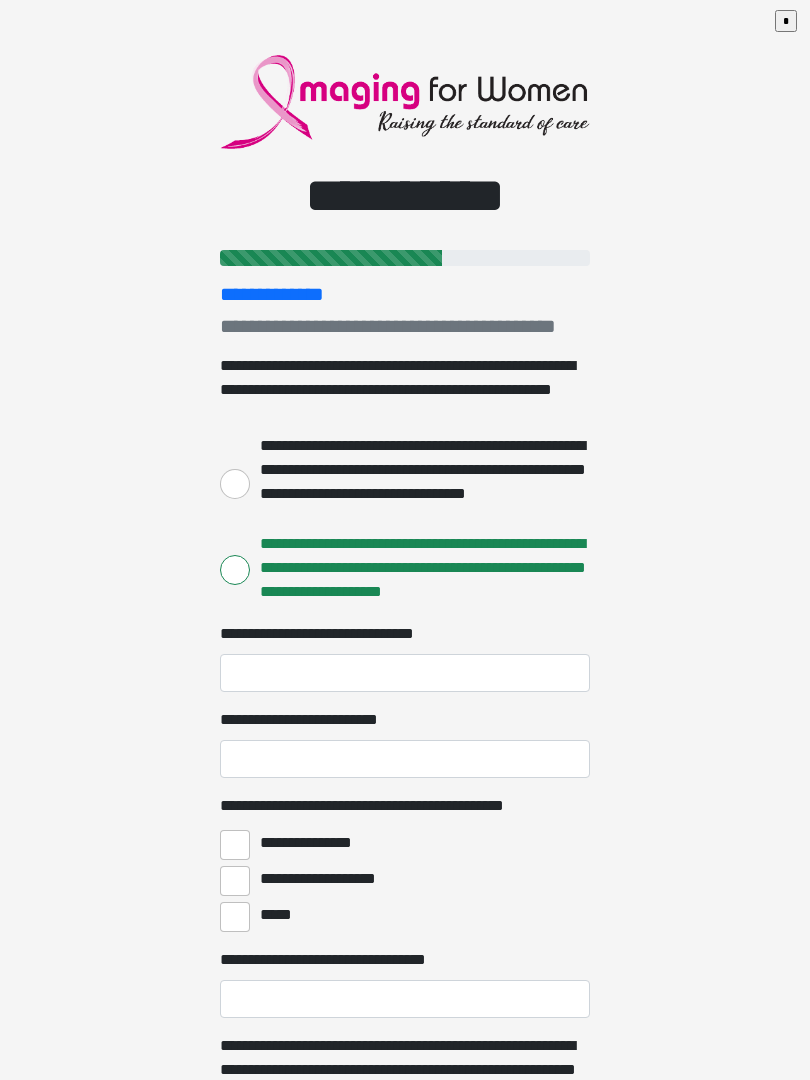 click on "**********" at bounding box center [235, 484] 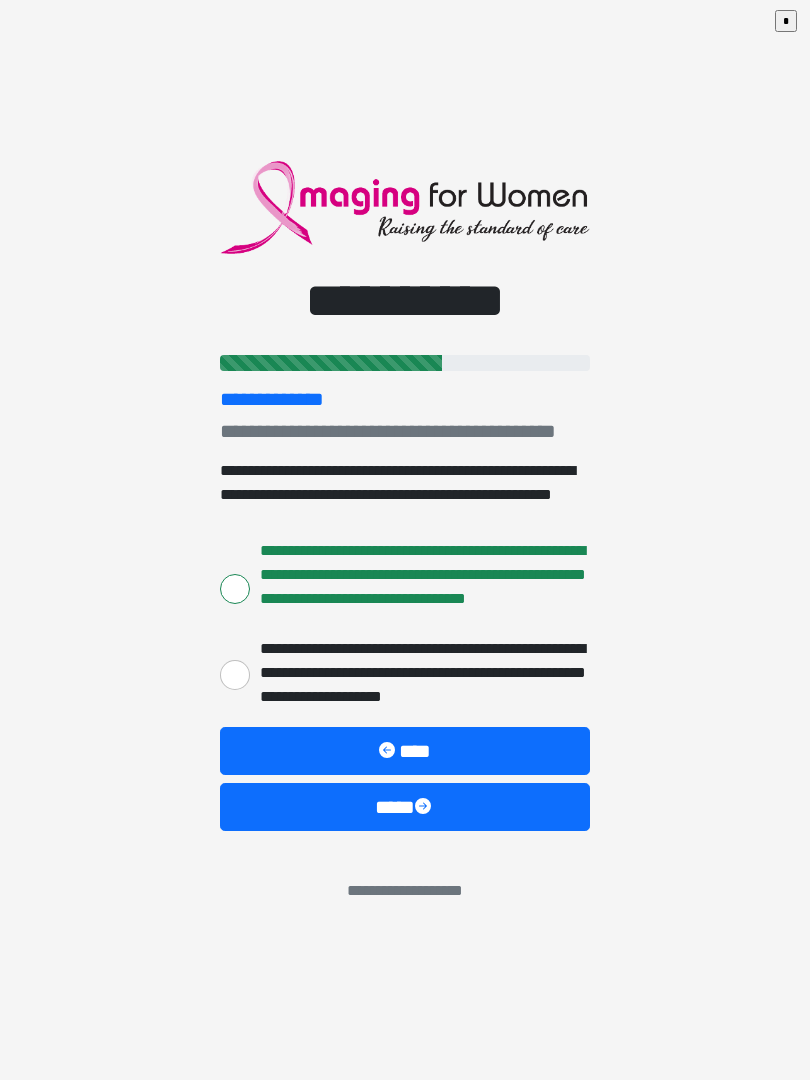 click on "****" at bounding box center [405, 807] 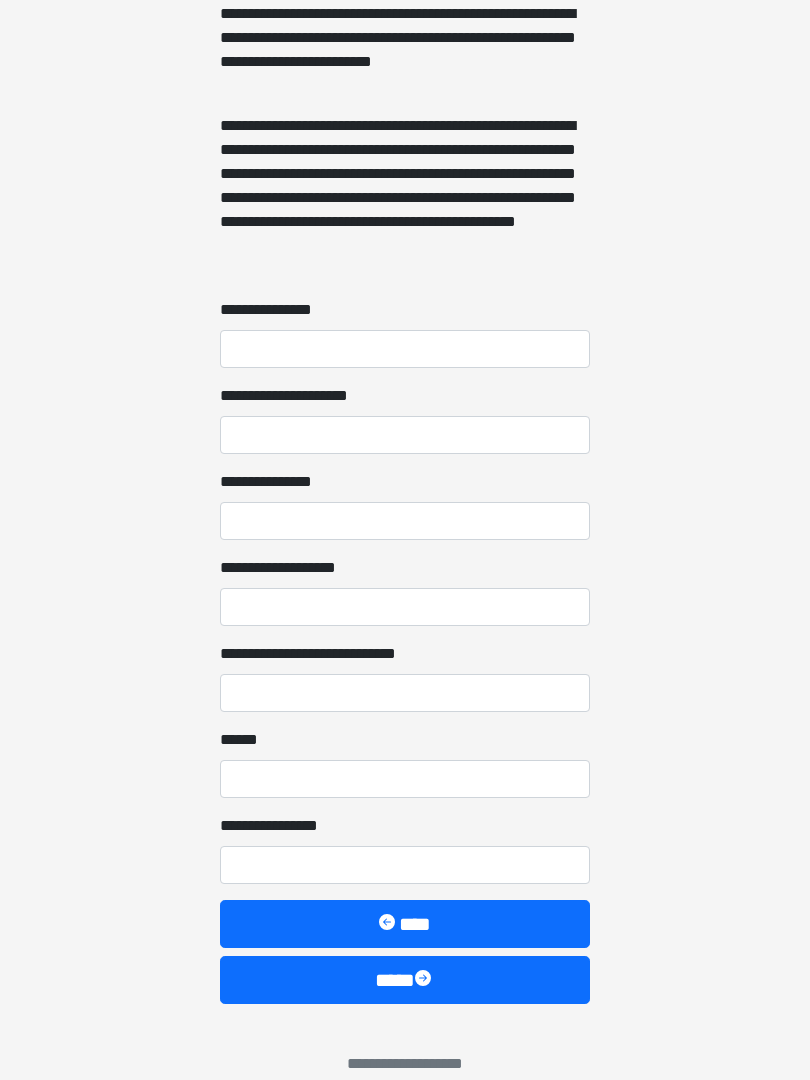 scroll, scrollTop: 1467, scrollLeft: 0, axis: vertical 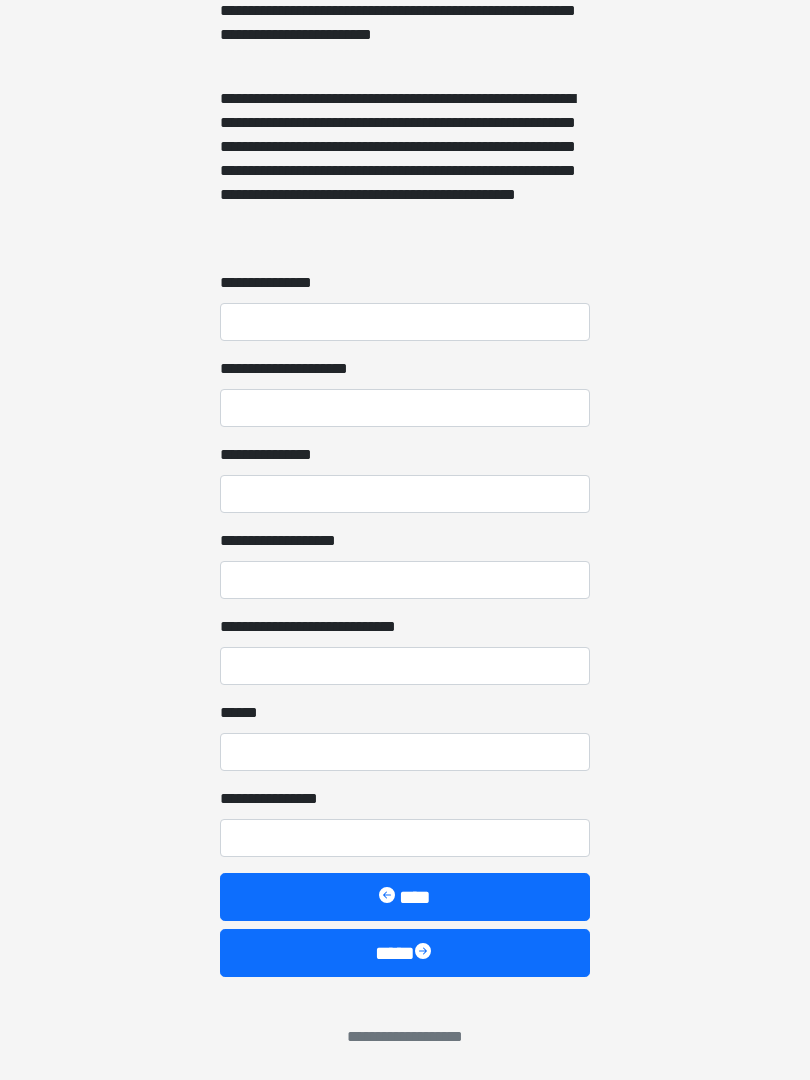 click on "**********" at bounding box center [405, 564] 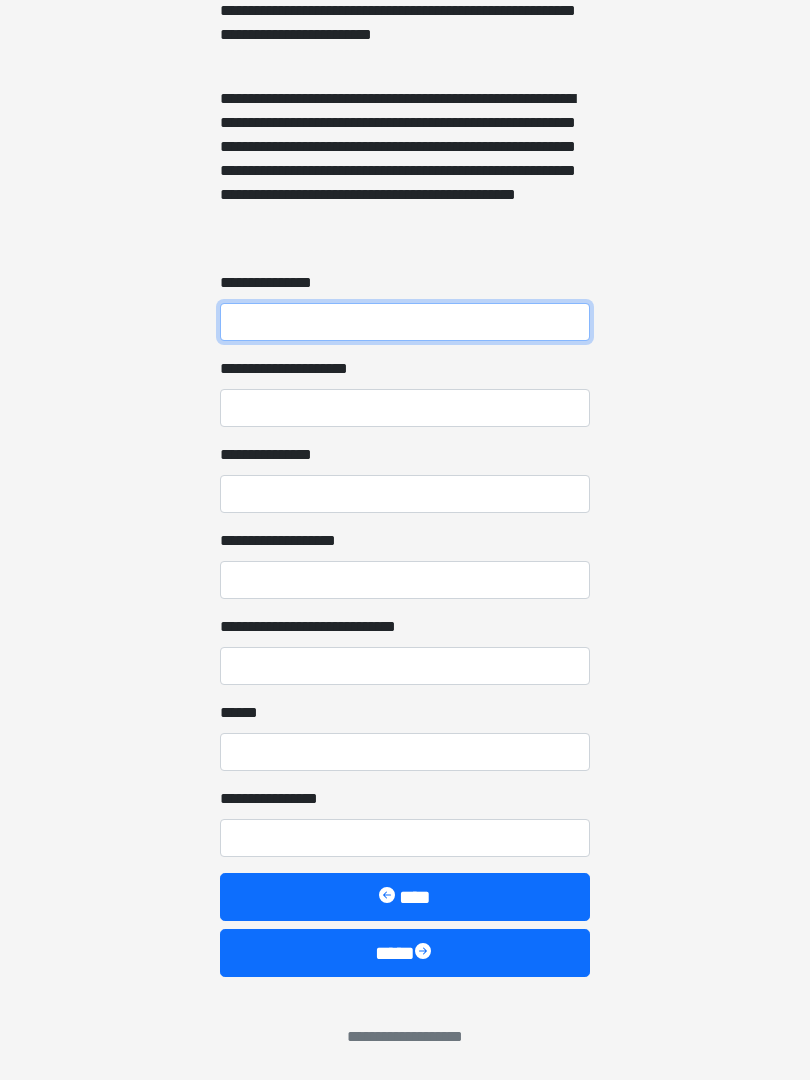 click on "**********" at bounding box center (405, 322) 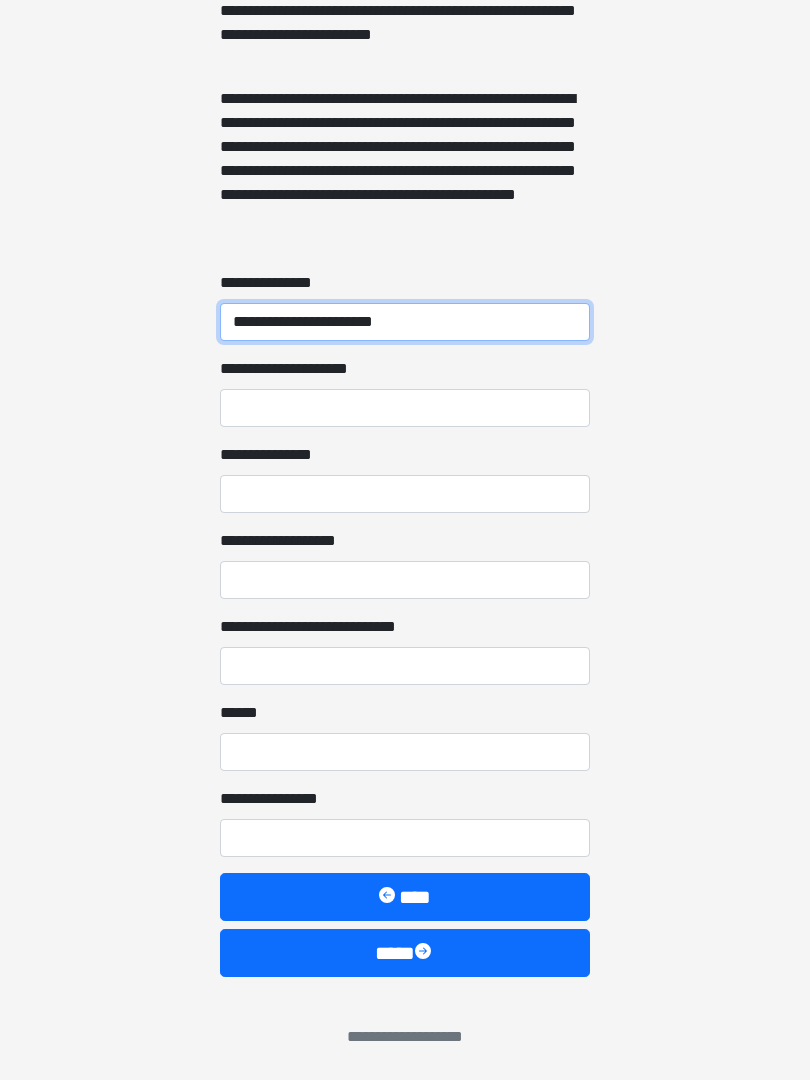type on "**********" 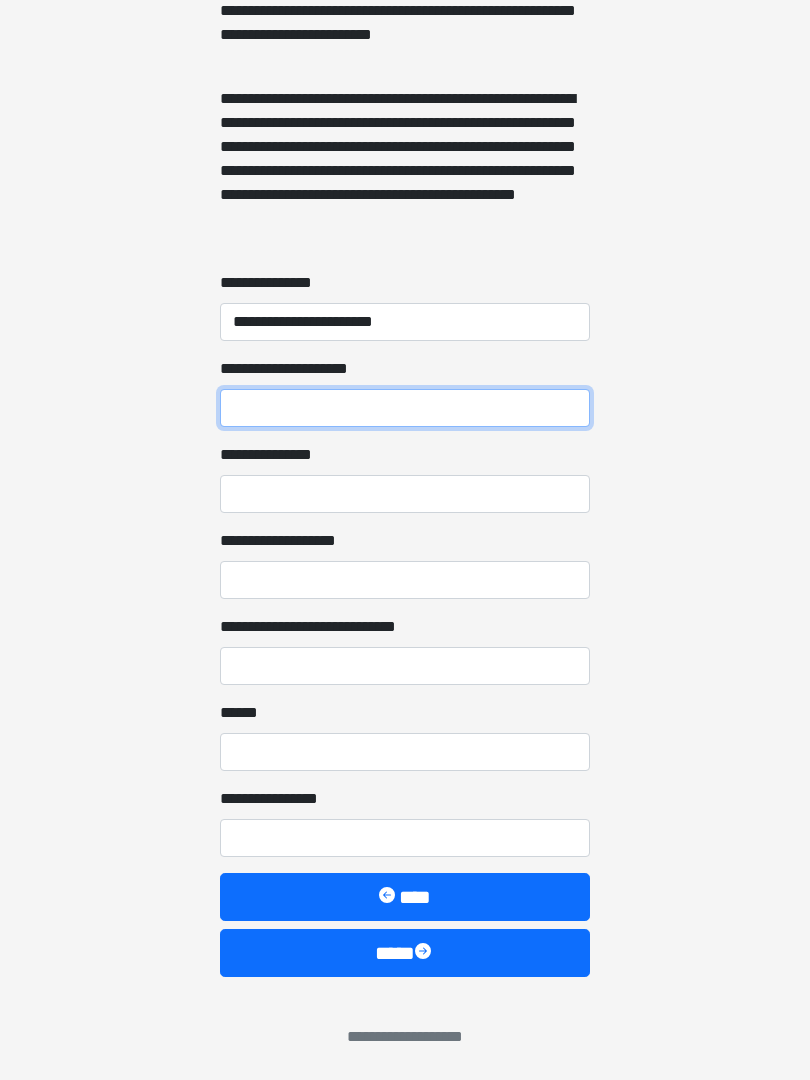 click on "**********" at bounding box center [405, 408] 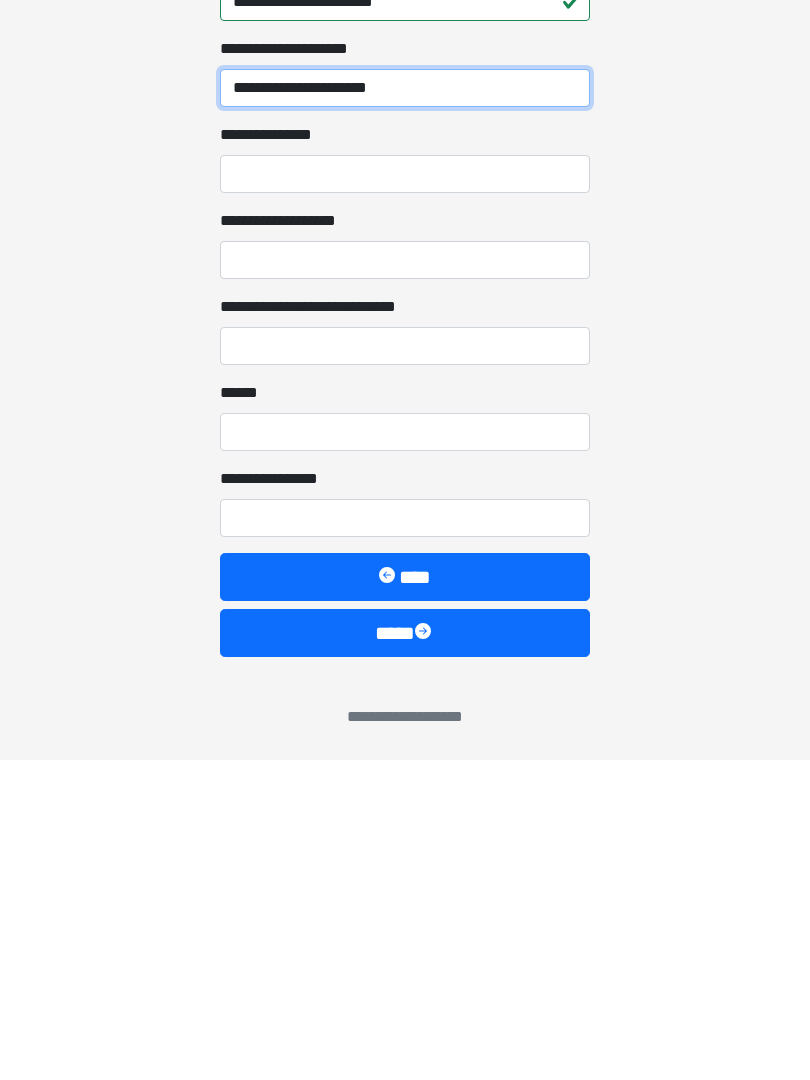 type on "**********" 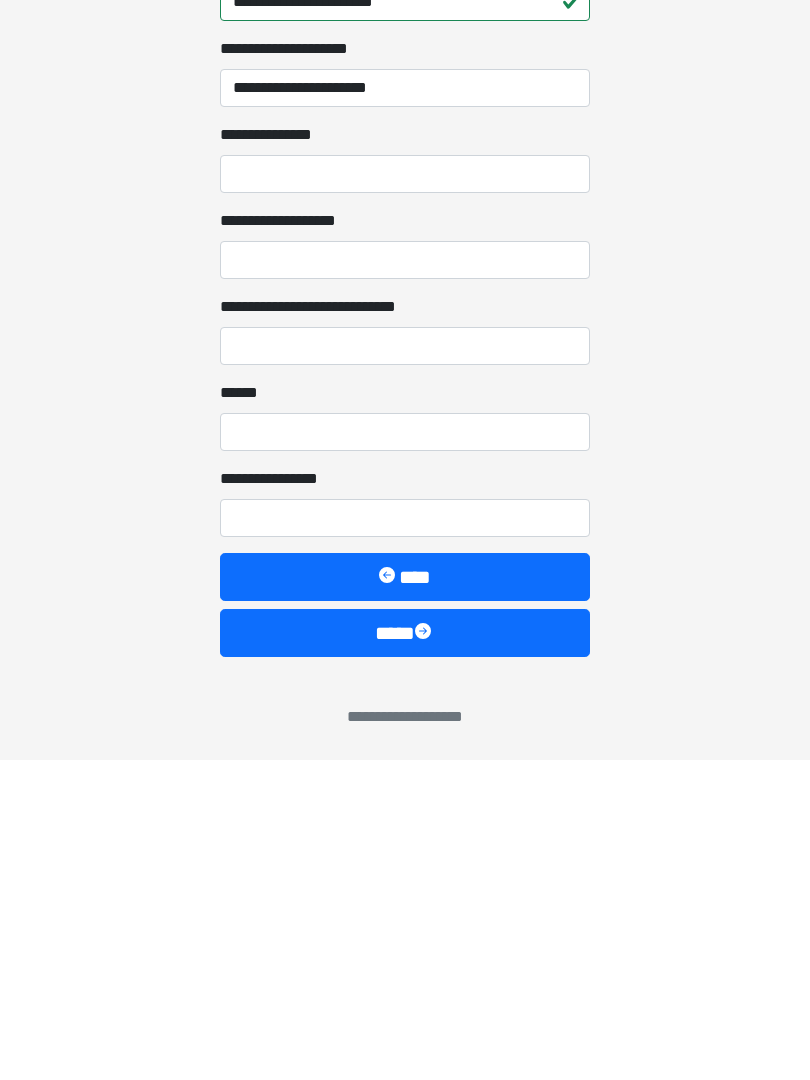 click on "**********" at bounding box center [405, -927] 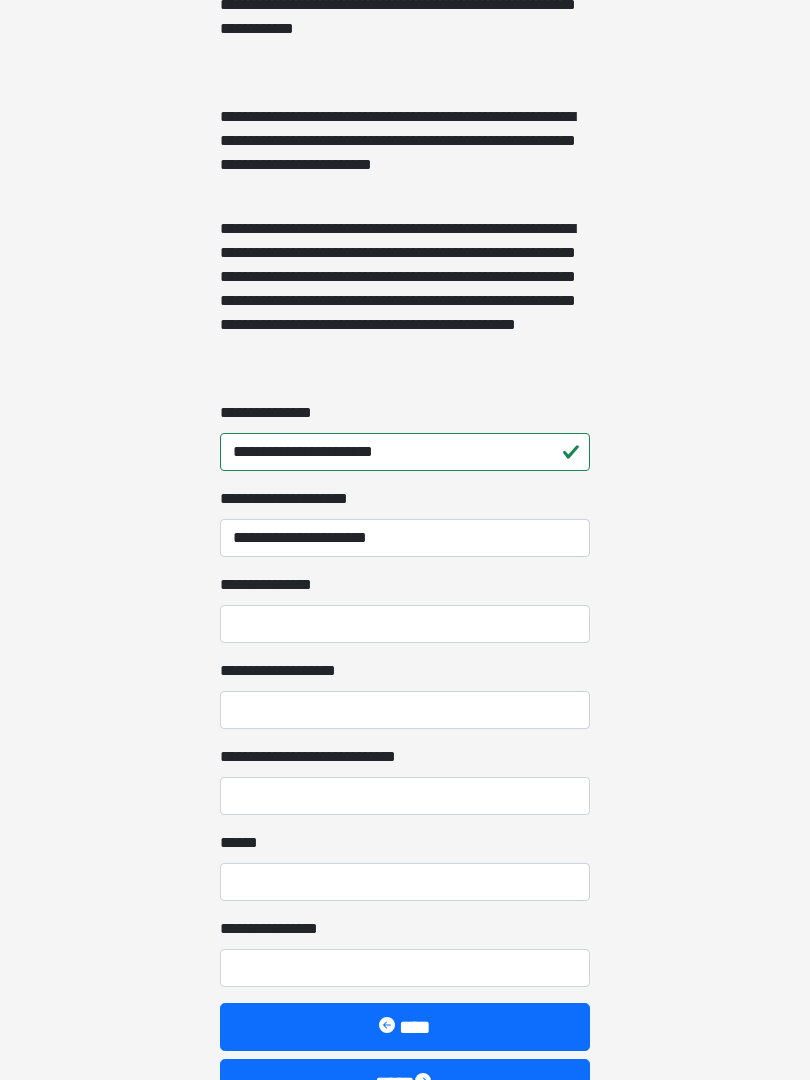scroll, scrollTop: 1467, scrollLeft: 0, axis: vertical 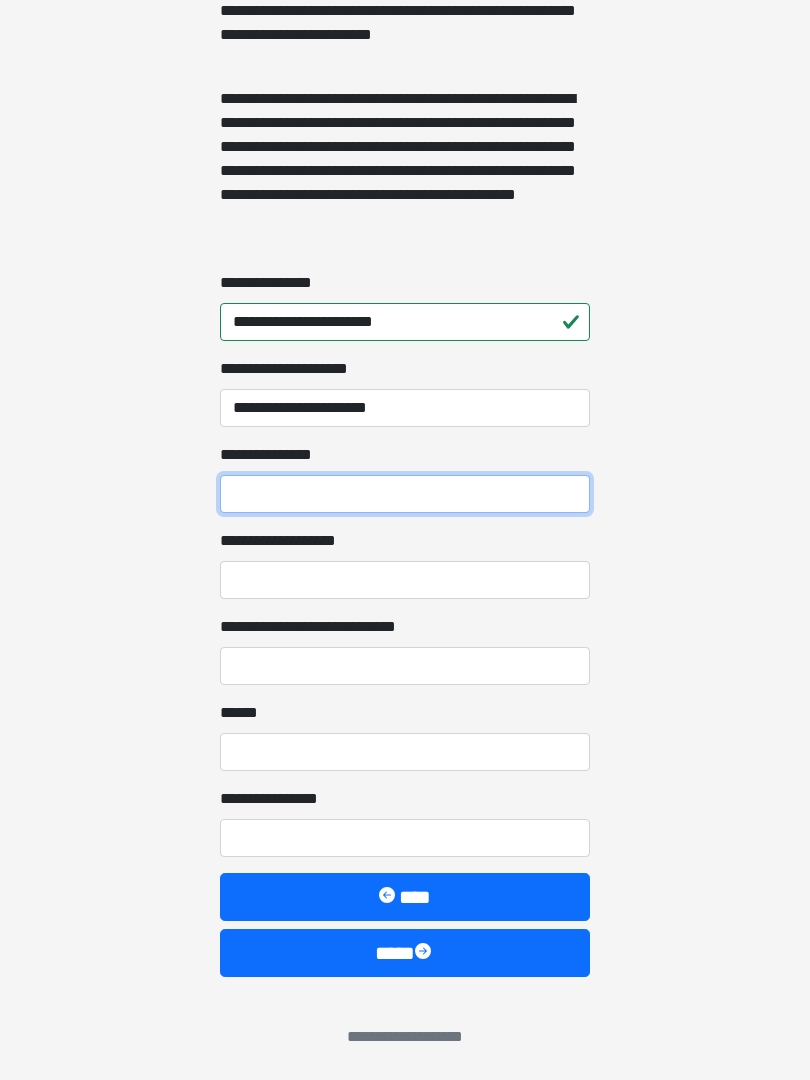 click on "**********" at bounding box center [405, 494] 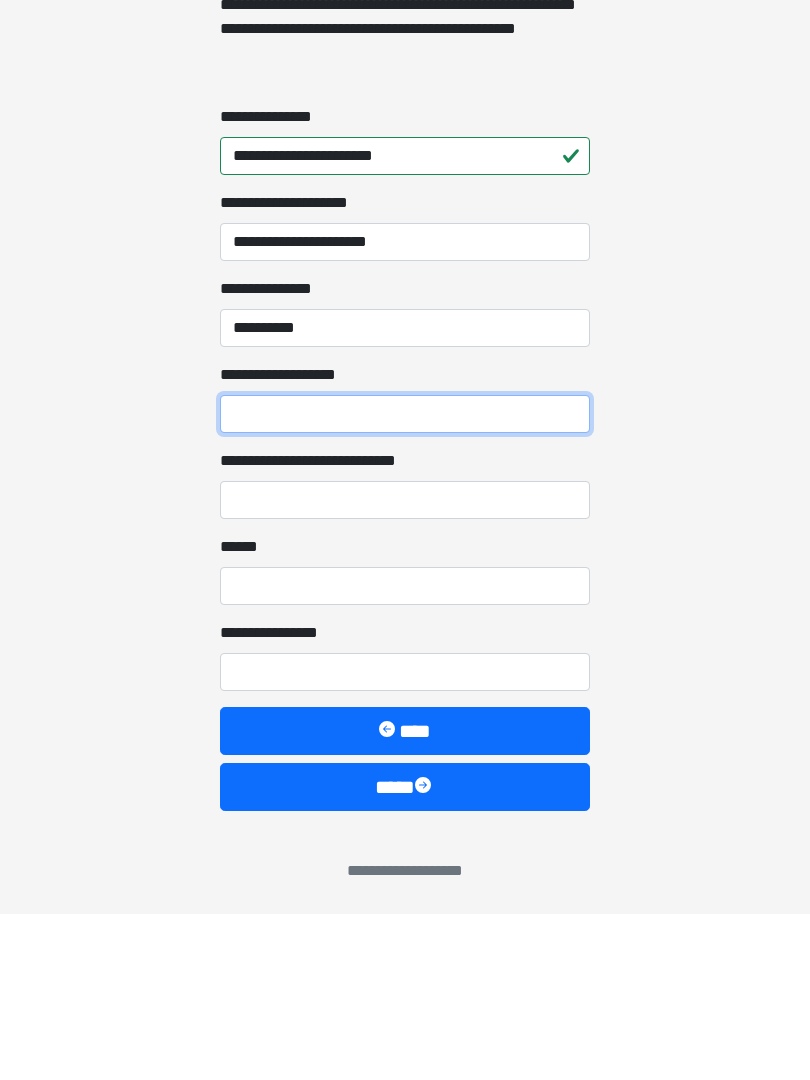 click on "**********" at bounding box center (405, 580) 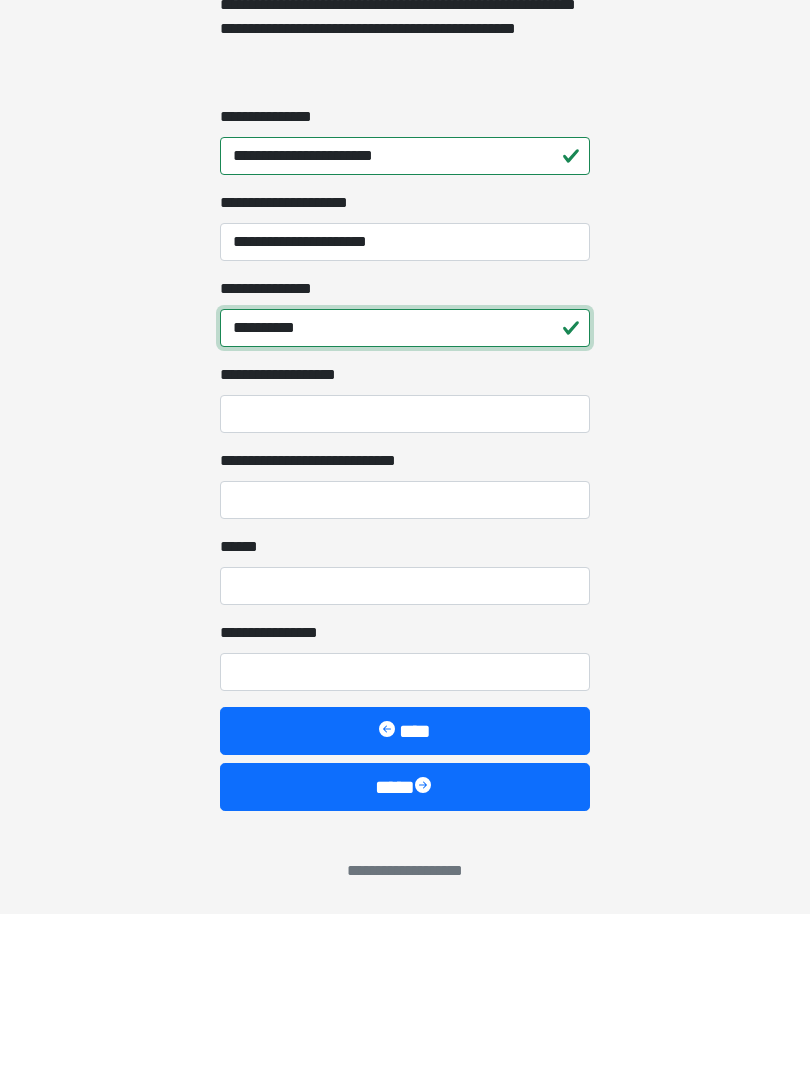 click on "**********" at bounding box center (405, 494) 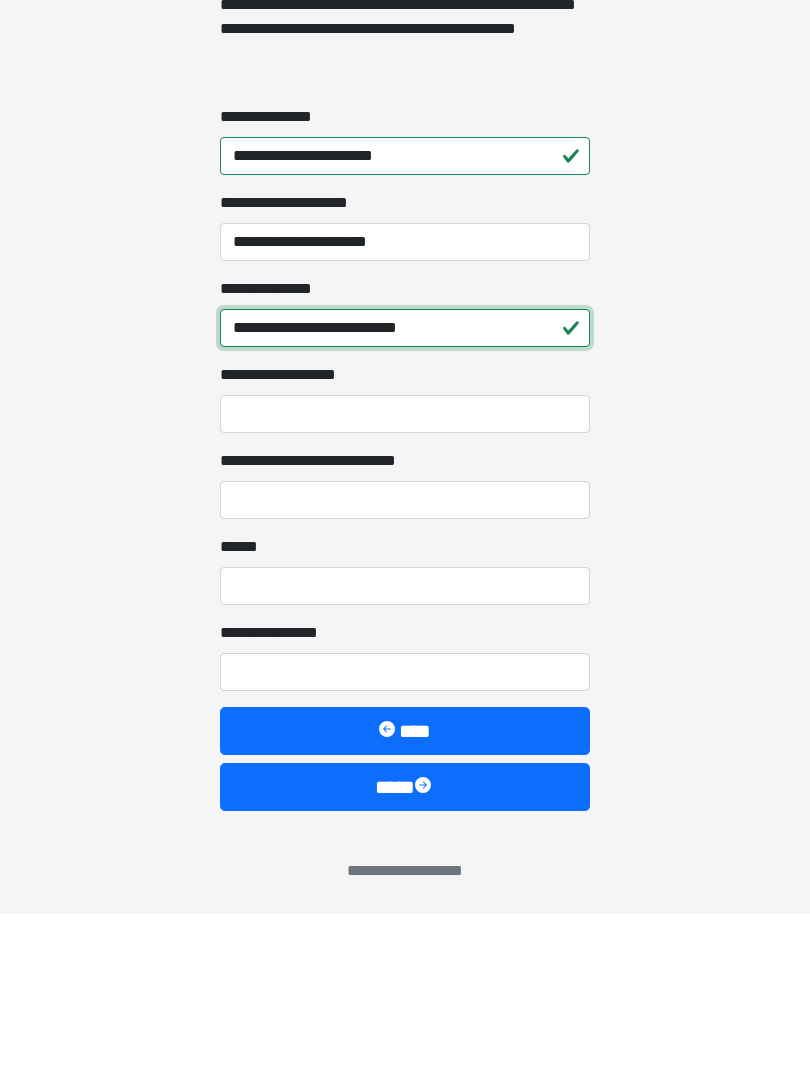 type on "**********" 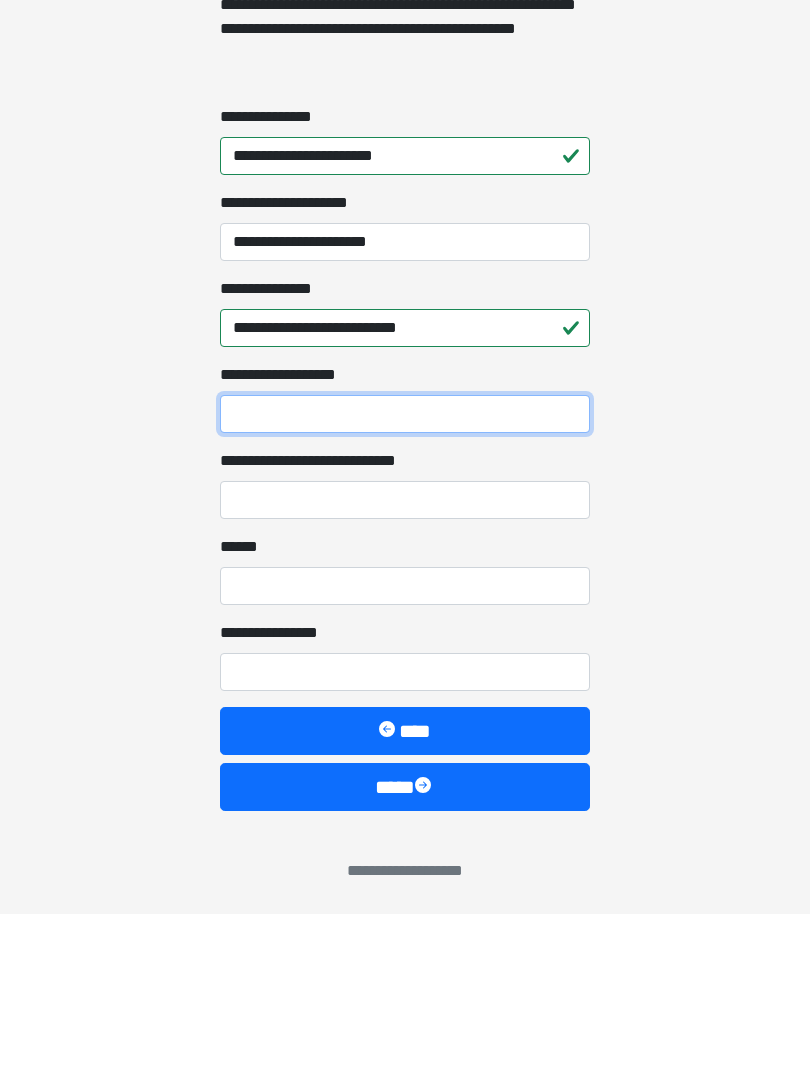 click on "**********" at bounding box center [405, 580] 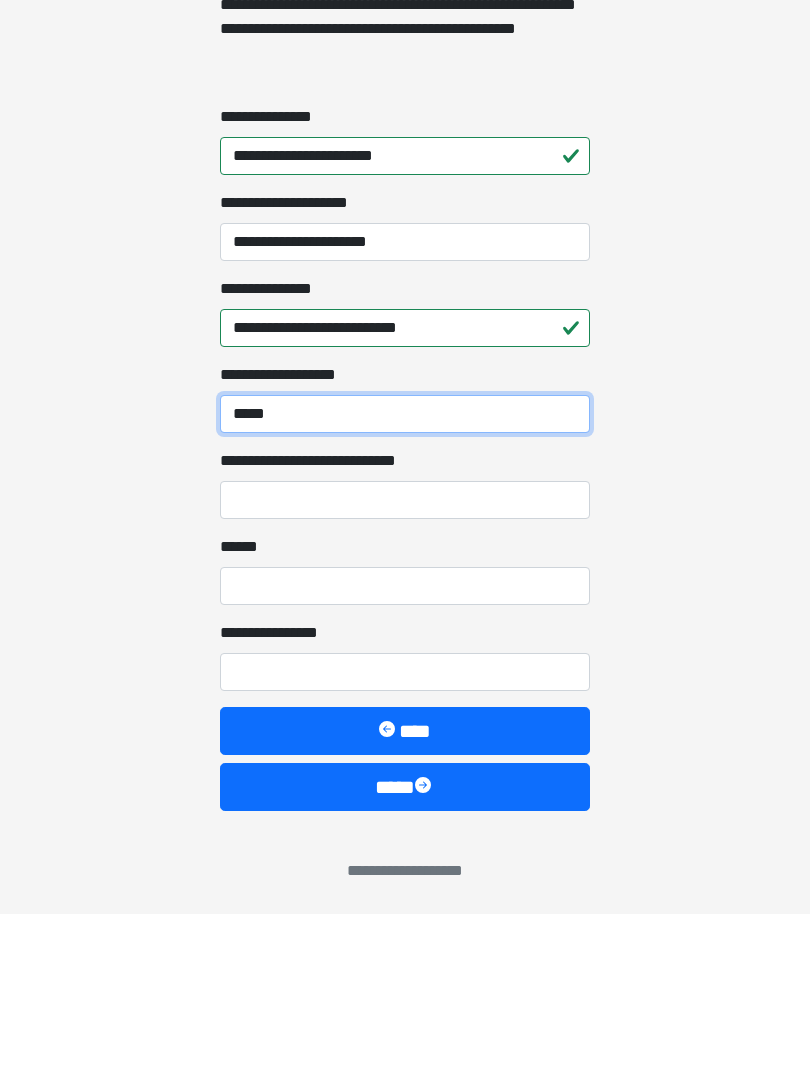 type on "*****" 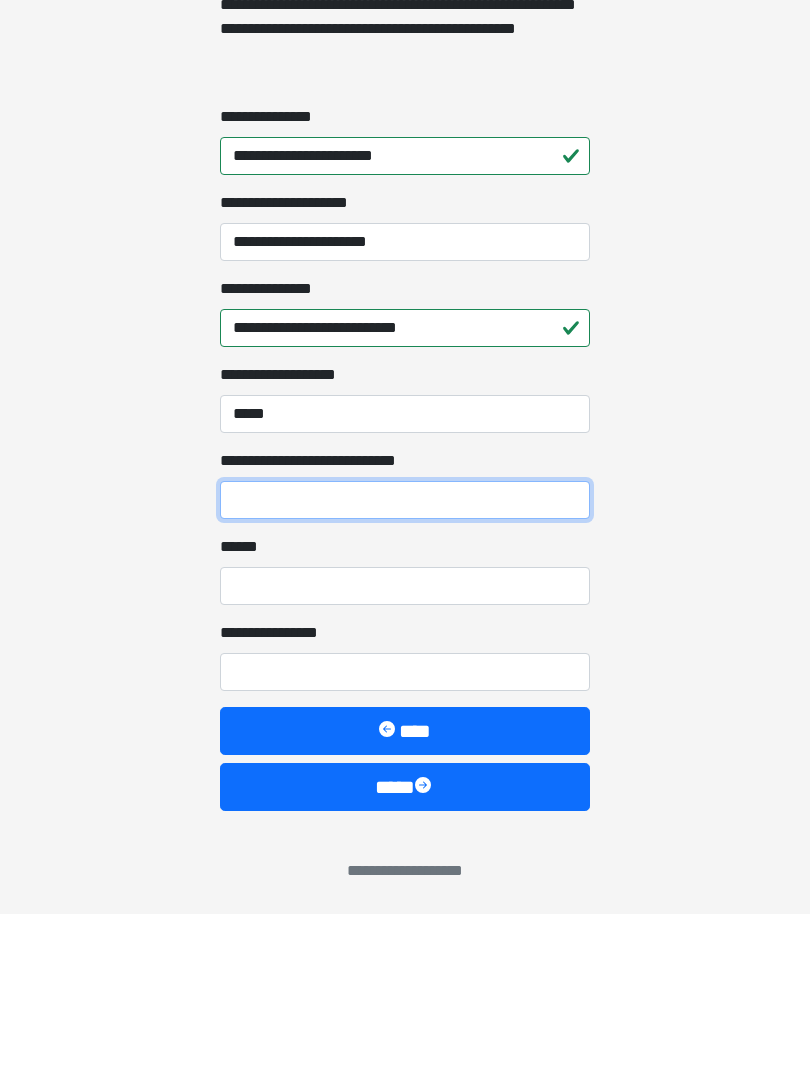 click on "**********" at bounding box center [405, 666] 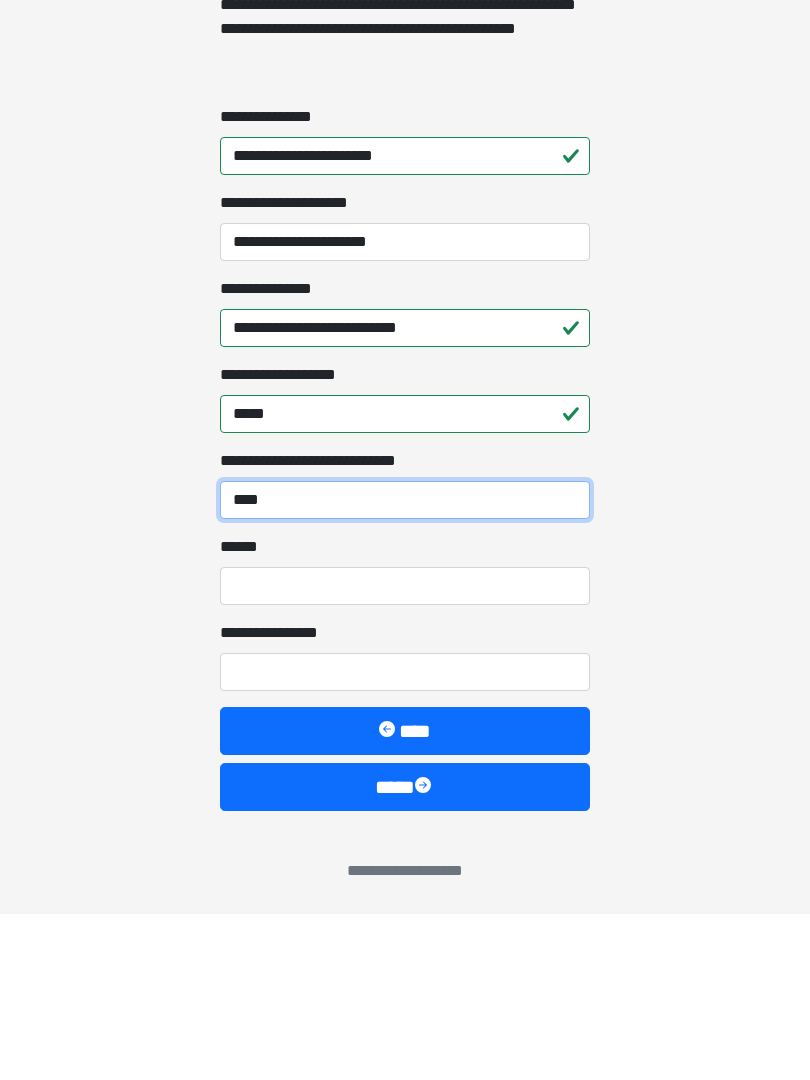 type on "****" 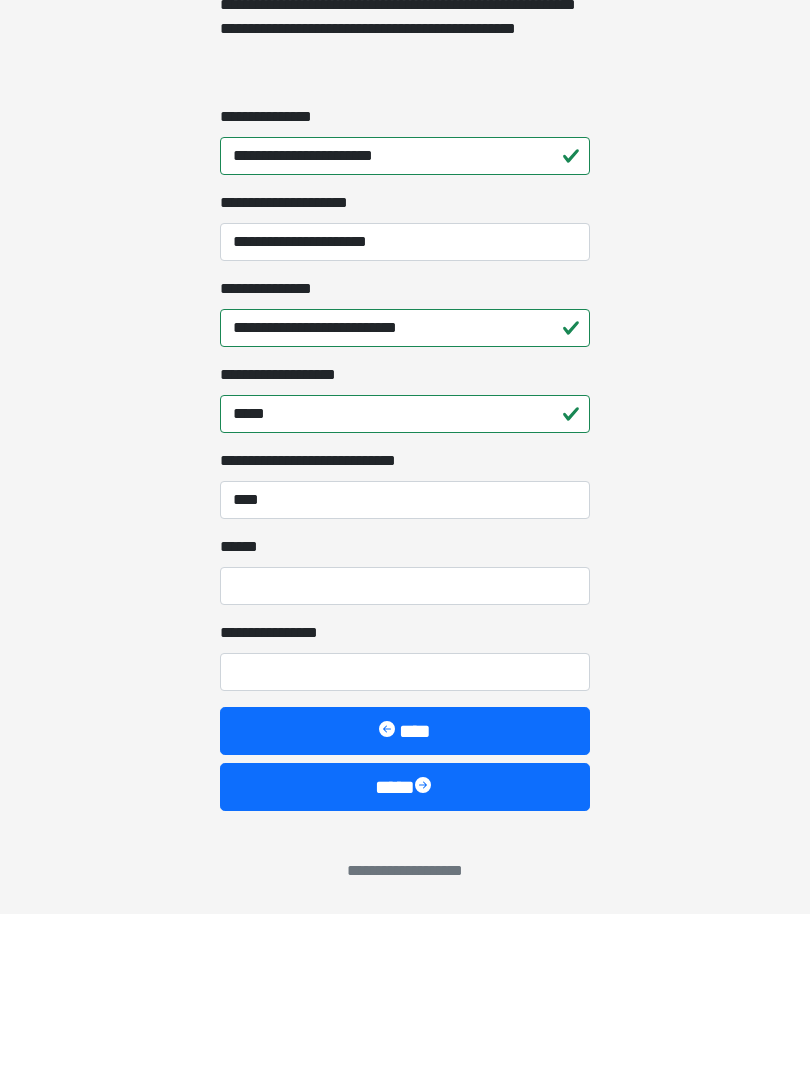 click on "**** *" at bounding box center (405, 752) 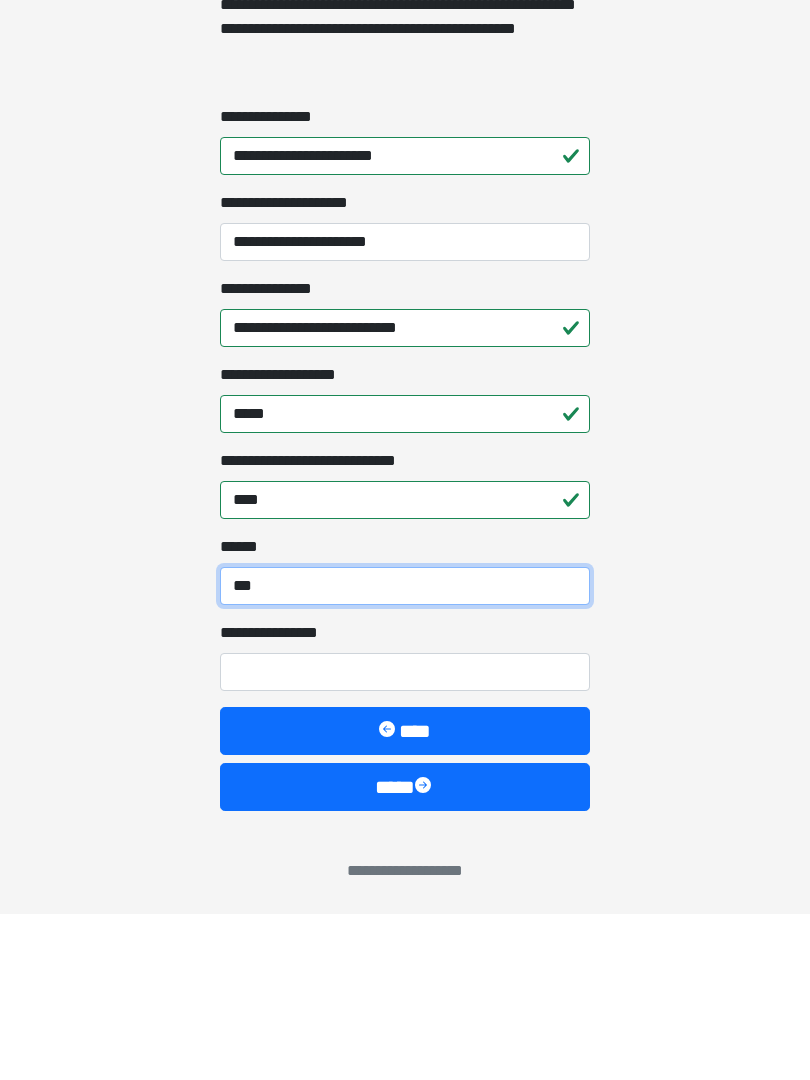 type on "***" 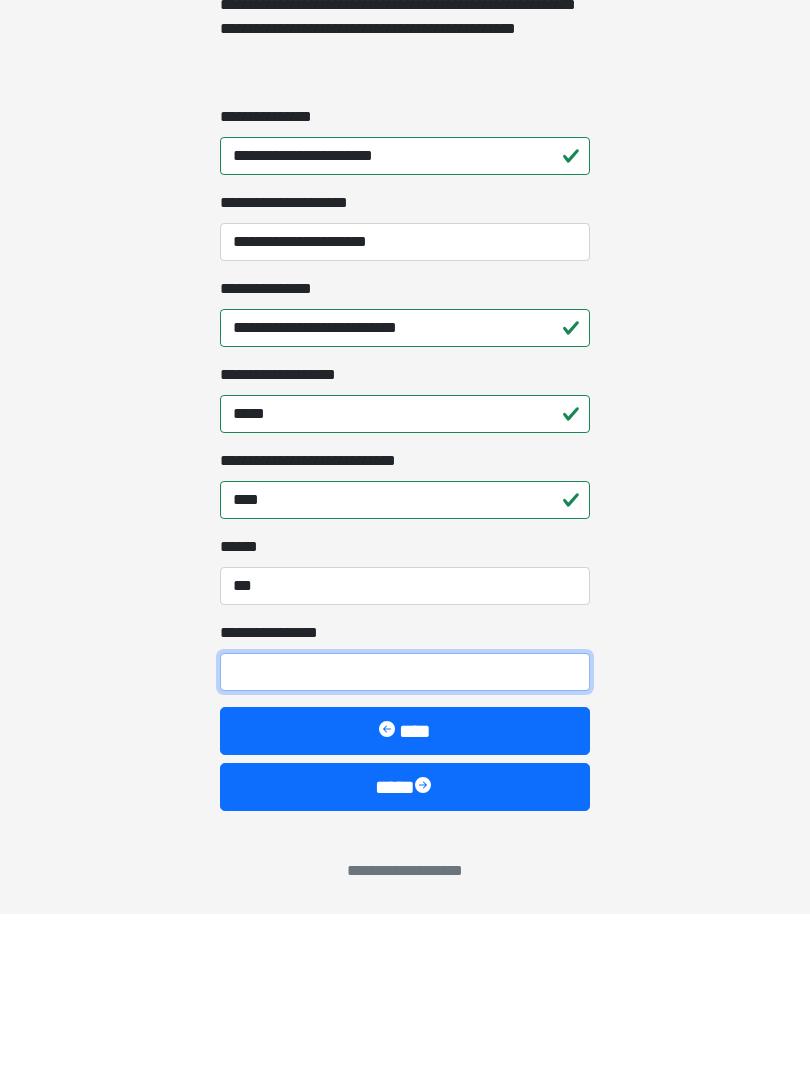 click on "**********" at bounding box center [405, 838] 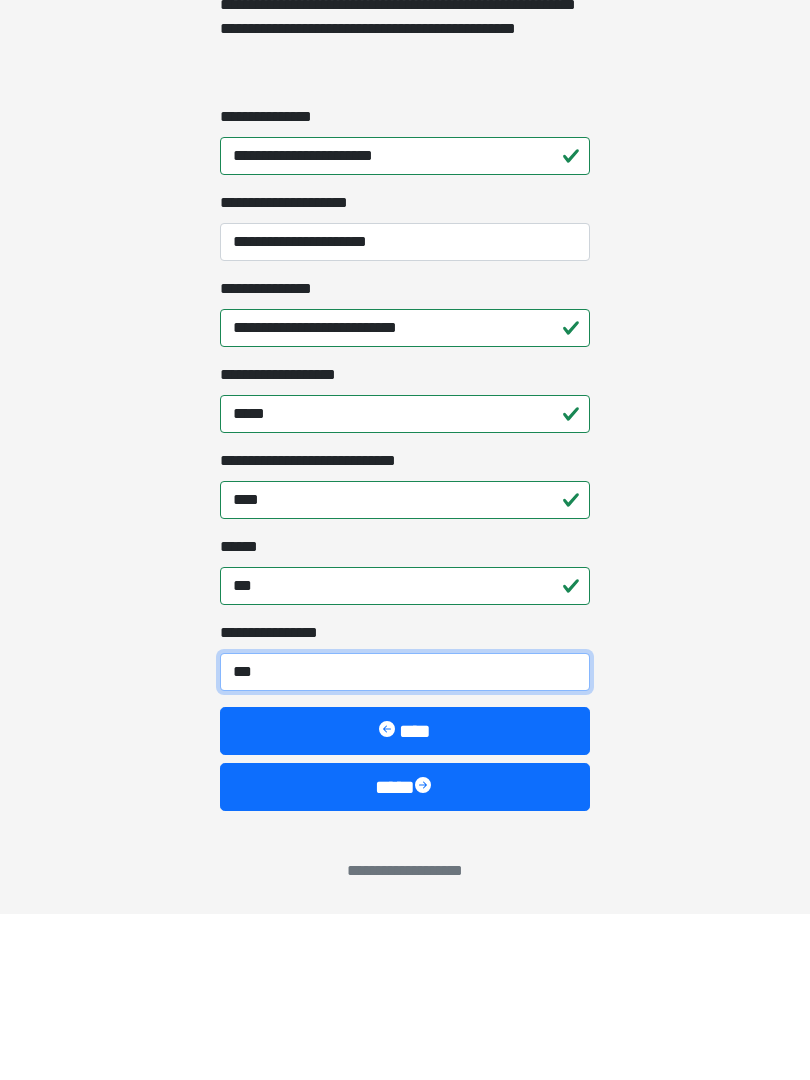 type on "****" 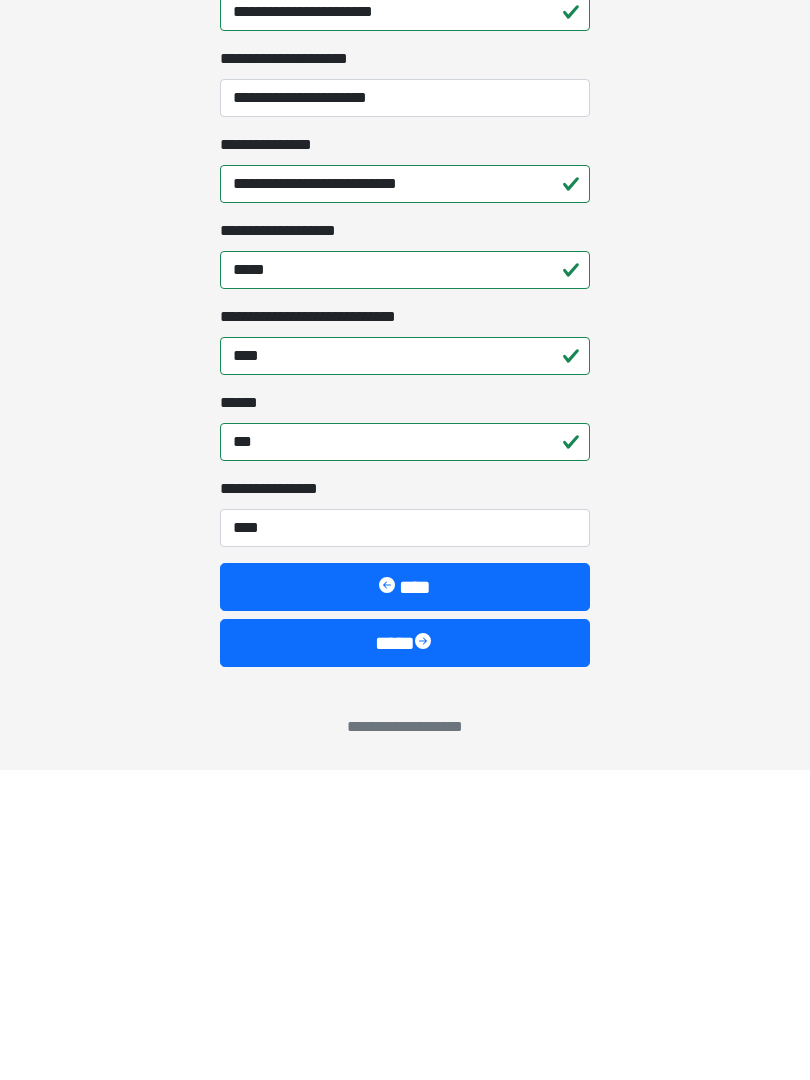 click at bounding box center [425, 953] 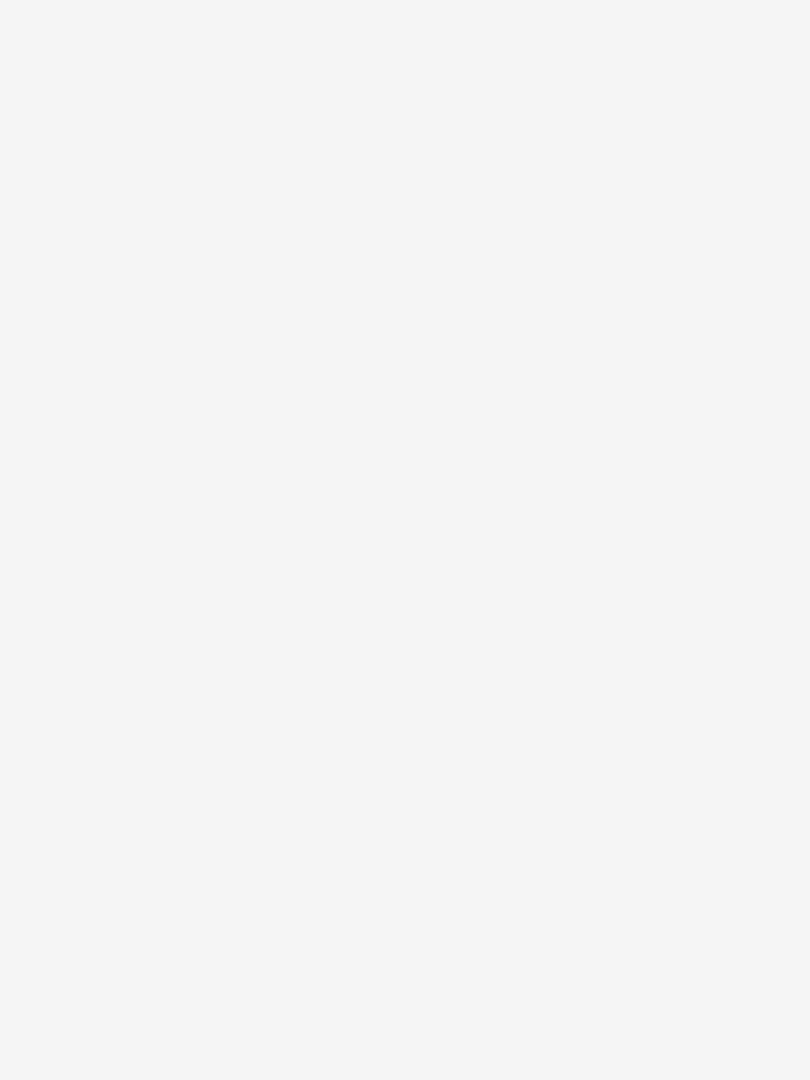 scroll, scrollTop: 0, scrollLeft: 0, axis: both 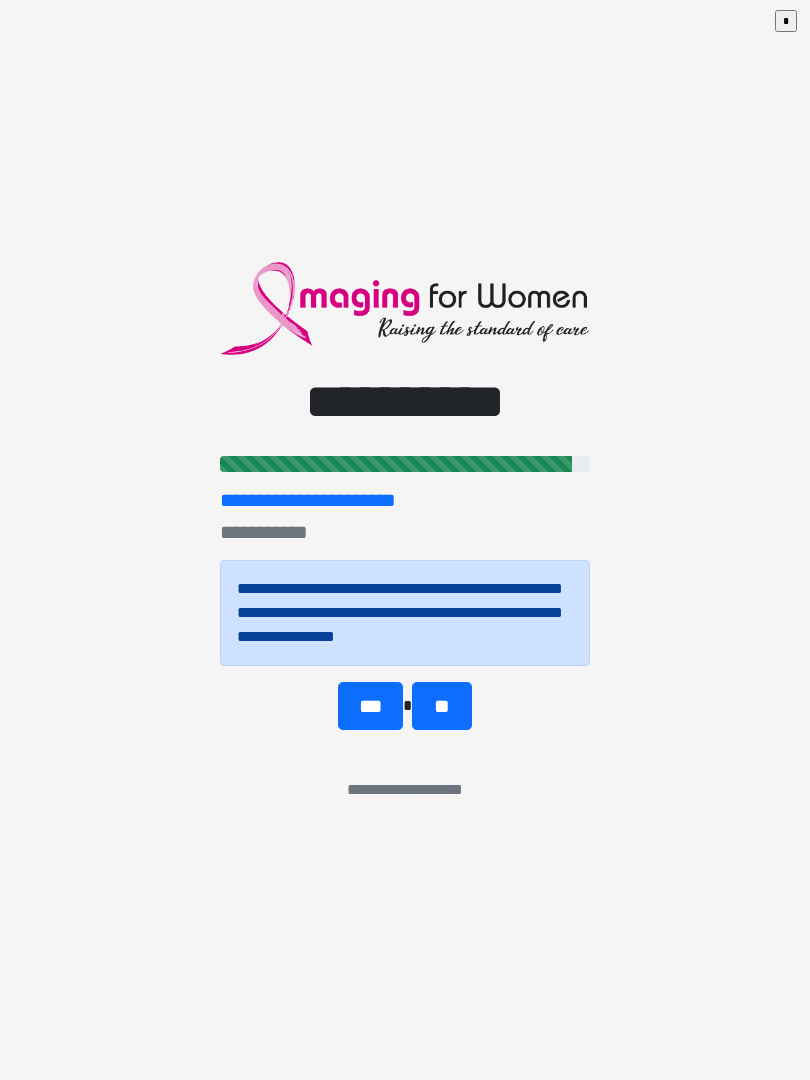 click on "**" at bounding box center (441, 706) 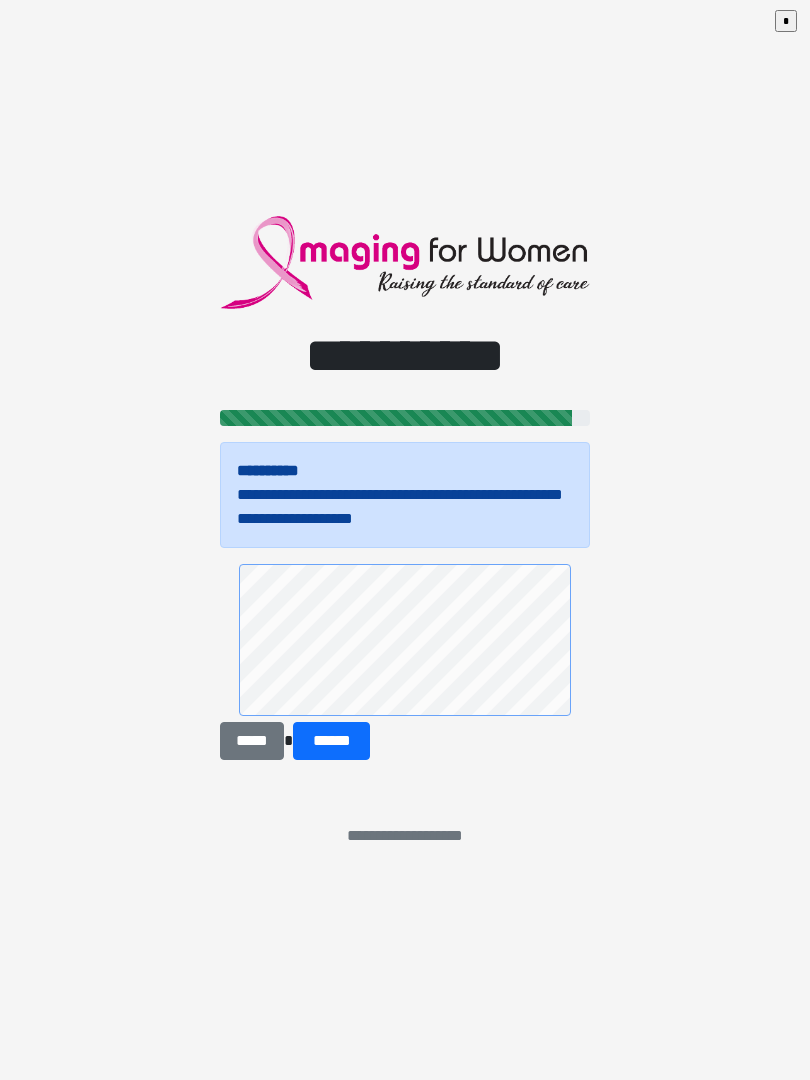 click on "******" at bounding box center [331, 741] 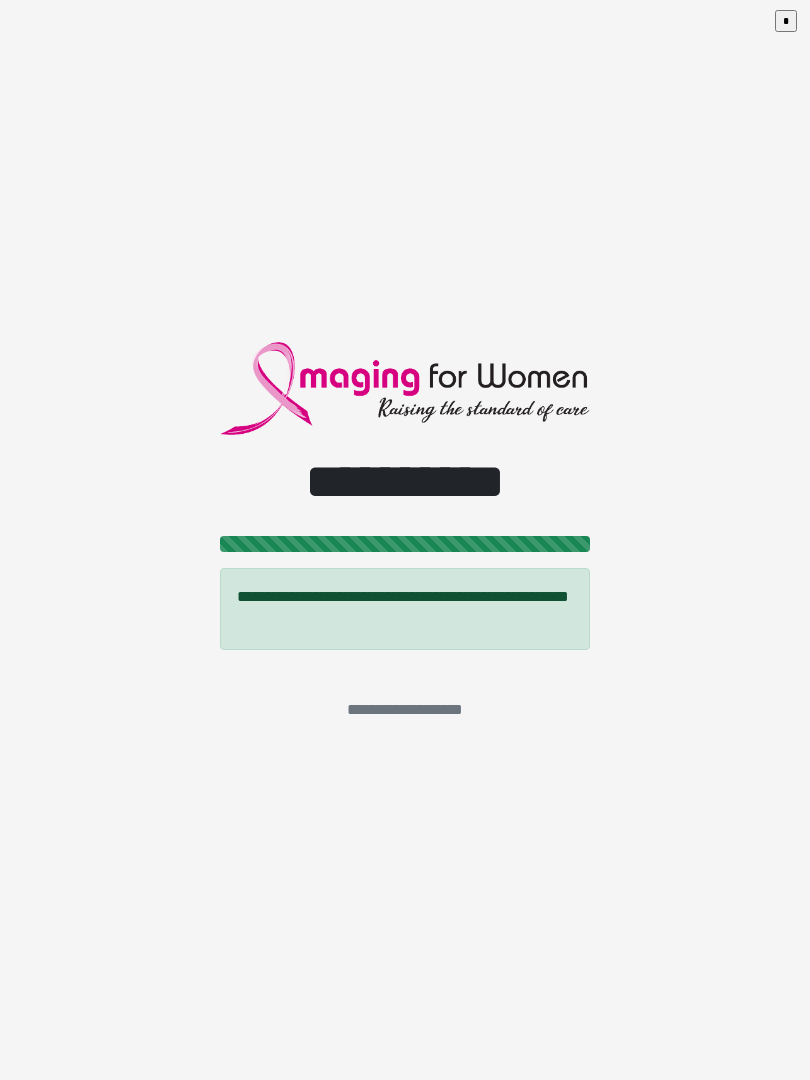 click on "**********" at bounding box center (405, 540) 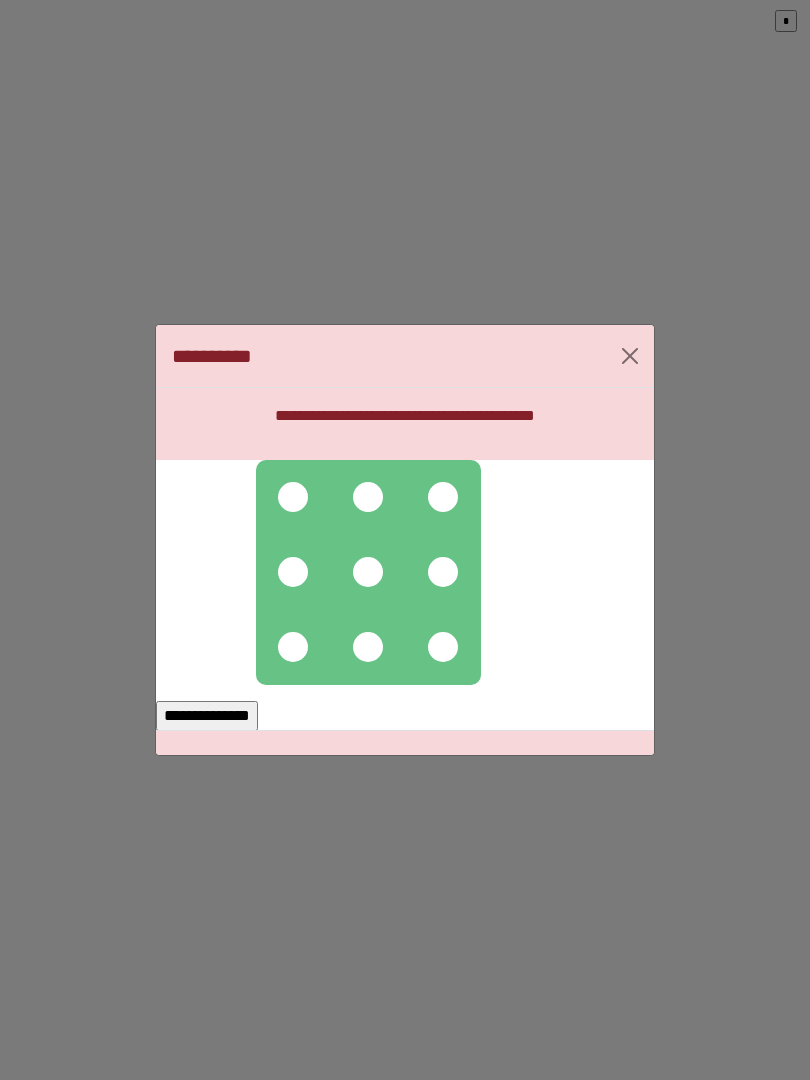 click at bounding box center [293, 497] 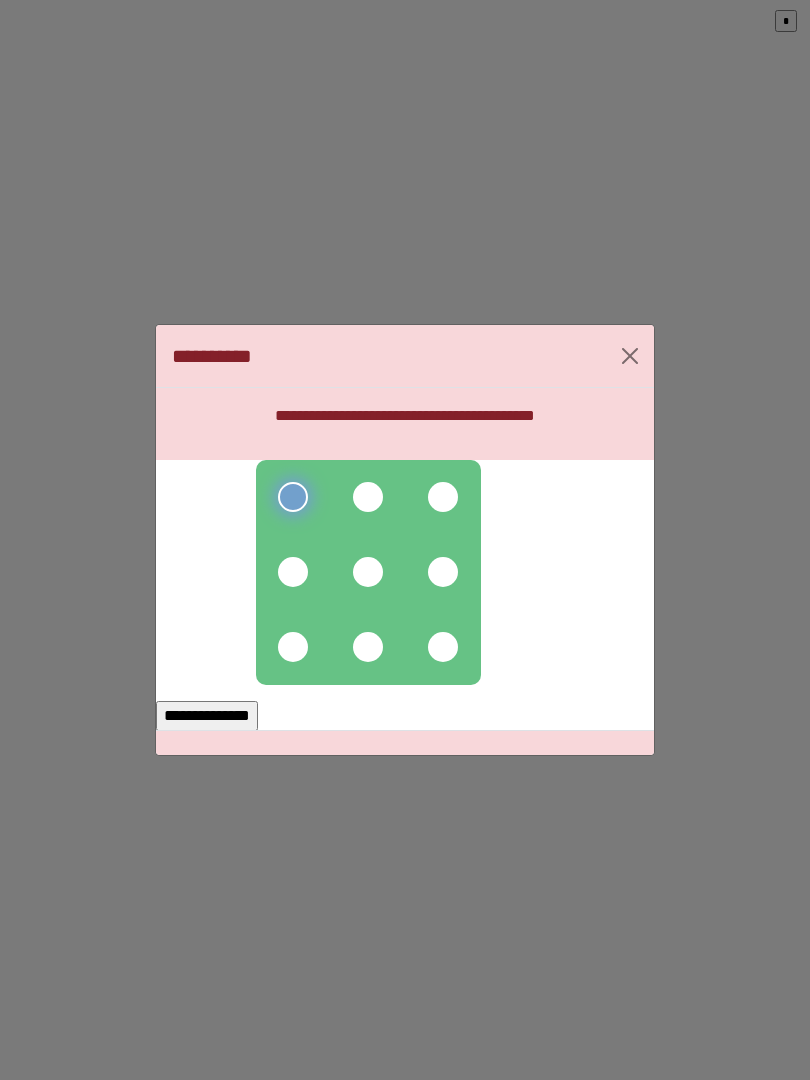 click at bounding box center (368, 572) 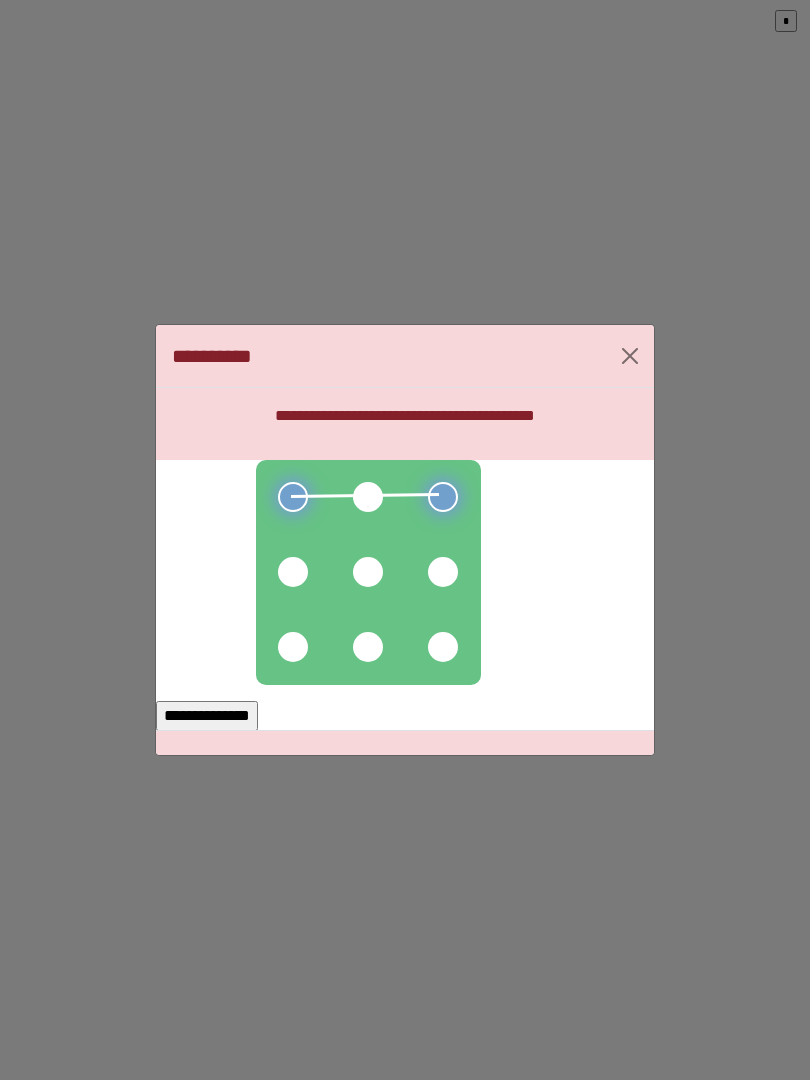 click at bounding box center (368, 572) 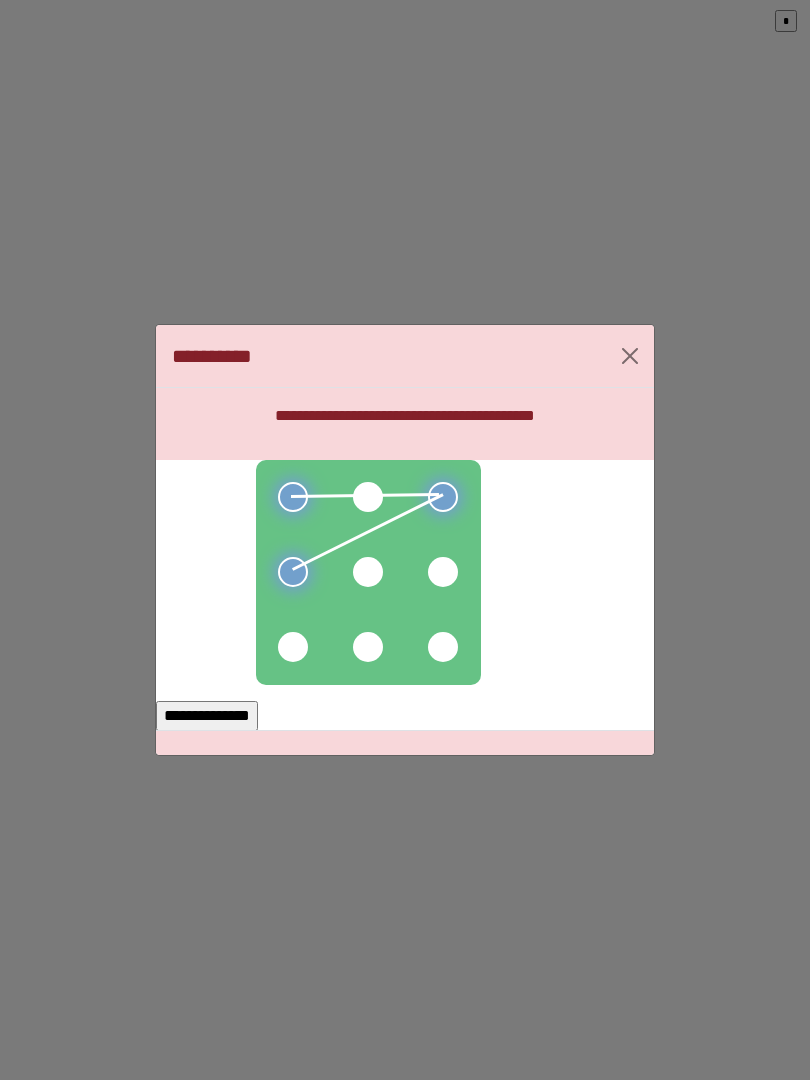 click at bounding box center [443, 647] 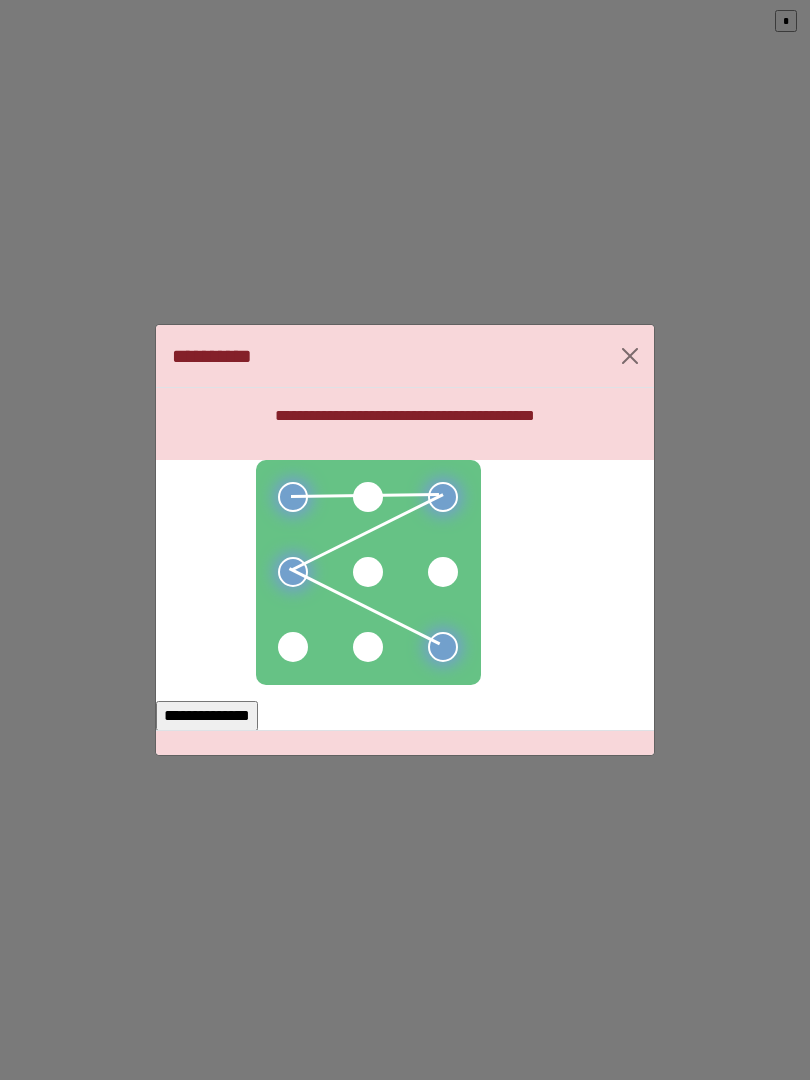 click at bounding box center (368, 647) 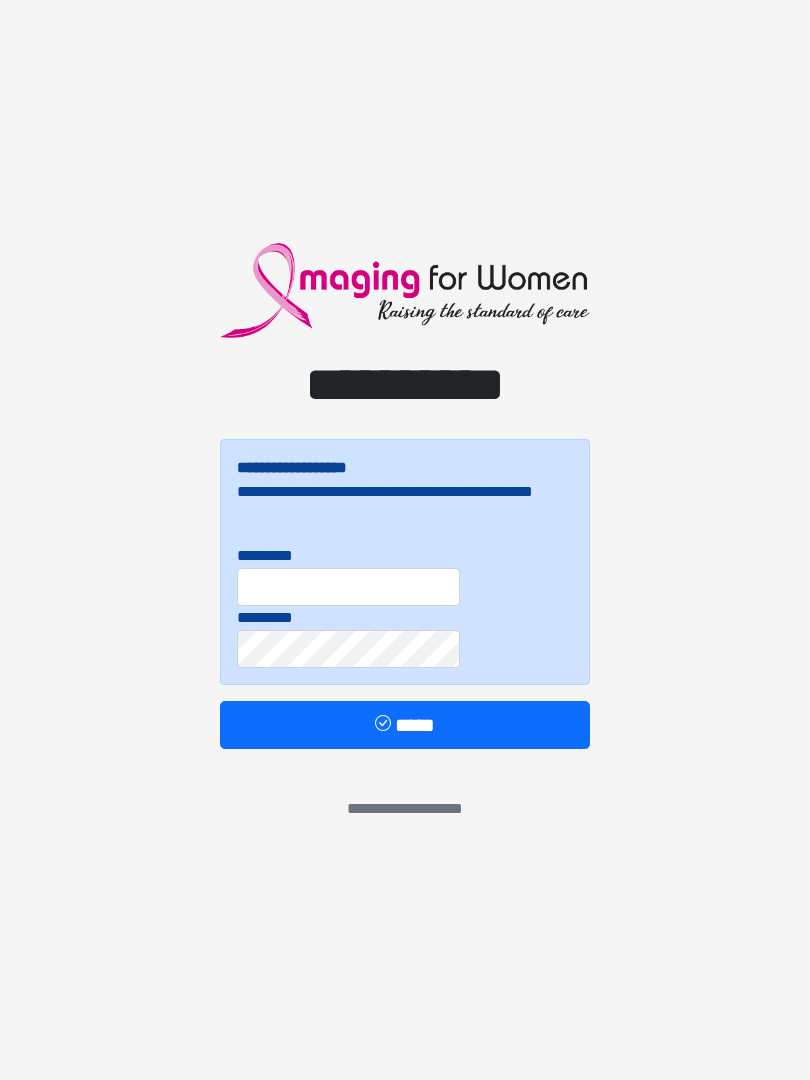 scroll, scrollTop: 0, scrollLeft: 0, axis: both 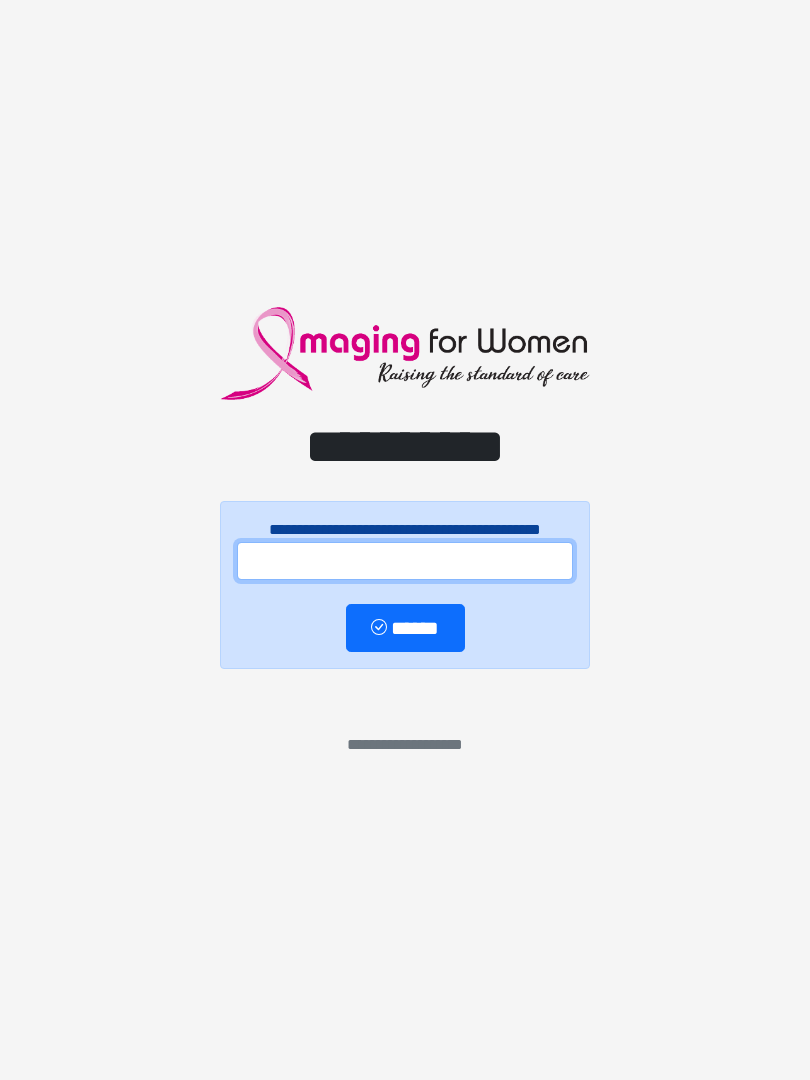 click at bounding box center (405, 561) 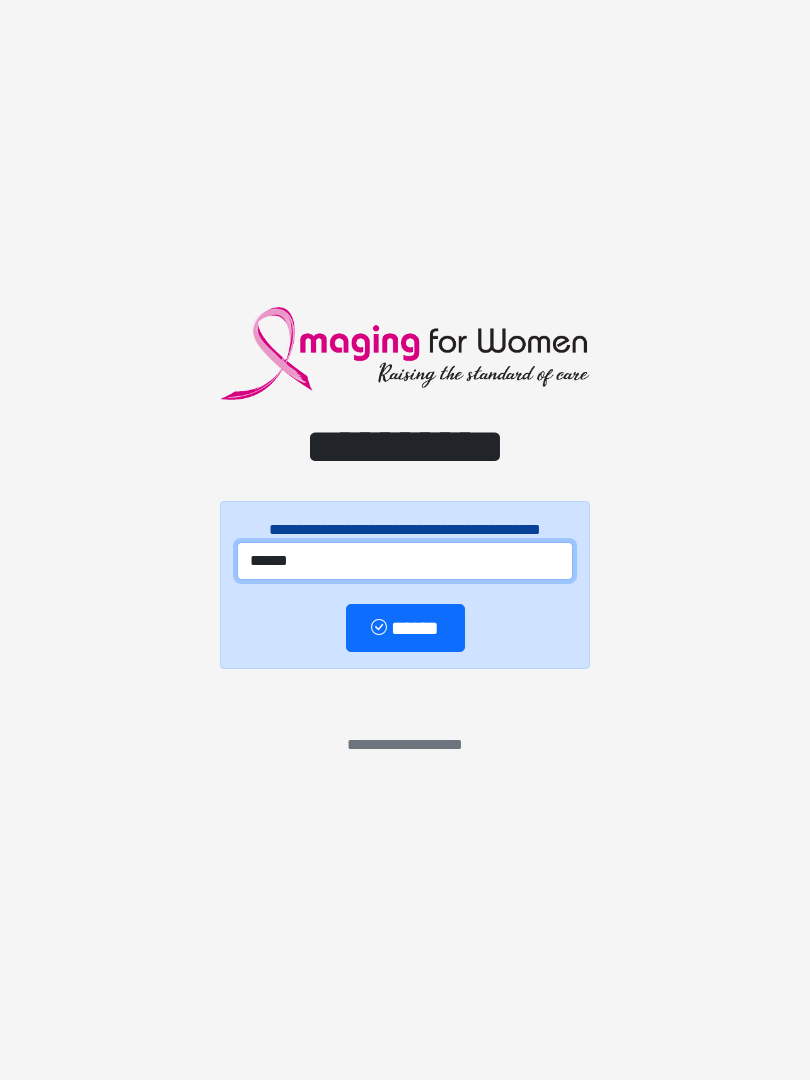 type on "******" 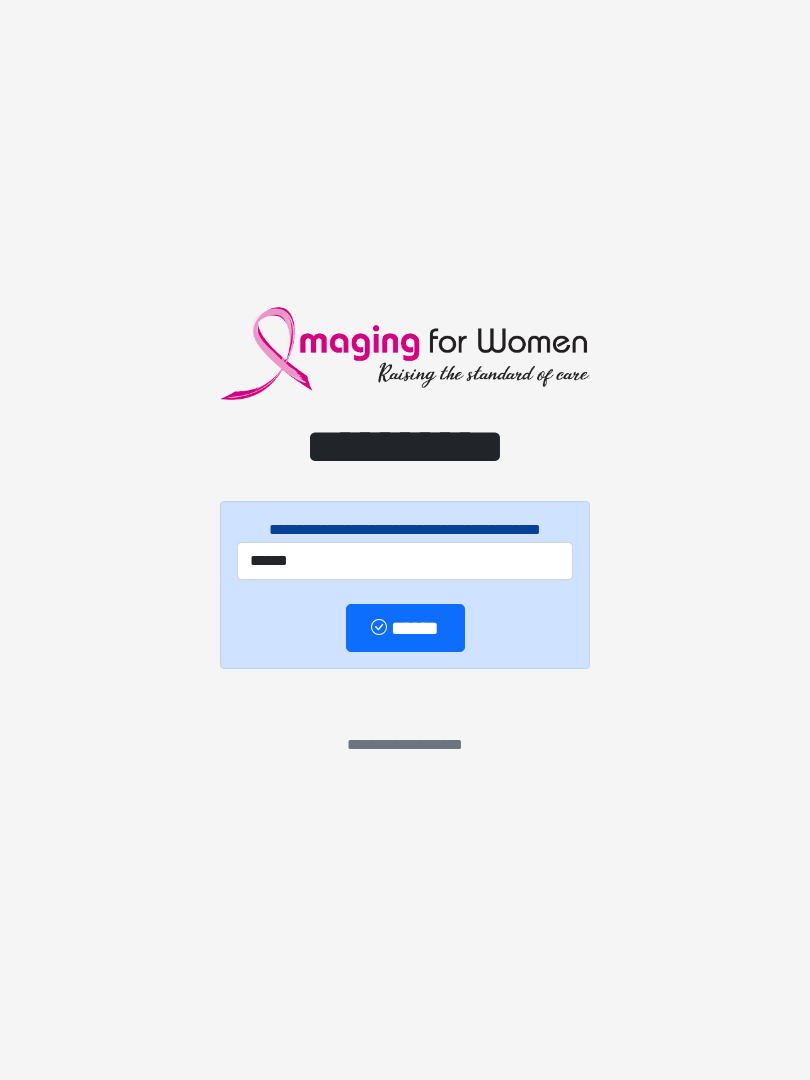 click on "******" at bounding box center (405, 628) 